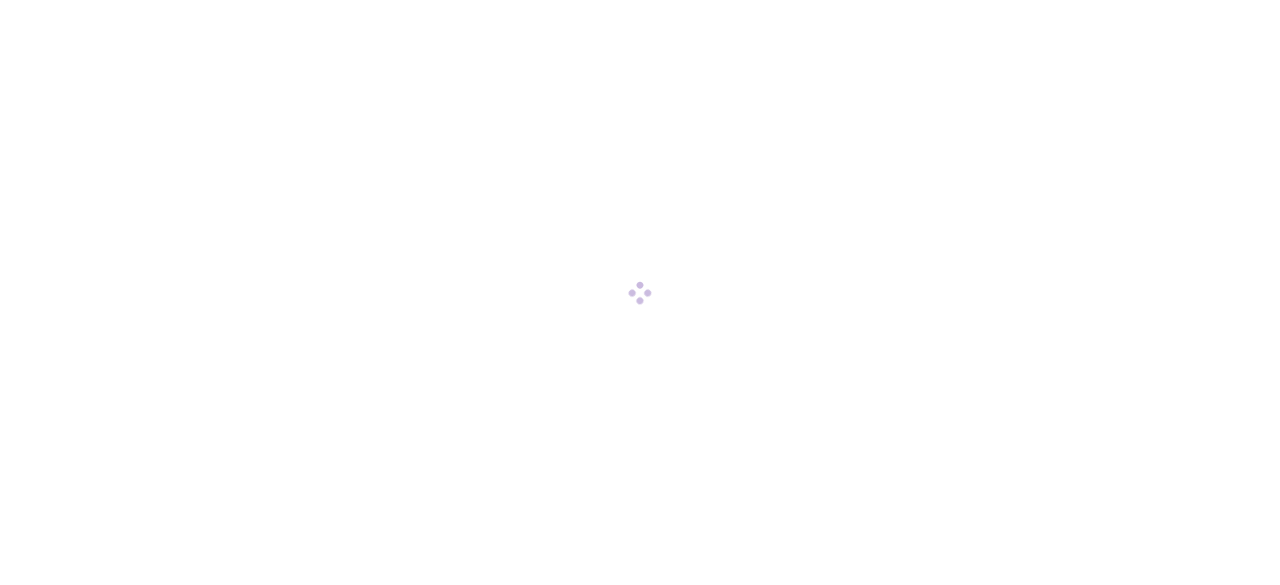 scroll, scrollTop: 0, scrollLeft: 0, axis: both 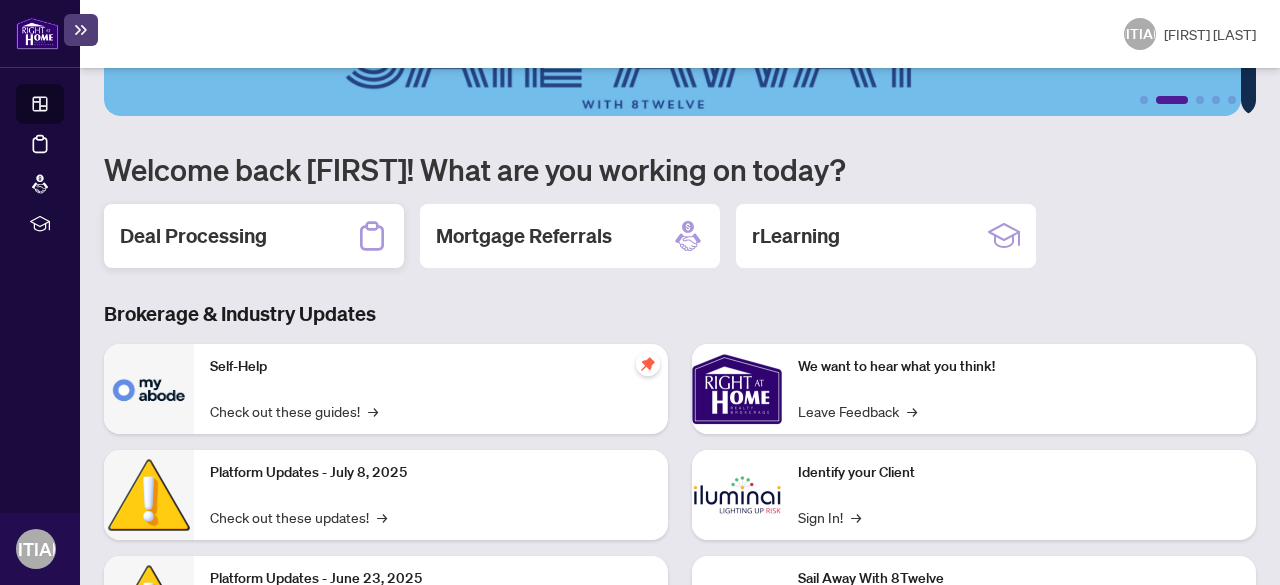 click on "Deal Processing" at bounding box center (193, 236) 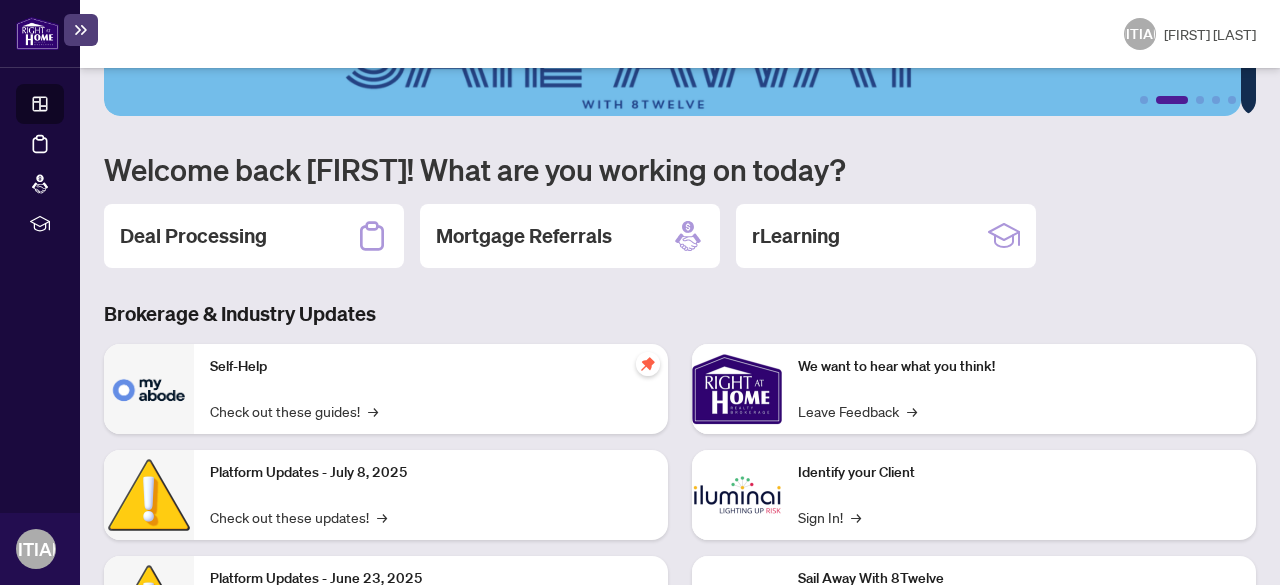 scroll, scrollTop: 0, scrollLeft: 0, axis: both 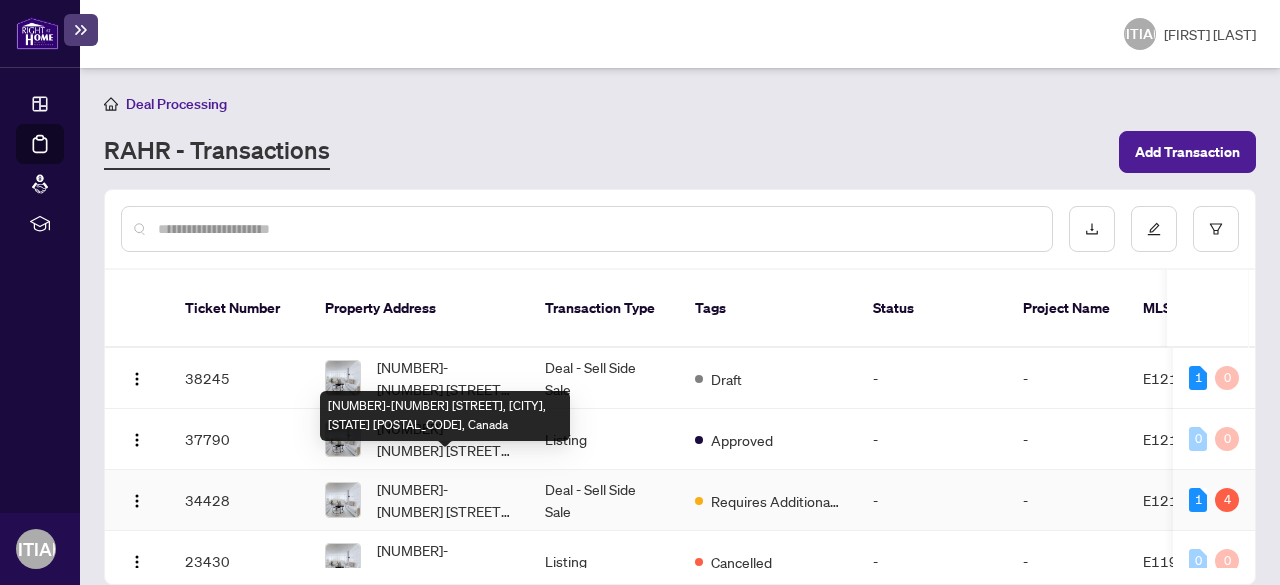 click on "[NUMBER]-[NUMBER] [STREET], [CITY], [STATE] [POSTAL_CODE], Canada" at bounding box center (445, 500) 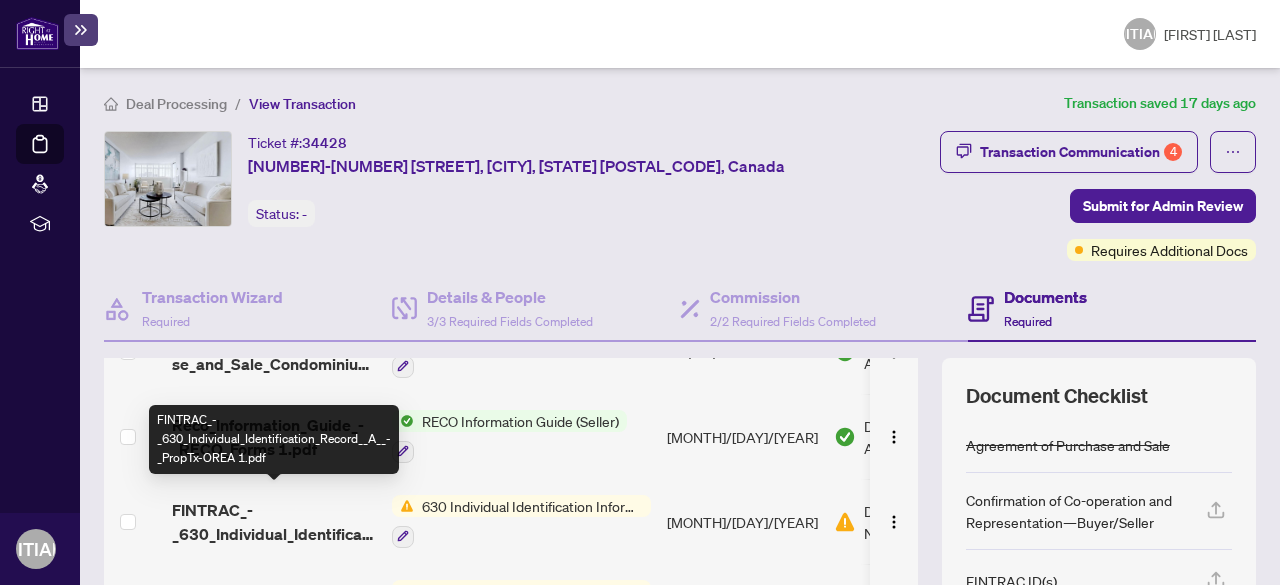 scroll, scrollTop: 1218, scrollLeft: 0, axis: vertical 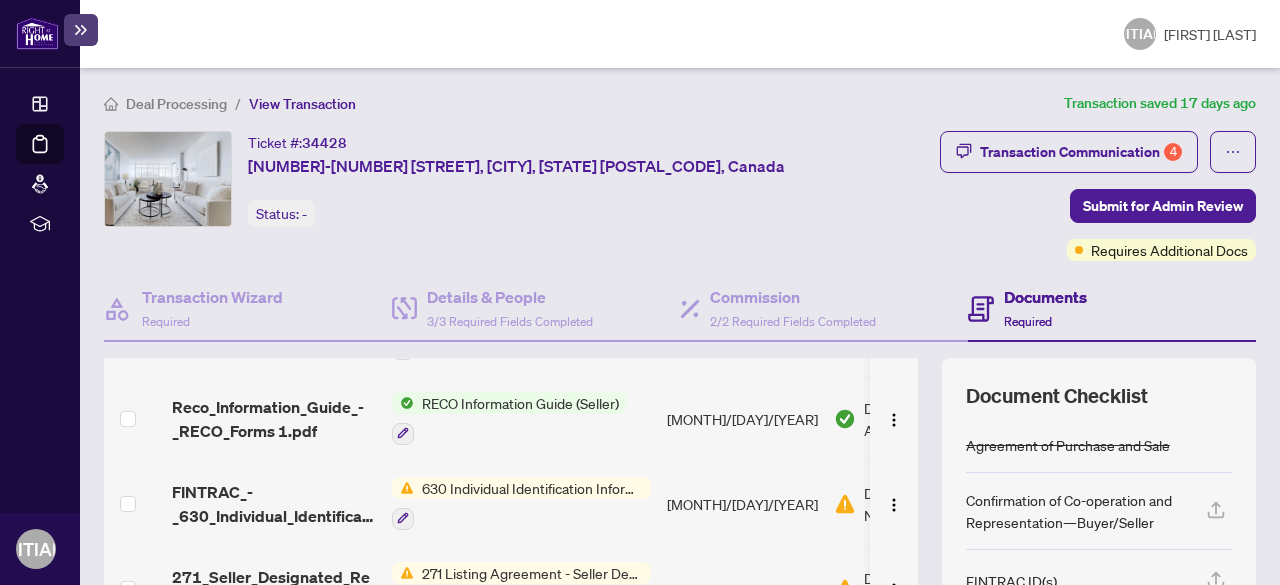 click on "271 Listing Agreement - Seller Designated Representation Agreement Authority
to Offer for Sale" at bounding box center [532, 573] 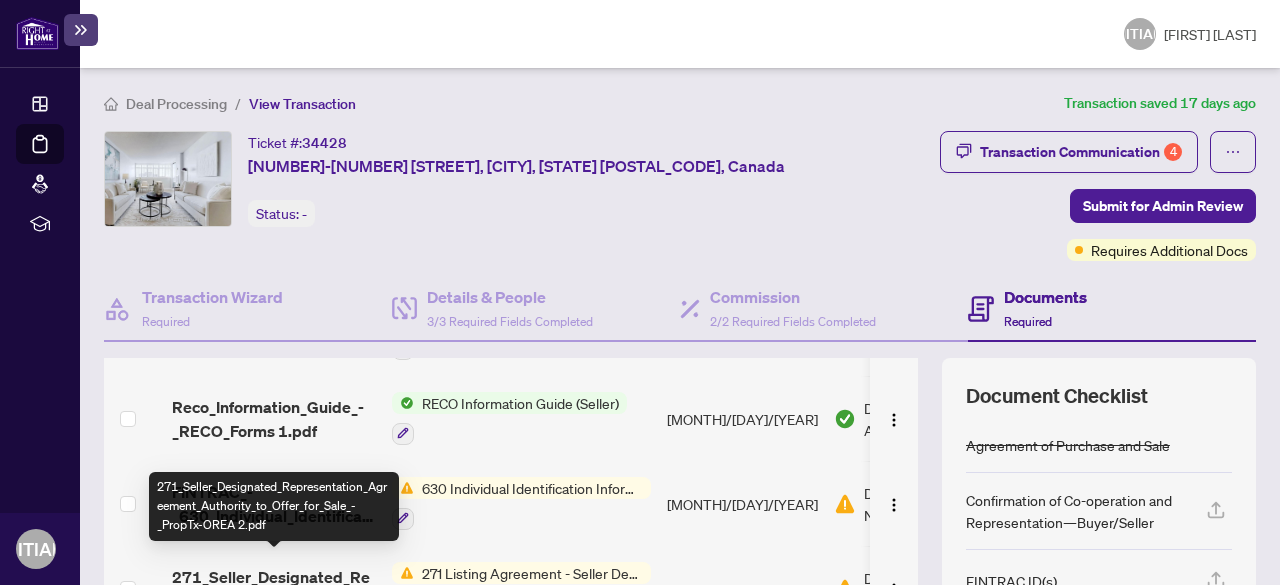 click on "271_Seller_Designated_Representation_Agreement_Authority_to_Offer_for_Sale_-_PropTx-OREA 2.pdf" at bounding box center [274, 589] 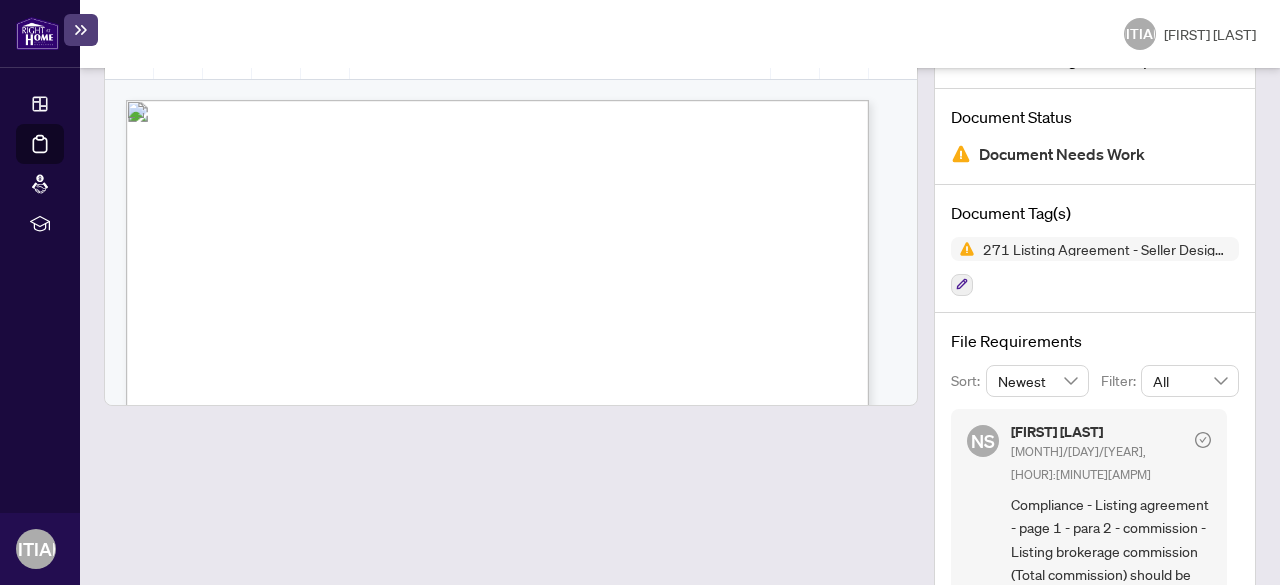 scroll, scrollTop: 200, scrollLeft: 0, axis: vertical 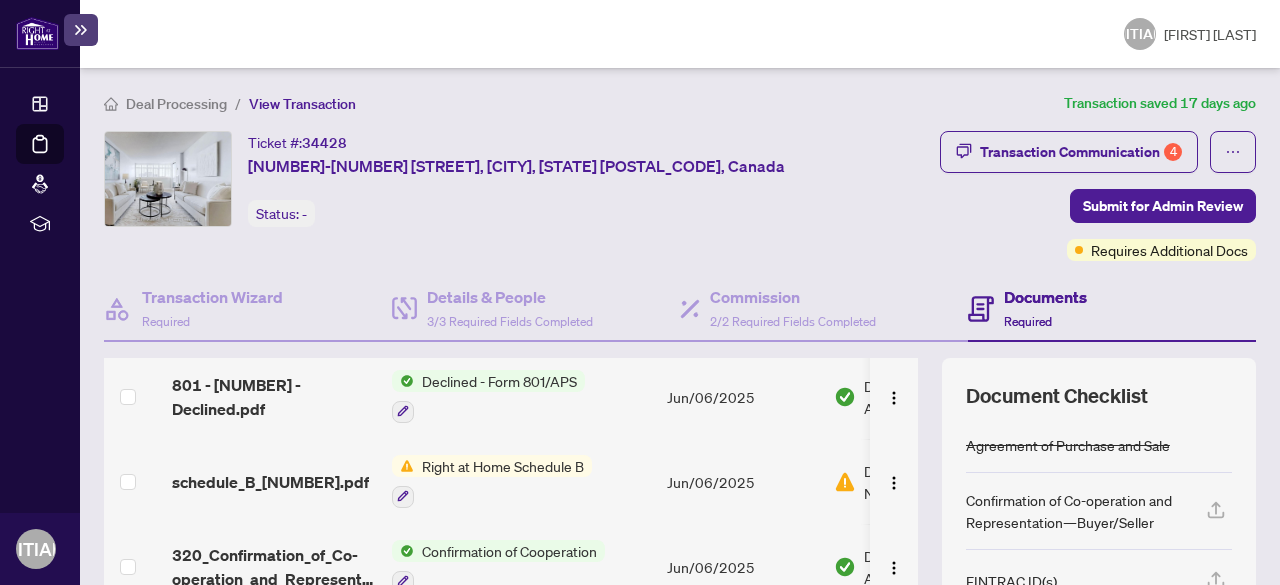 click on "Right at Home Schedule B" at bounding box center [503, 466] 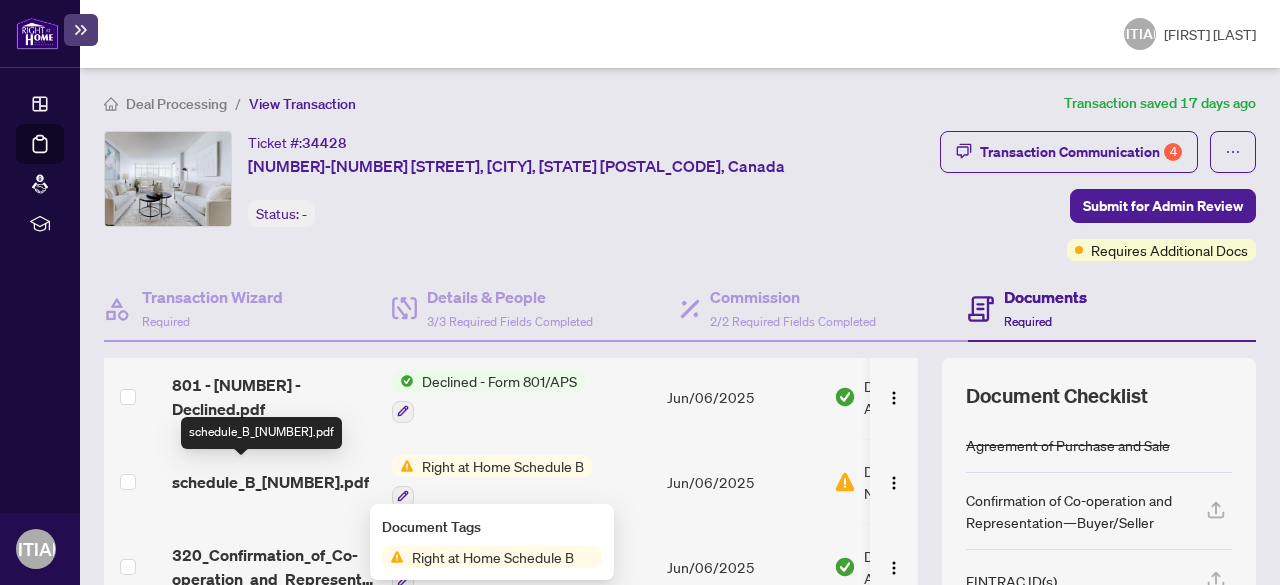 click on "schedule_B_[NUMBER].pdf" at bounding box center (270, 482) 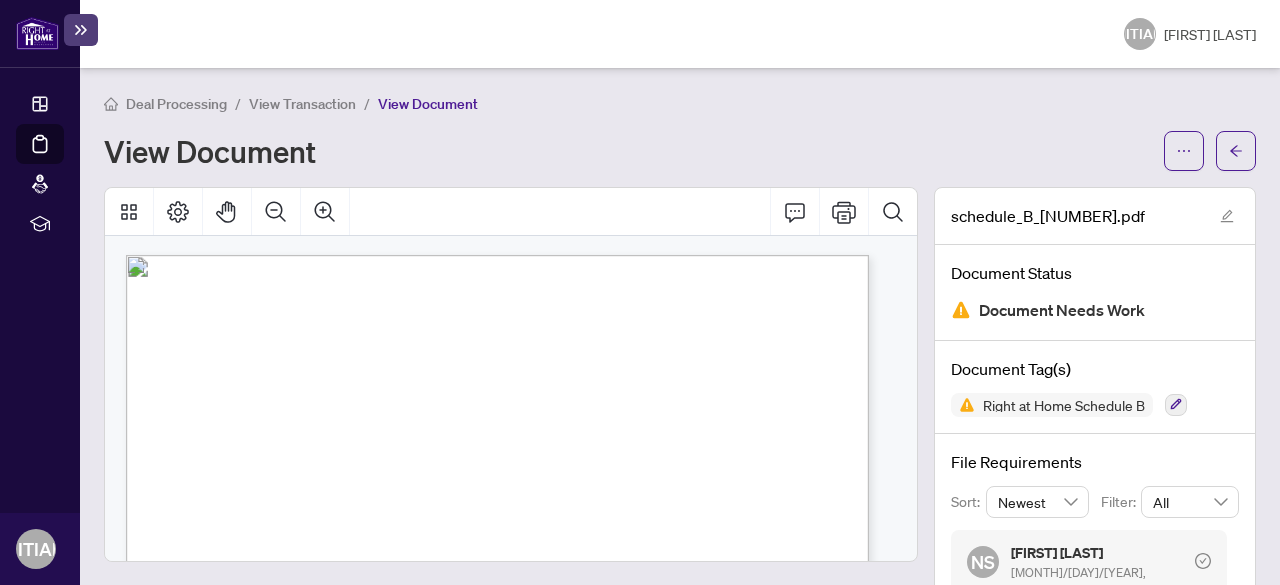 scroll, scrollTop: 0, scrollLeft: 0, axis: both 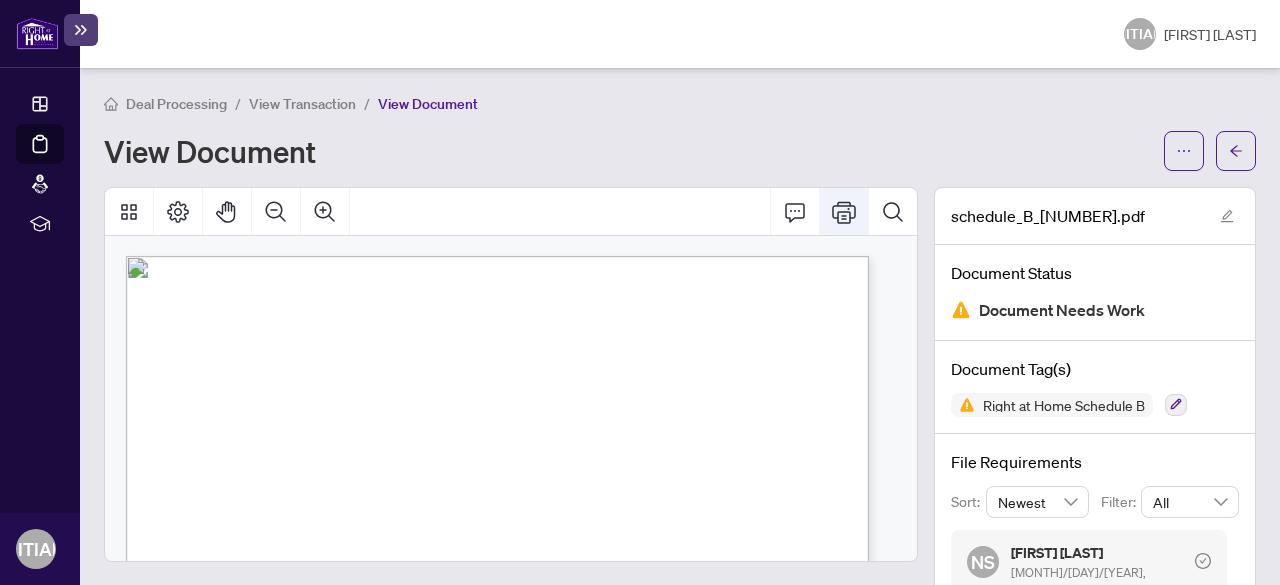click 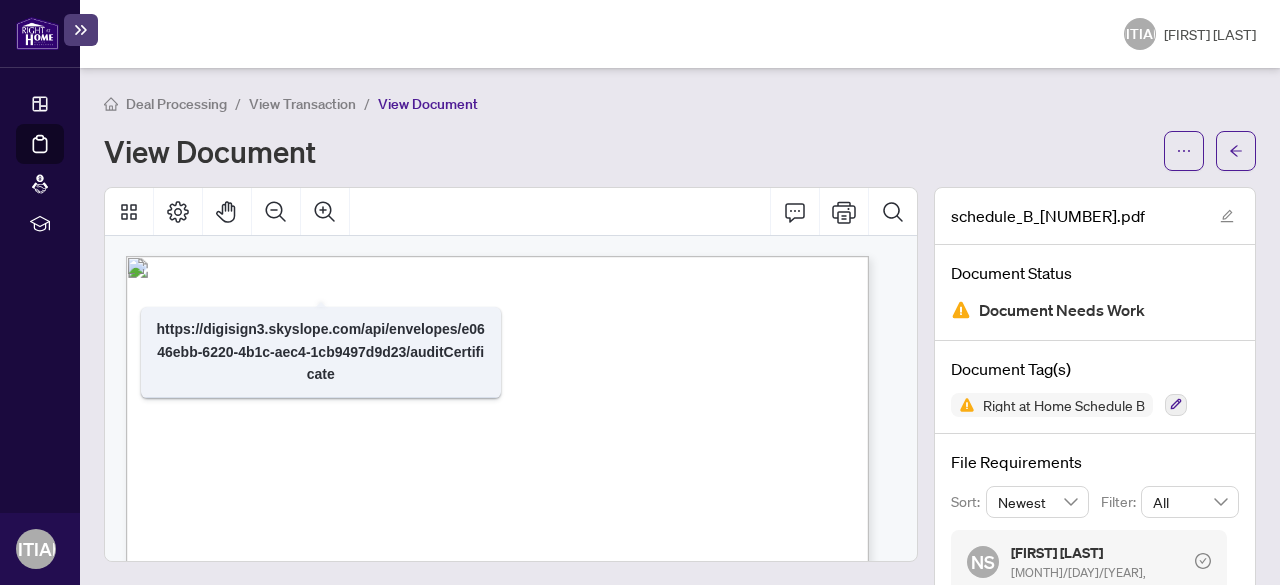 drag, startPoint x: 544, startPoint y: 119, endPoint x: 552, endPoint y: 135, distance: 17.888544 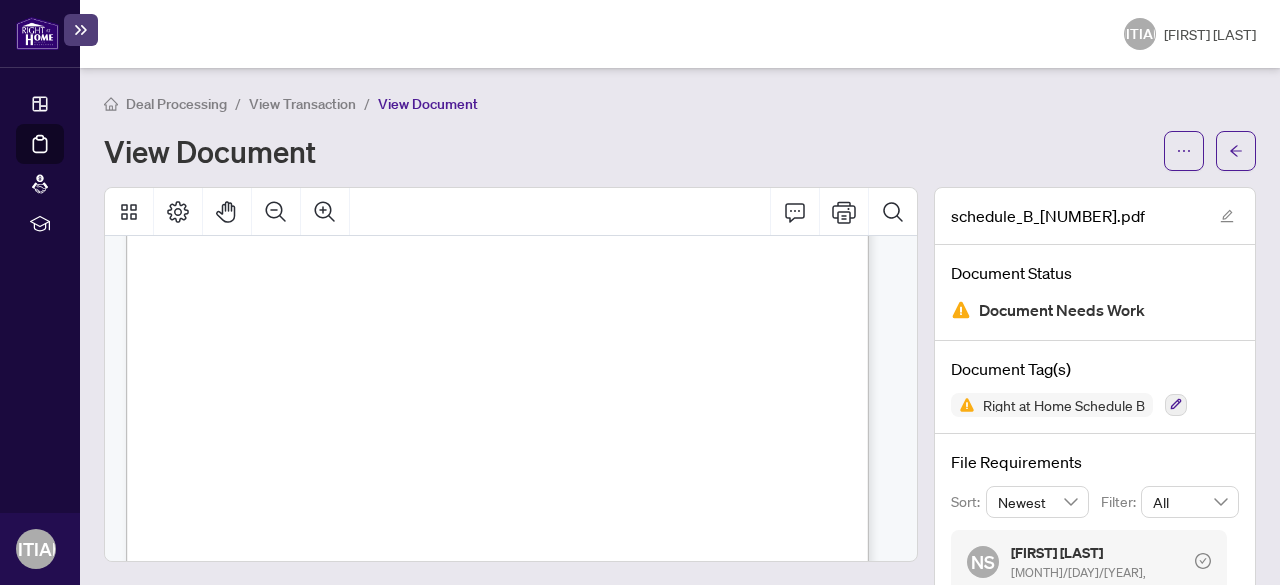 scroll, scrollTop: 200, scrollLeft: 0, axis: vertical 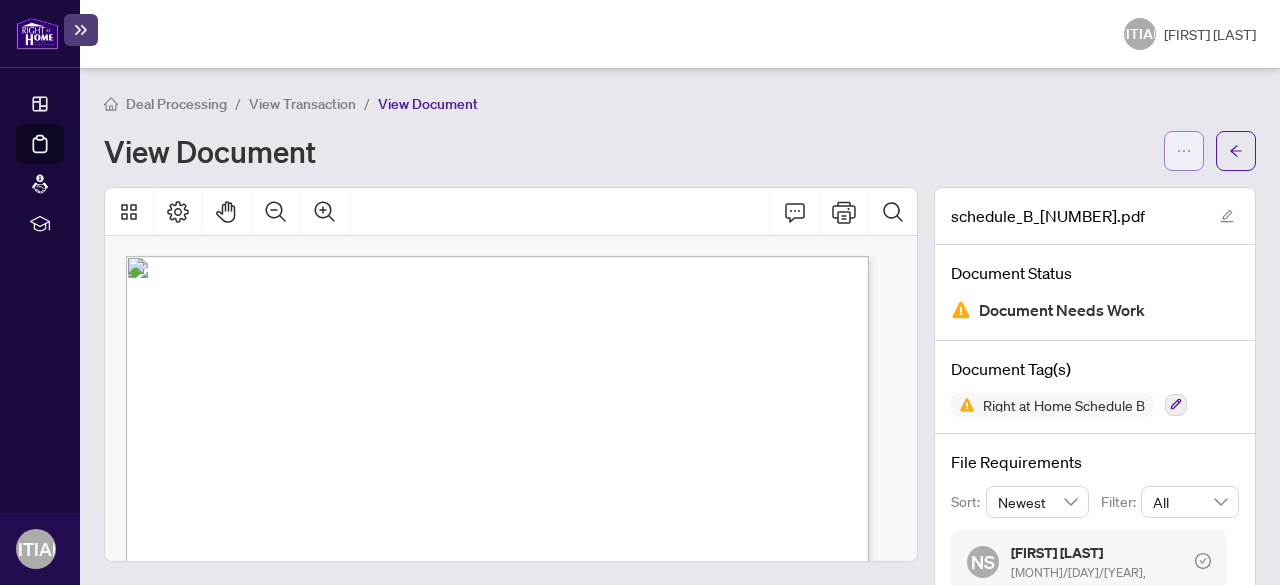 click at bounding box center (1184, 151) 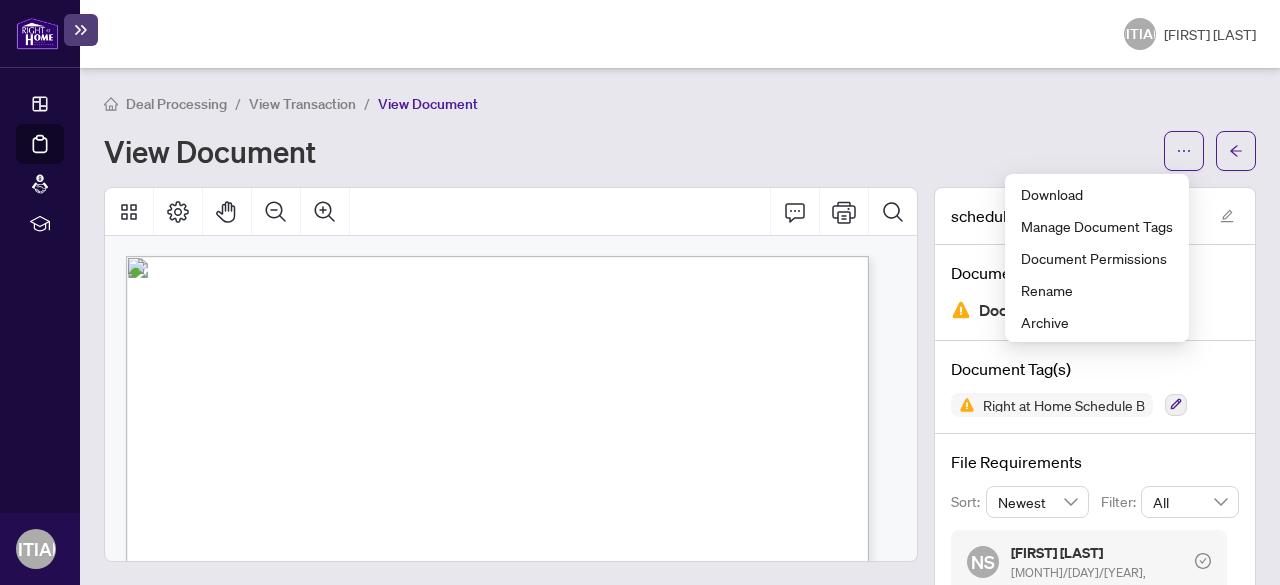 click on "View Document" at bounding box center (680, 151) 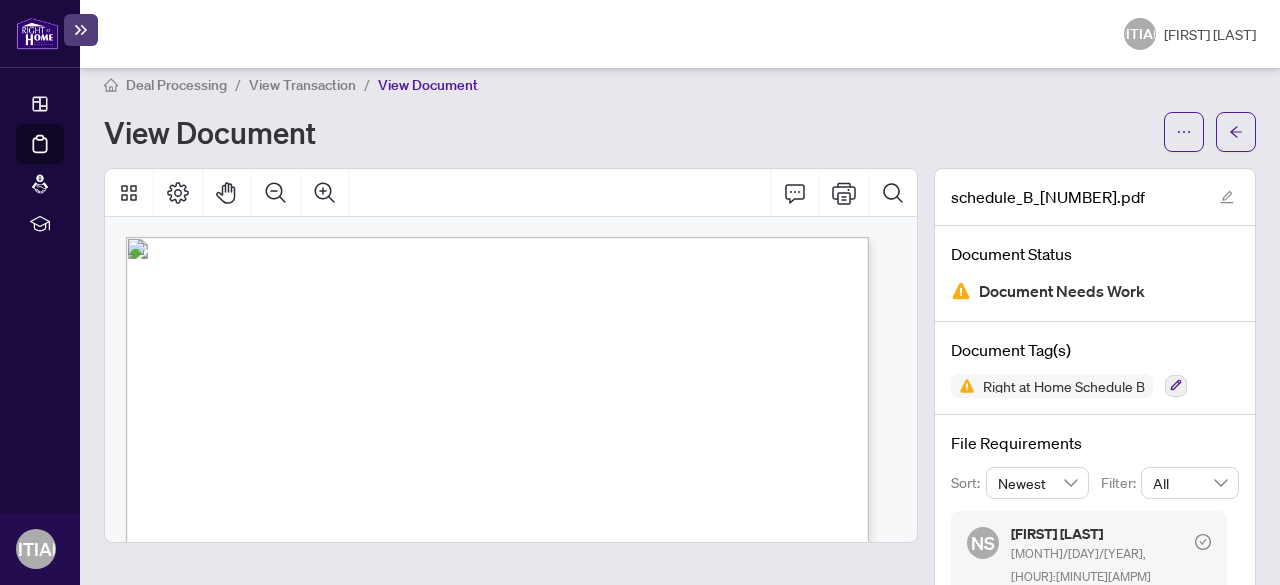 scroll, scrollTop: 0, scrollLeft: 0, axis: both 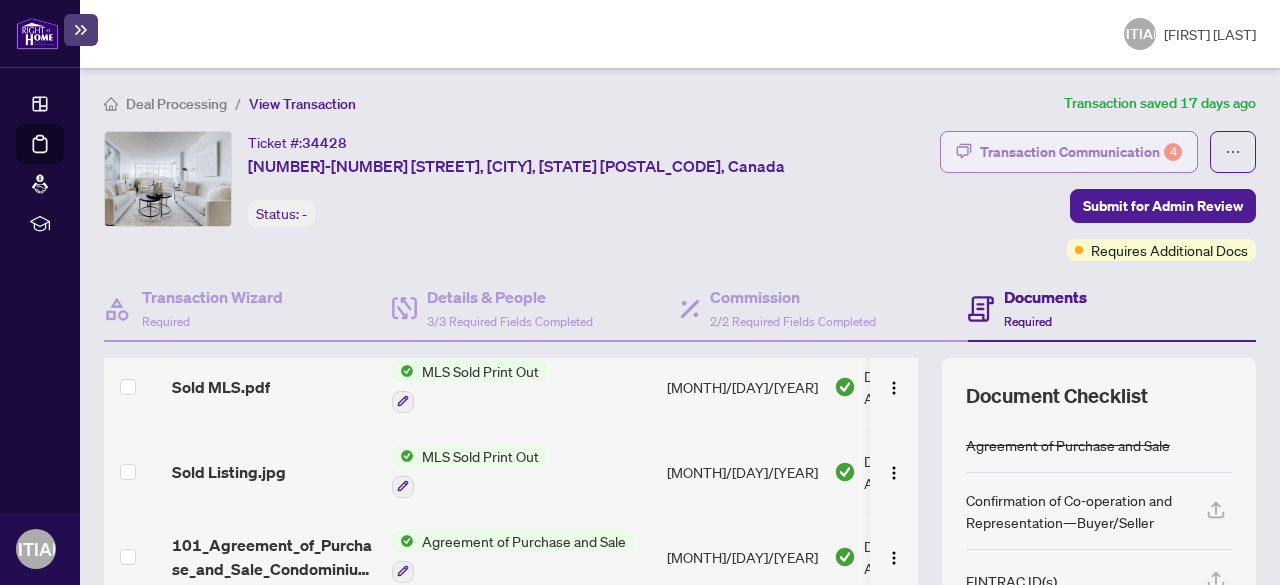 click on "Transaction Communication 4" at bounding box center (1081, 152) 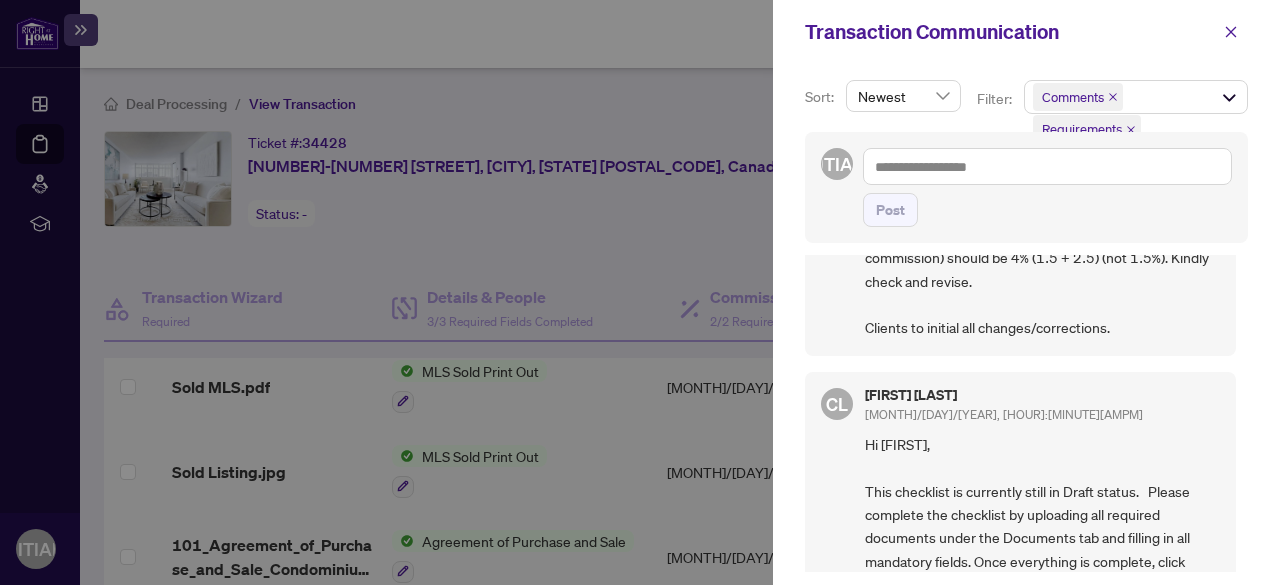 scroll, scrollTop: 1182, scrollLeft: 0, axis: vertical 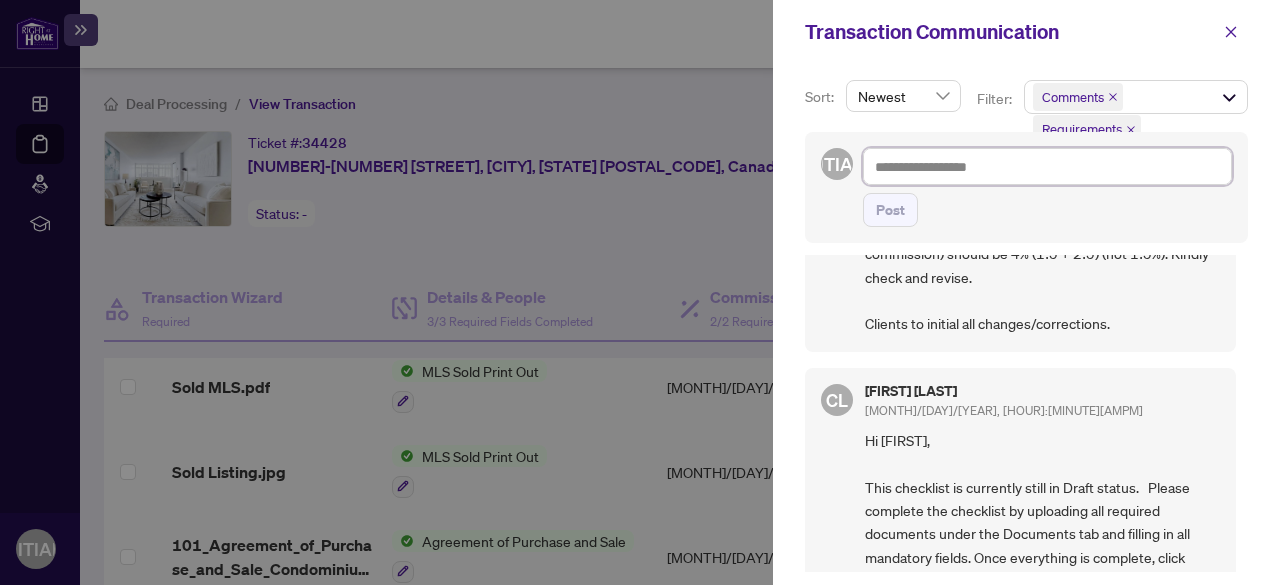 click at bounding box center [1047, 166] 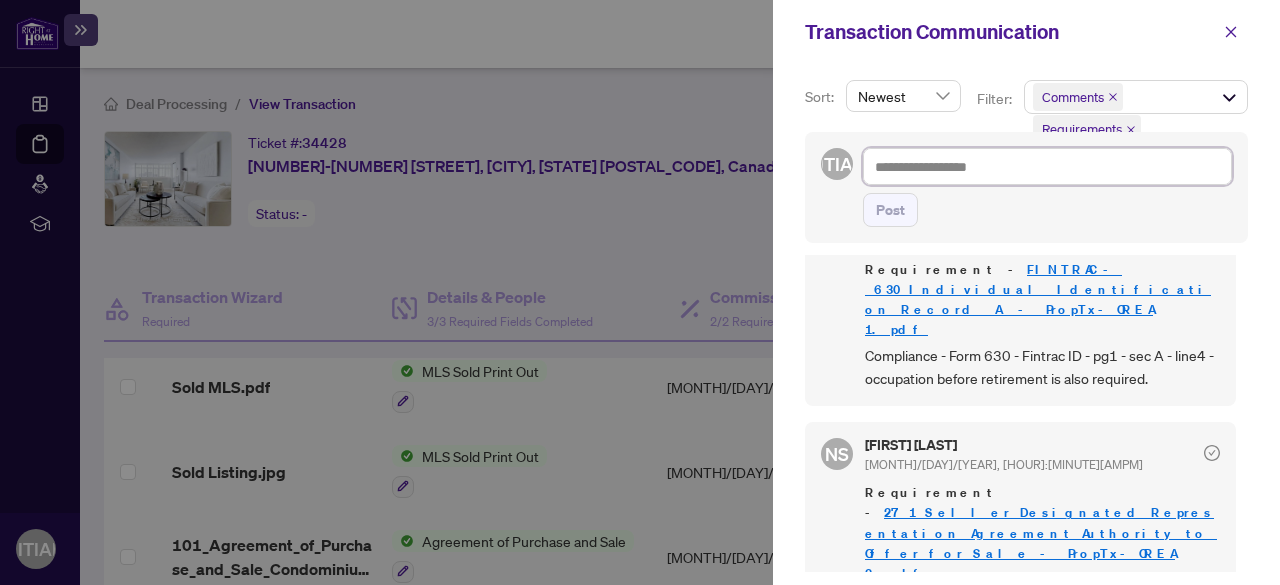 scroll, scrollTop: 782, scrollLeft: 0, axis: vertical 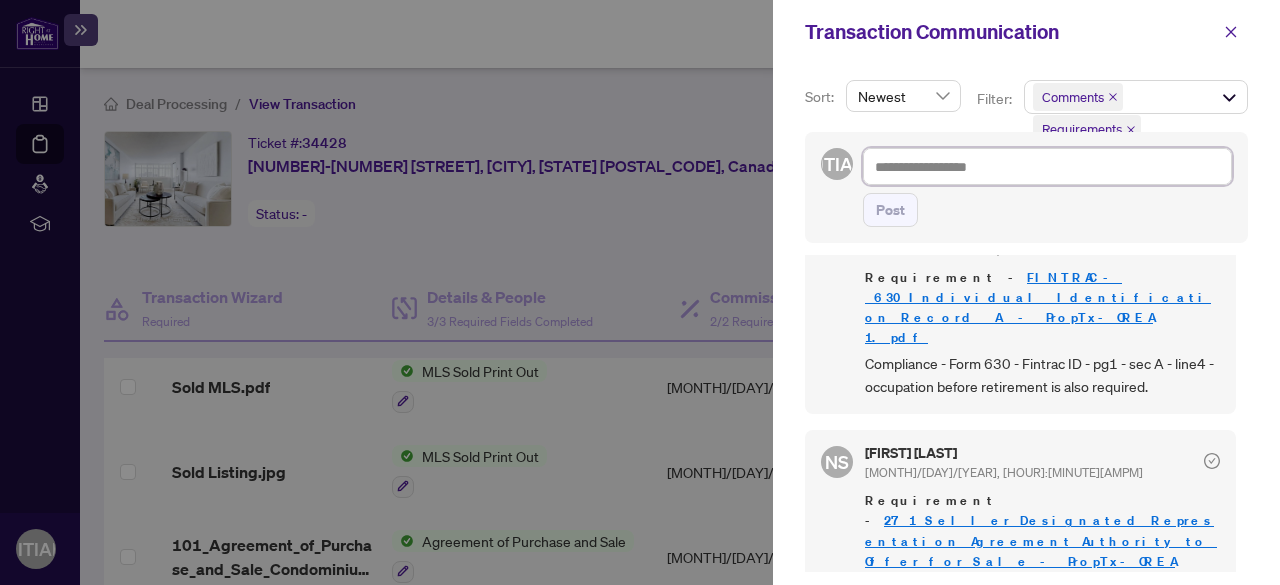 type on "*" 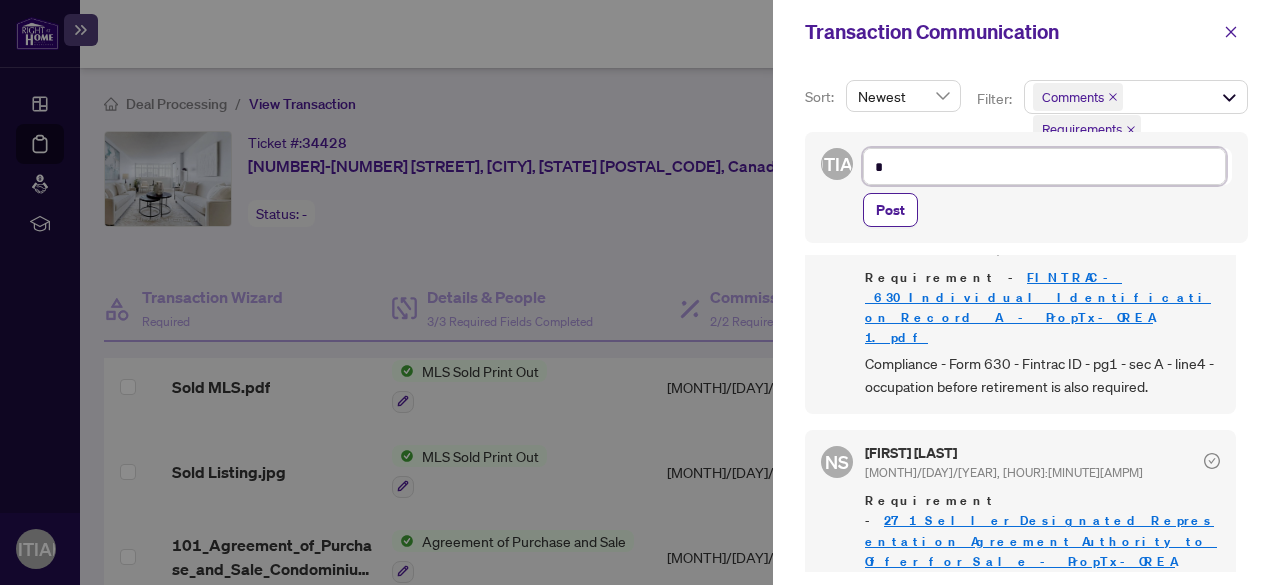 type on "**" 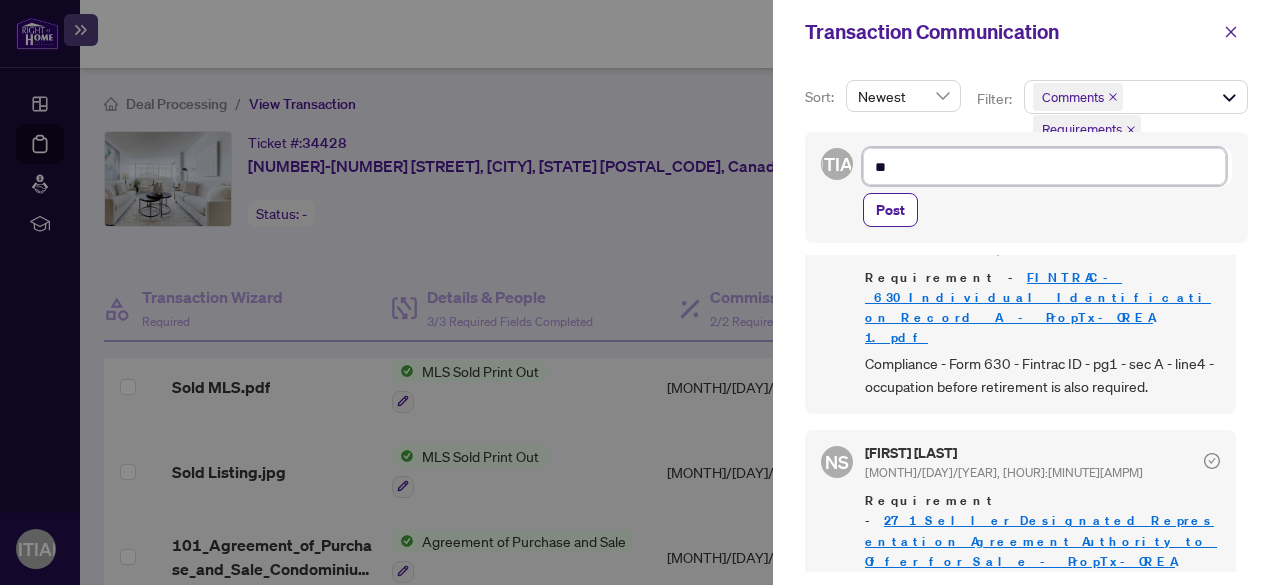 type on "***" 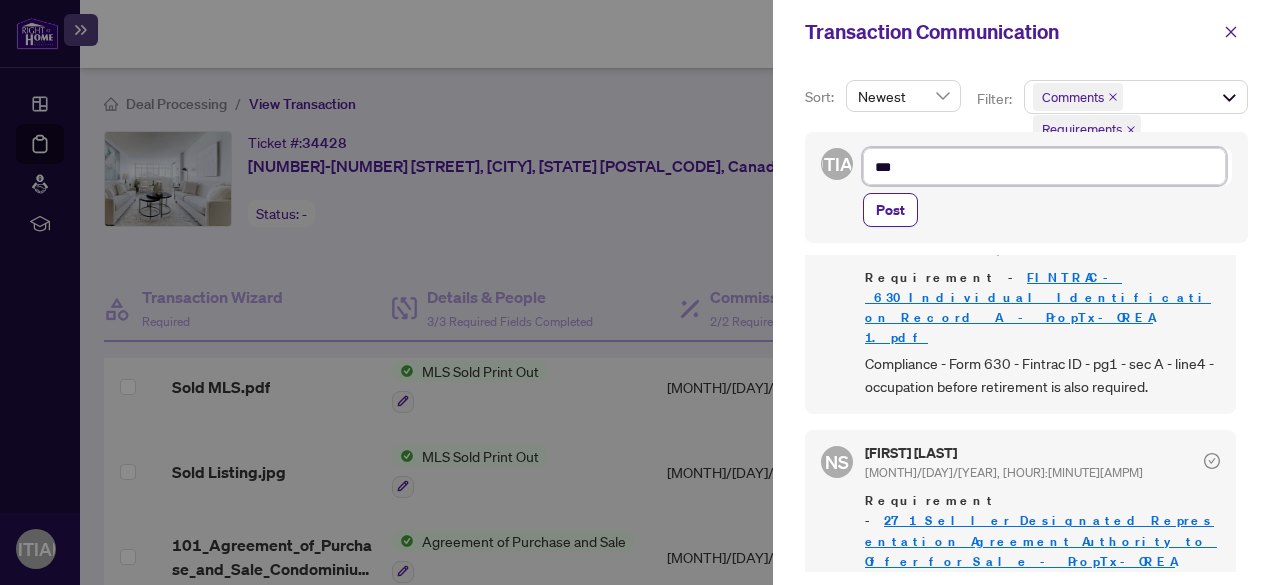 type on "****" 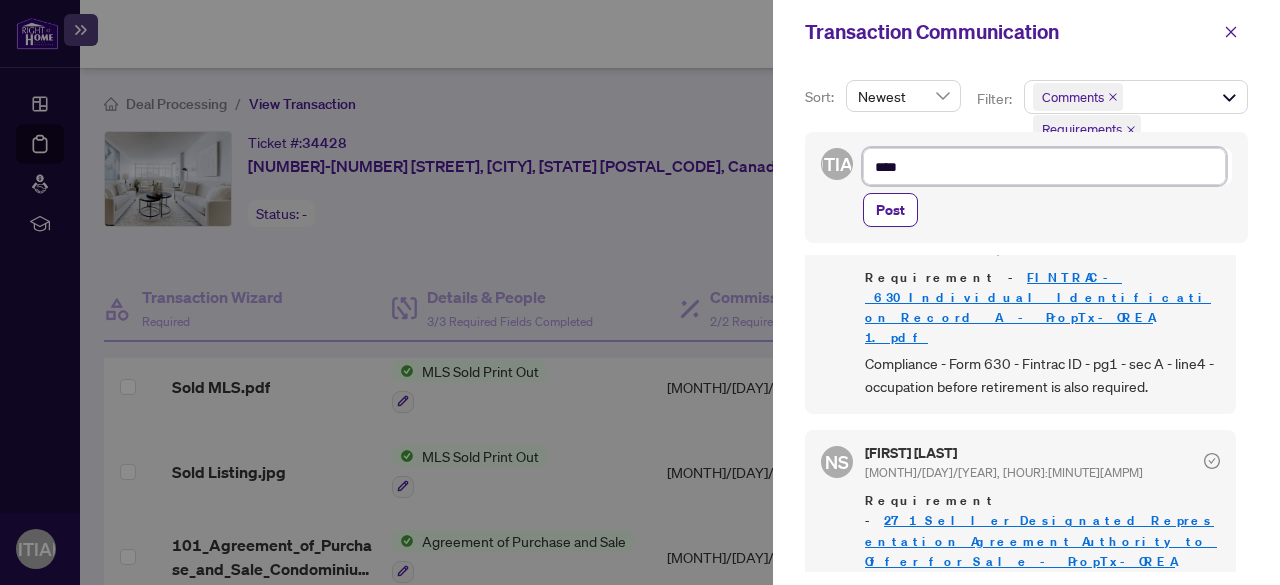 type on "*****" 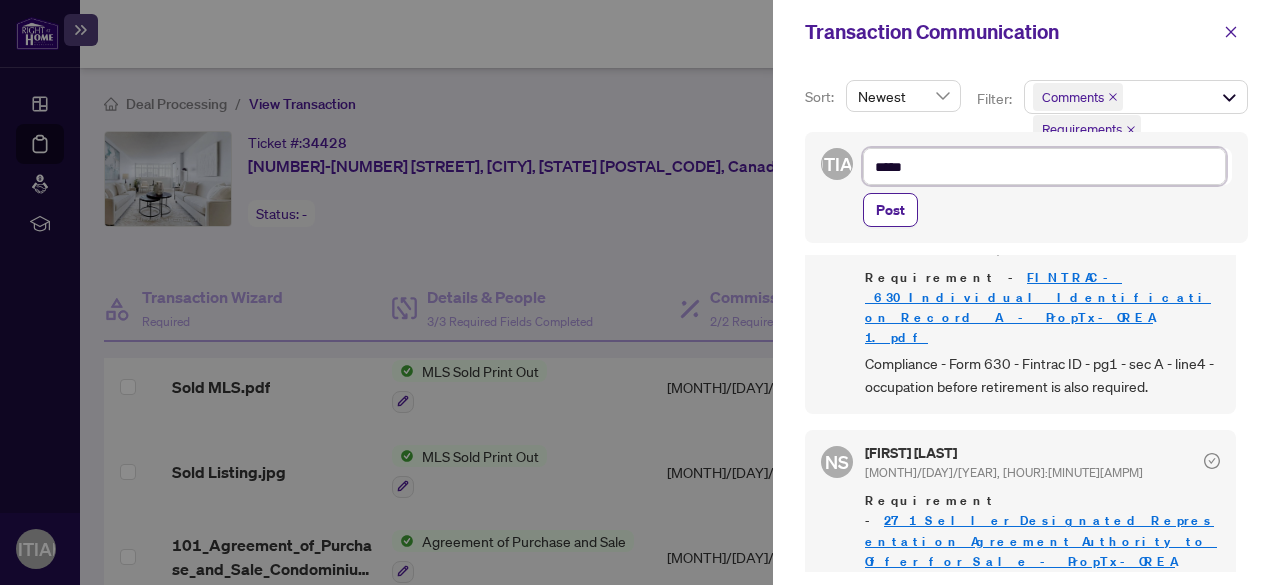 type on "******" 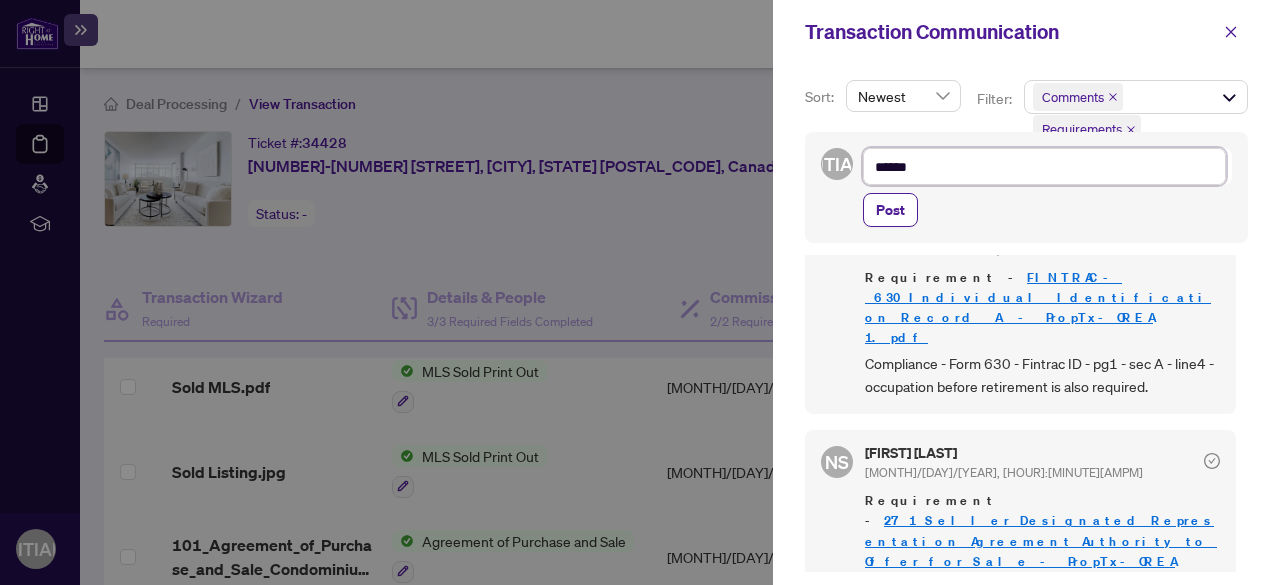 type on "******" 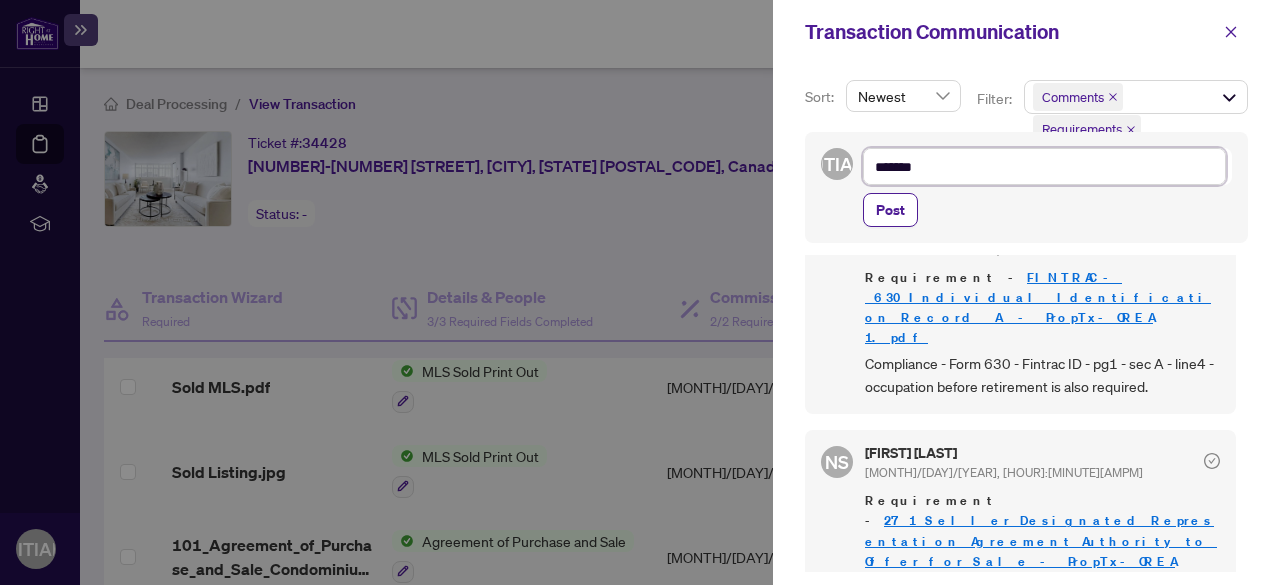 type on "********" 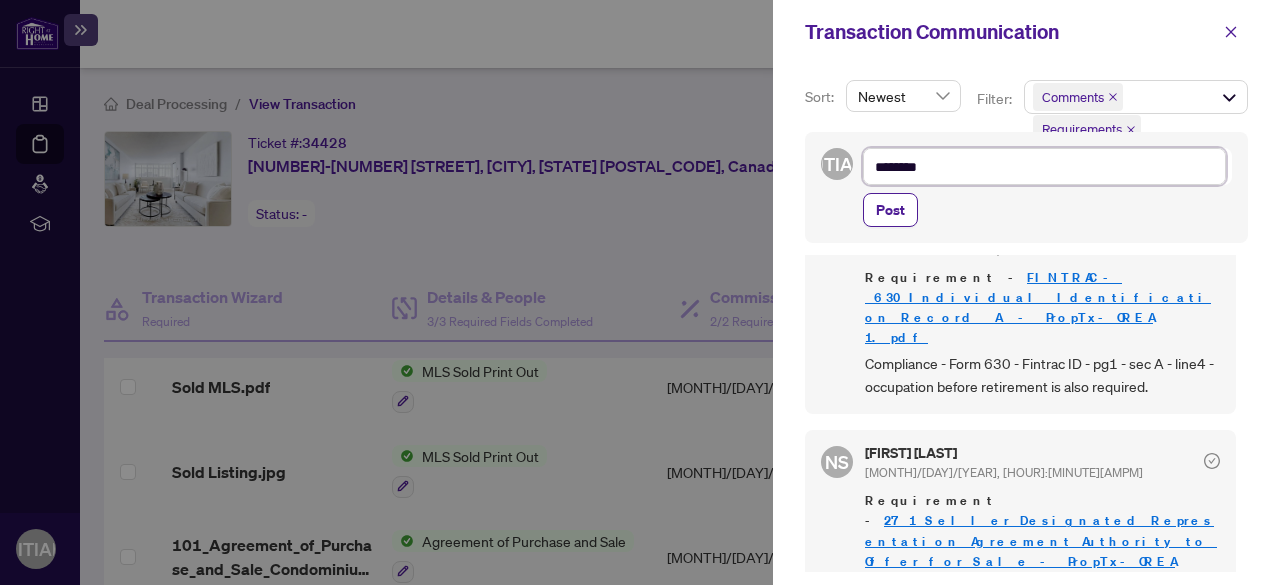type on "*********" 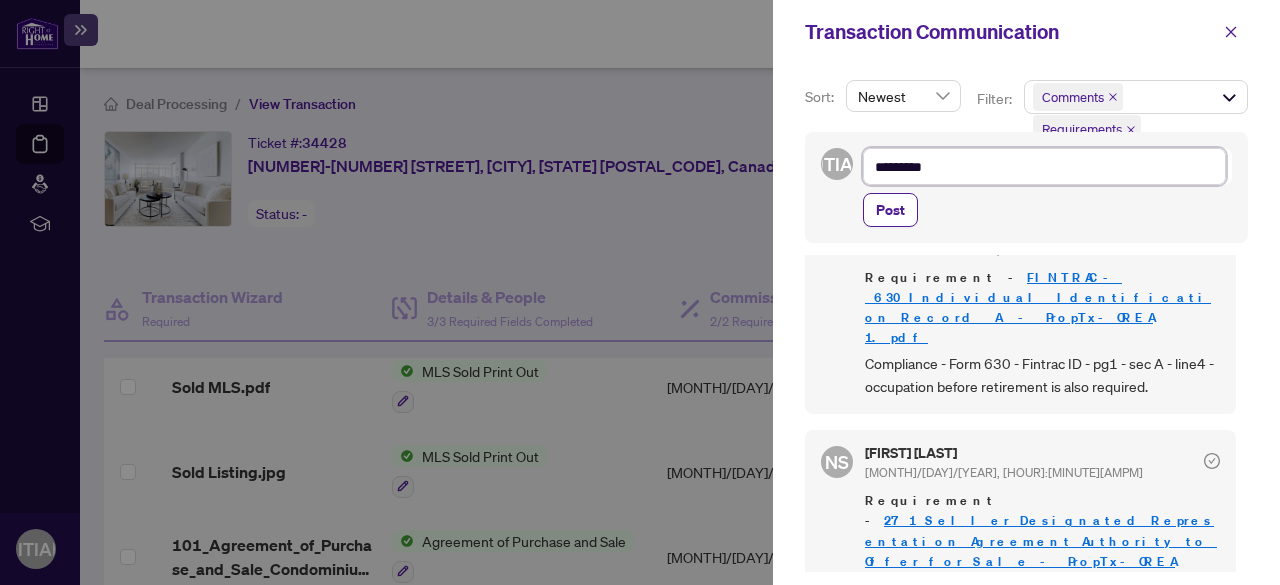 type on "********" 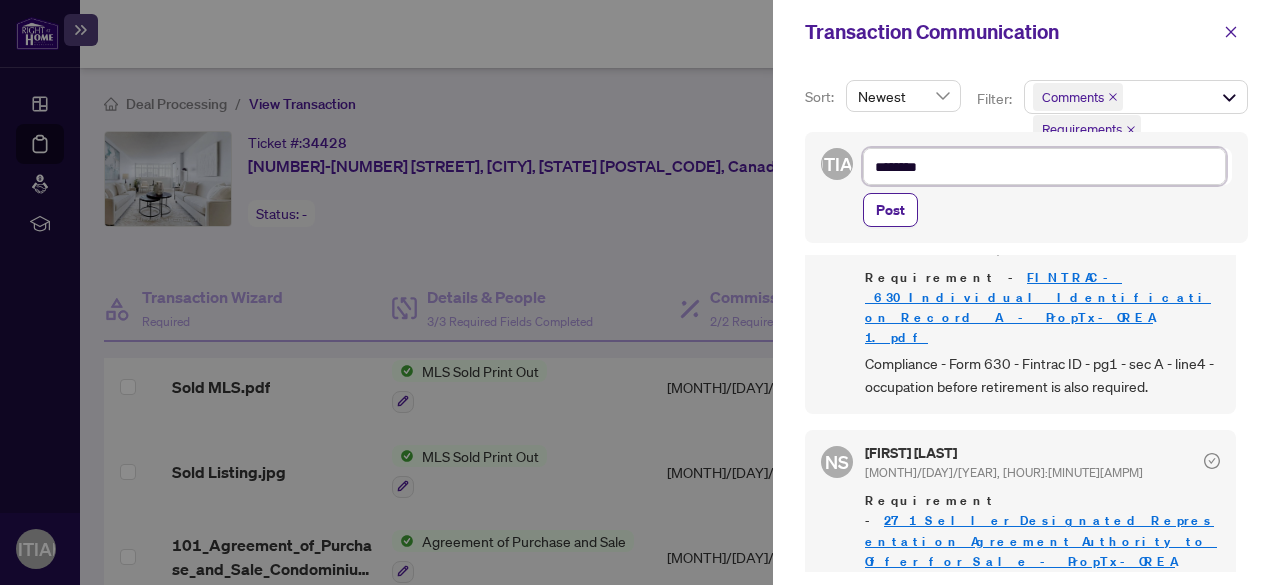type on "******" 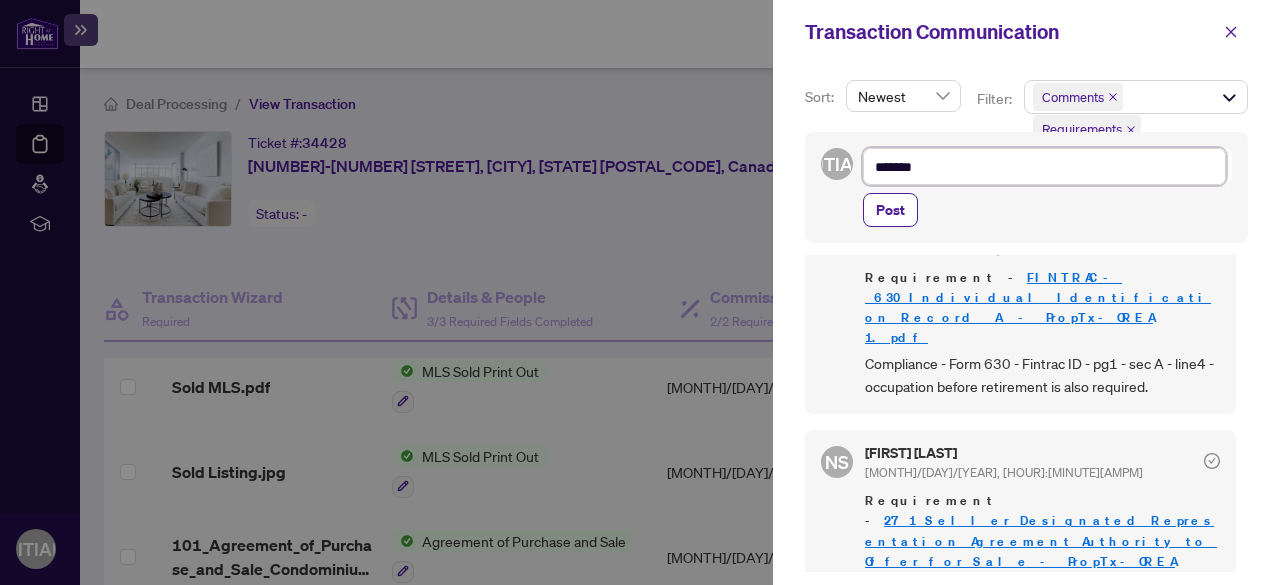 type on "********" 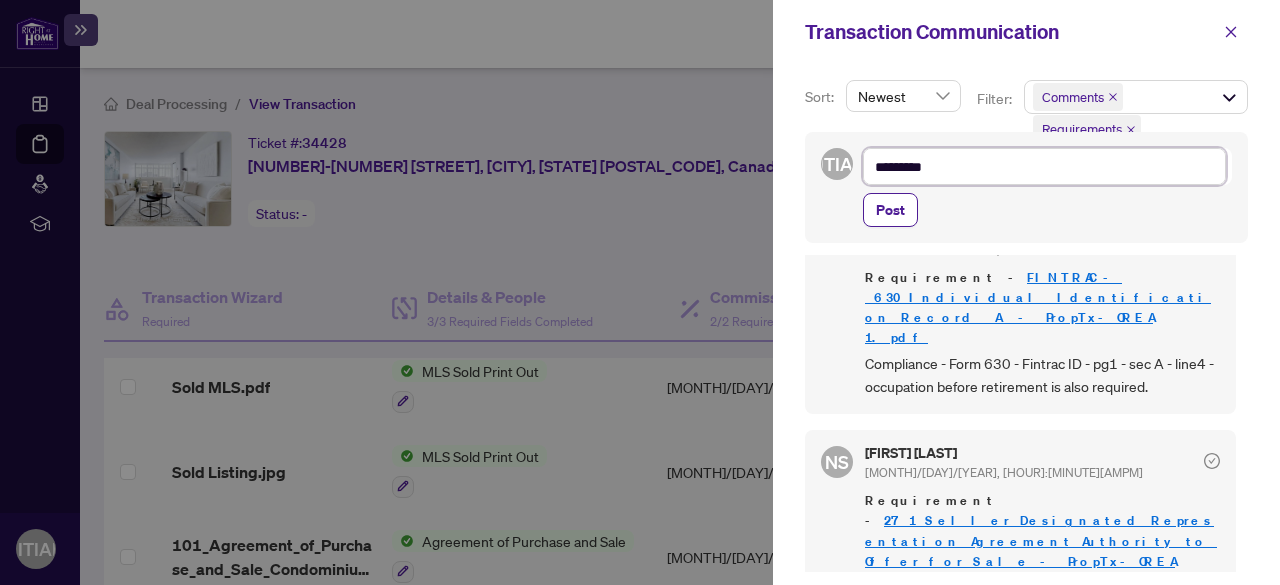 type on "**********" 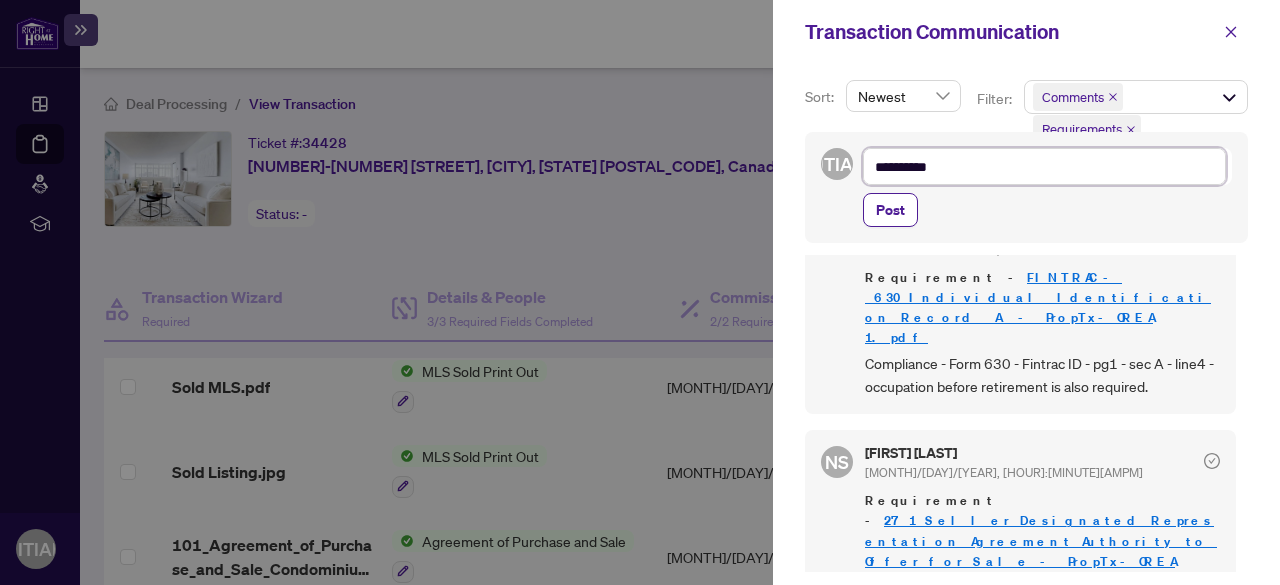 type on "**********" 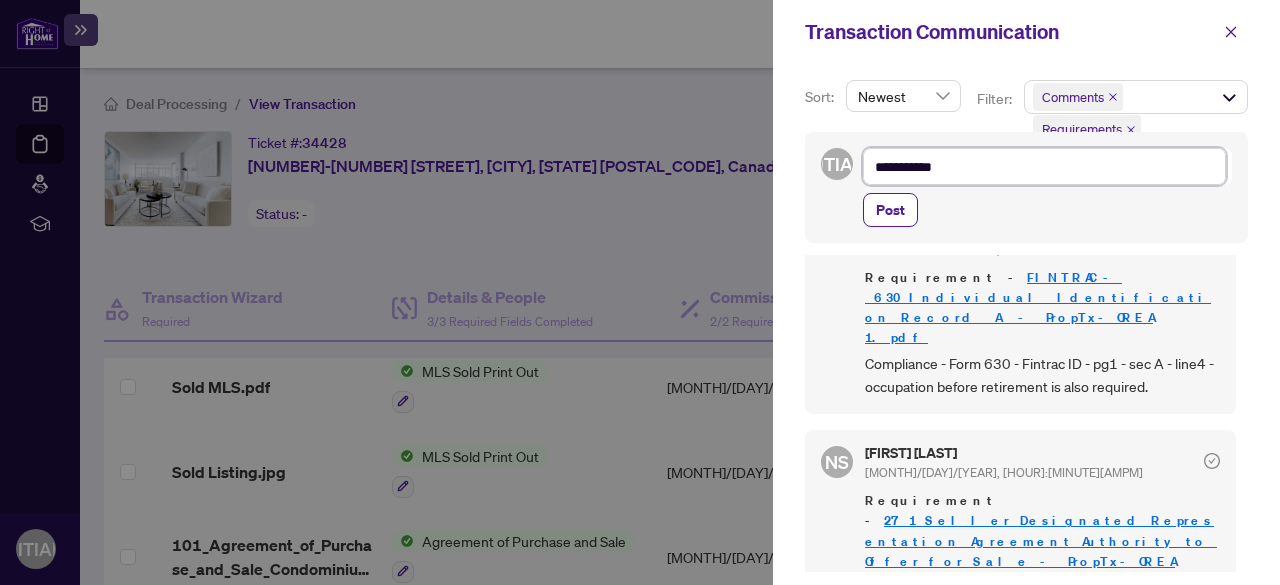 type on "**********" 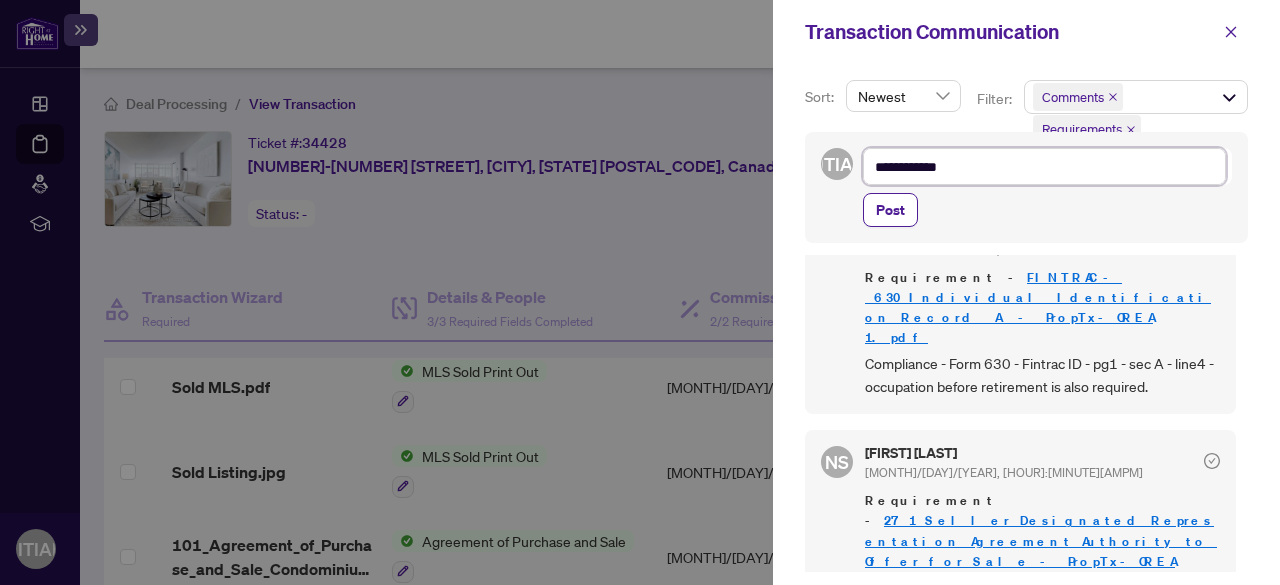 type on "**********" 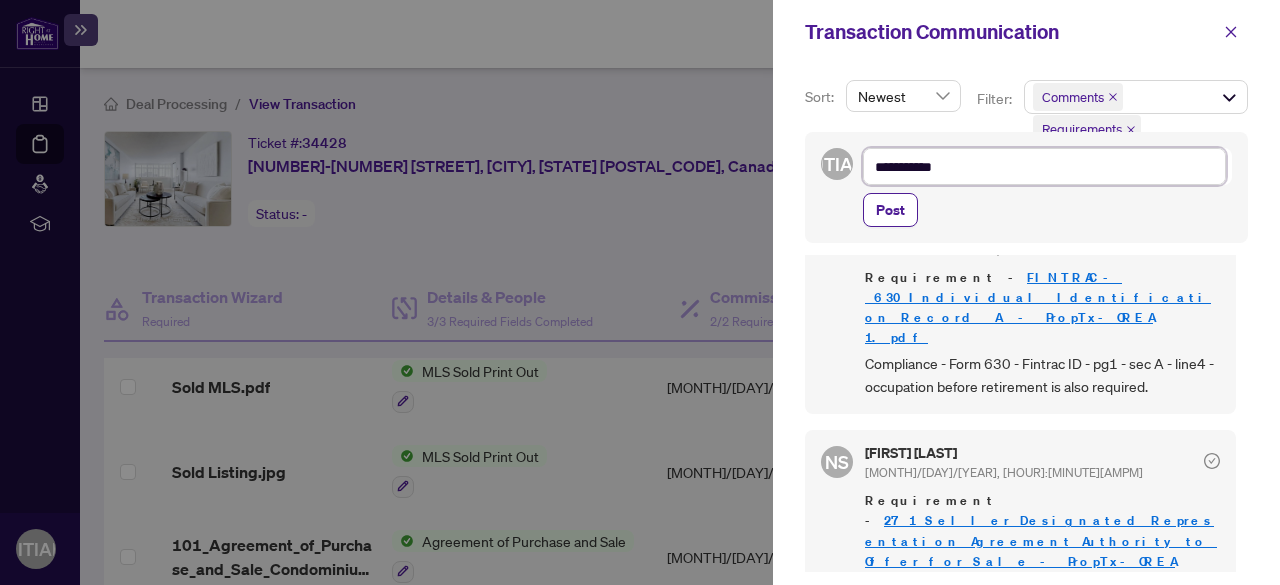 type on "**********" 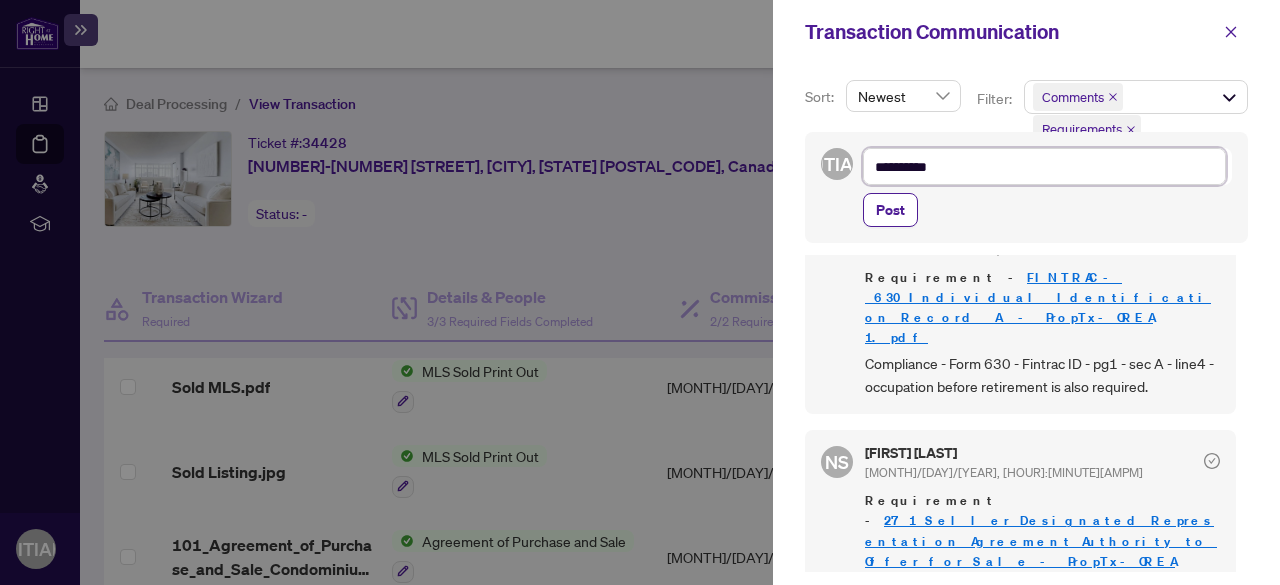type on "*********" 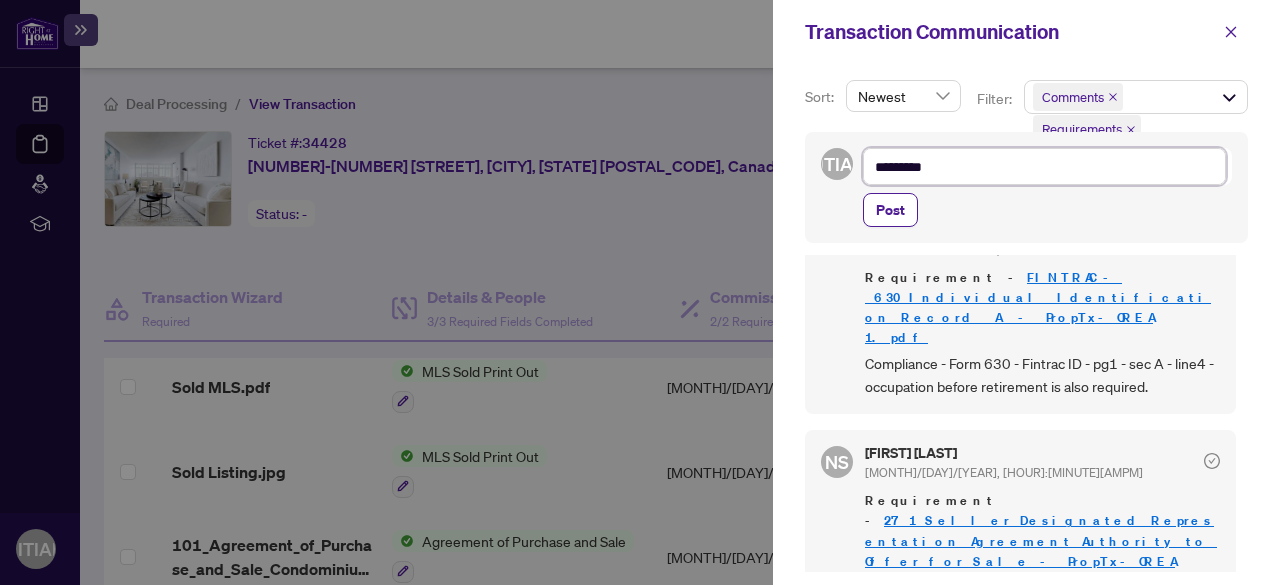 type on "********" 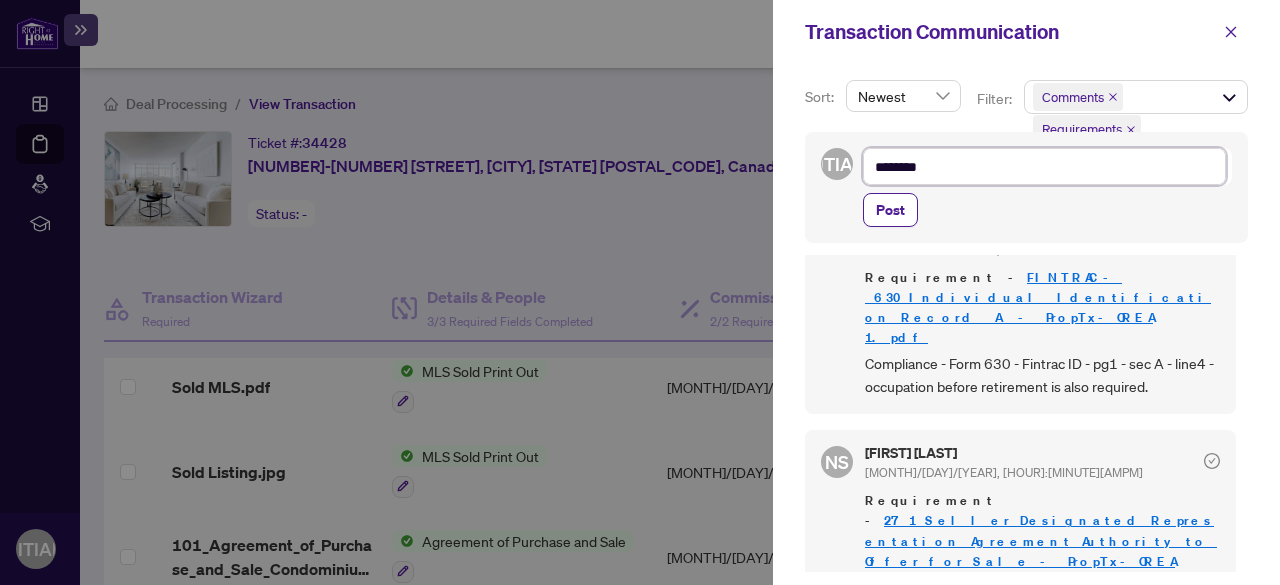 type on "******" 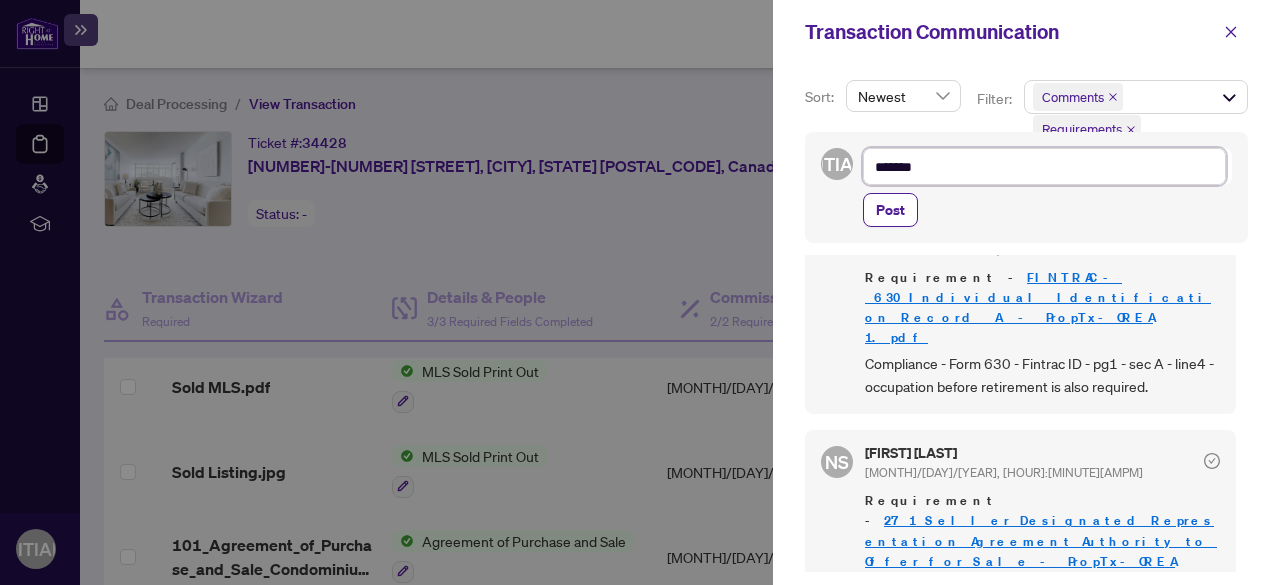 type on "********" 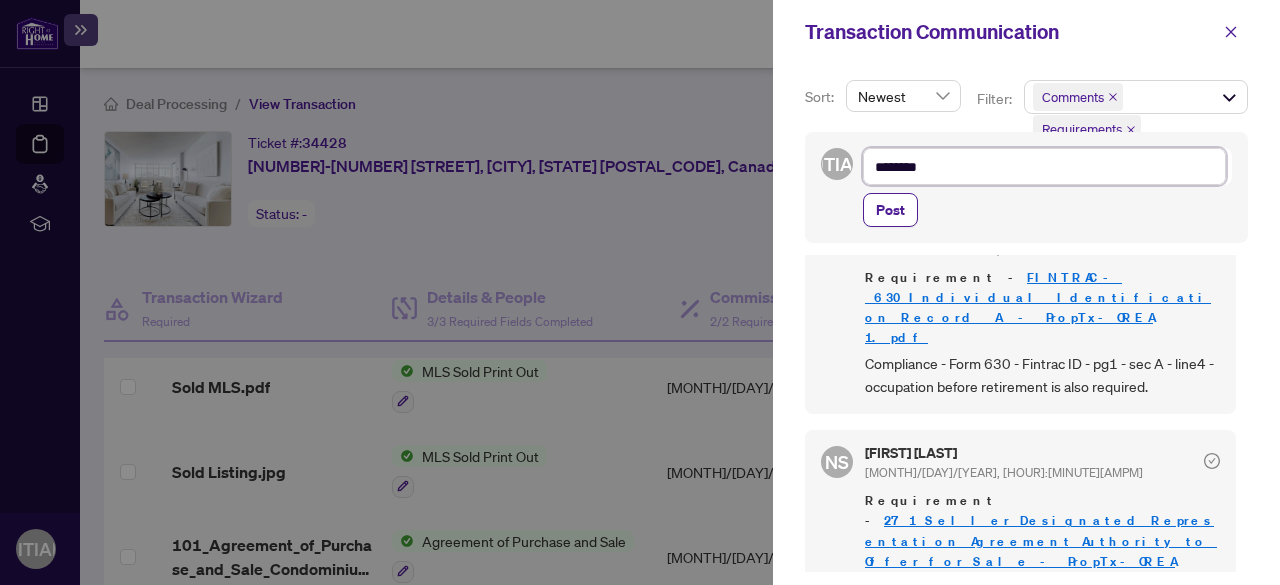 type on "*********" 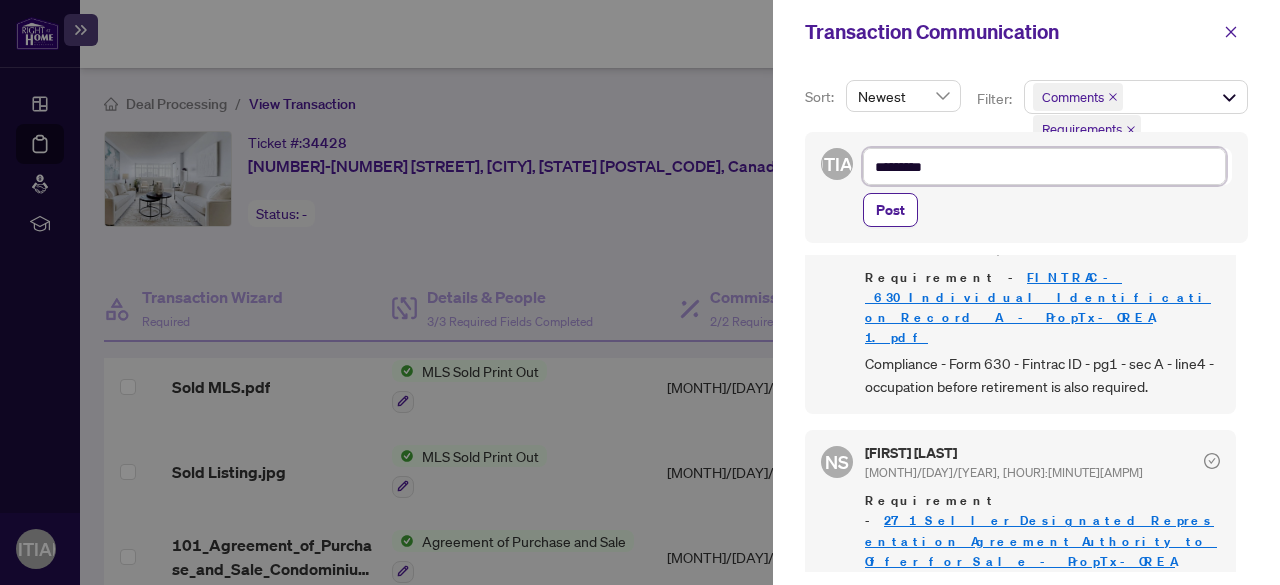 type on "**********" 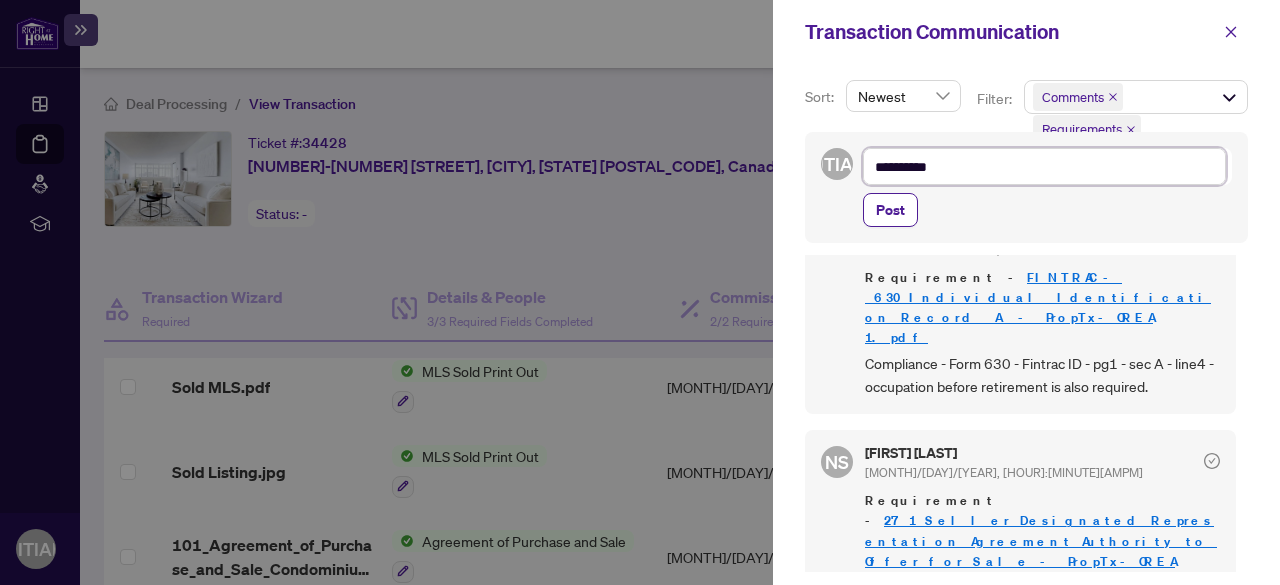 type on "**********" 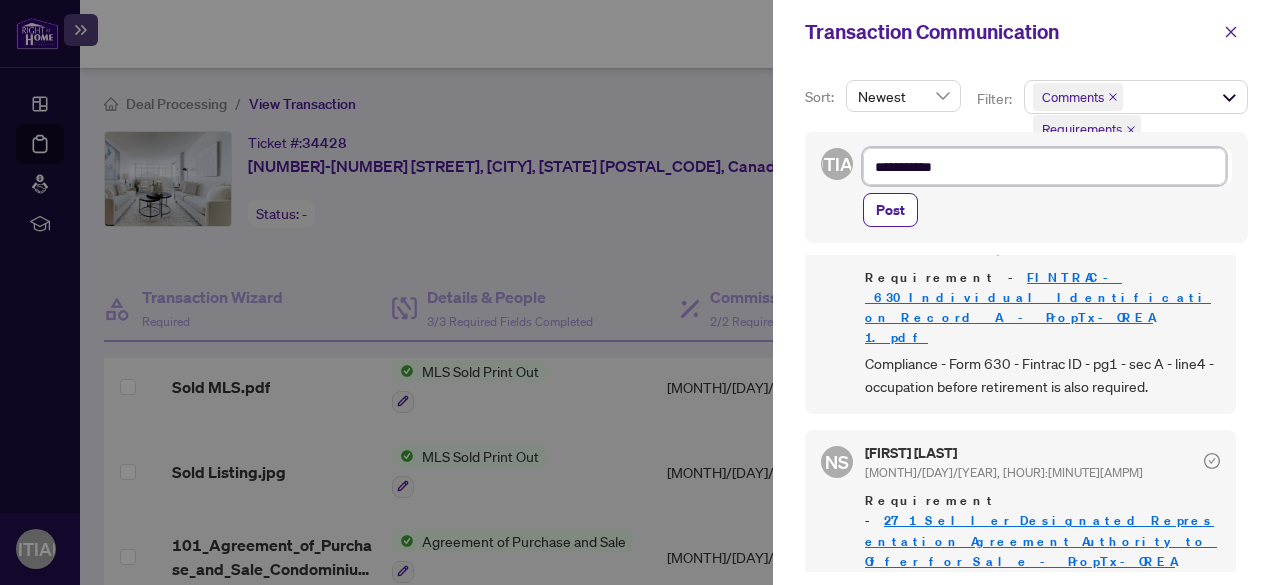 type on "**********" 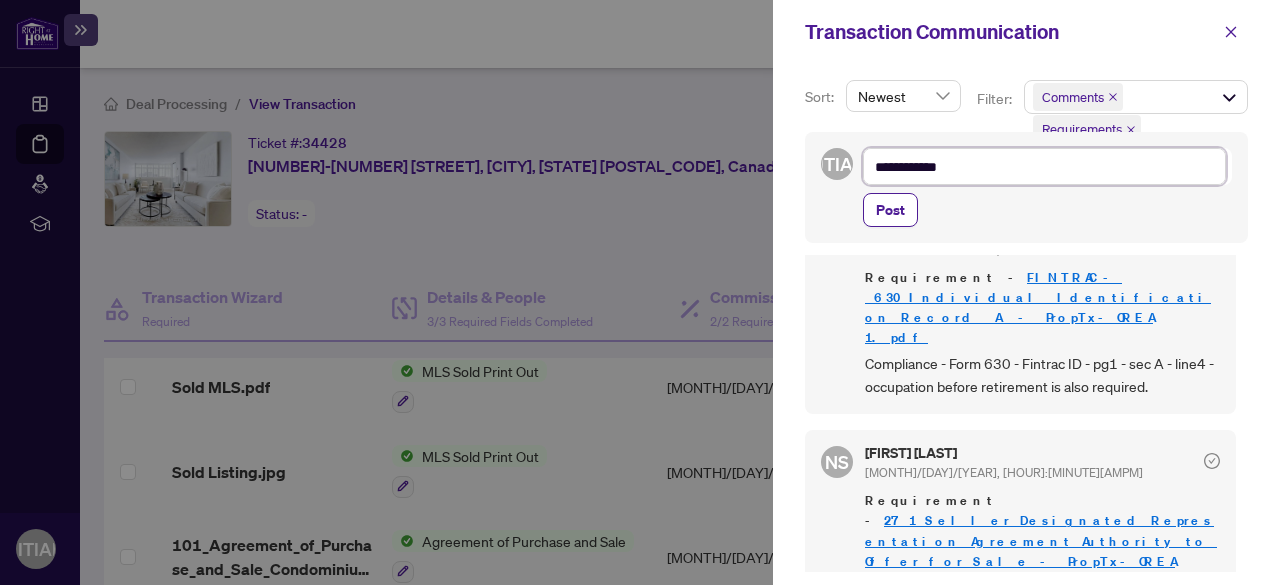 type on "**********" 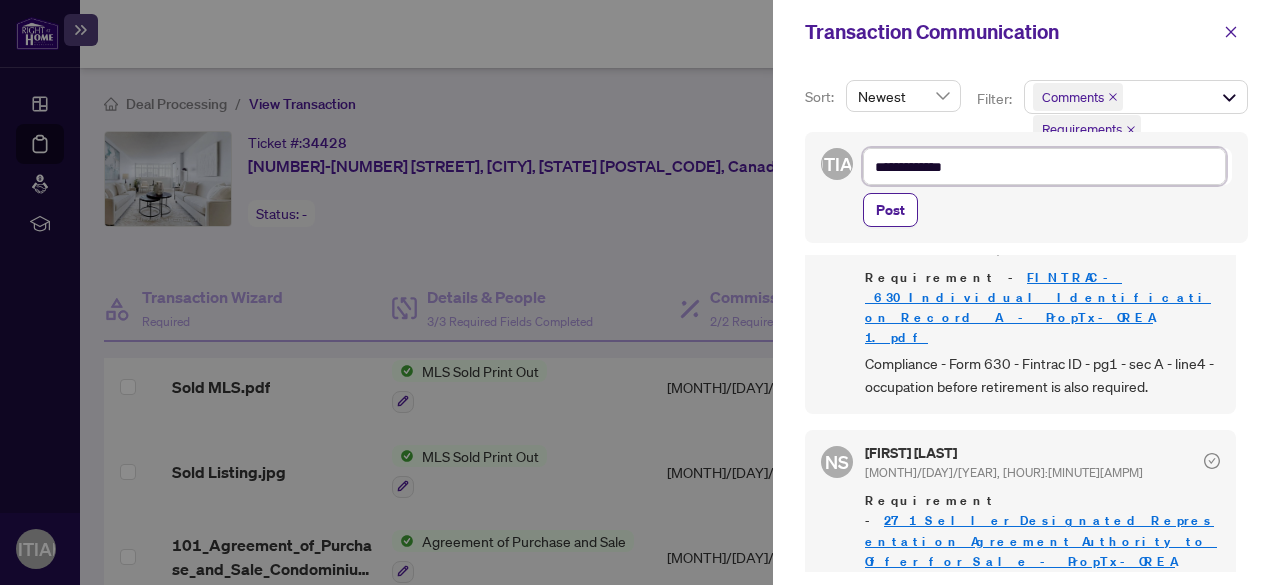 type on "**********" 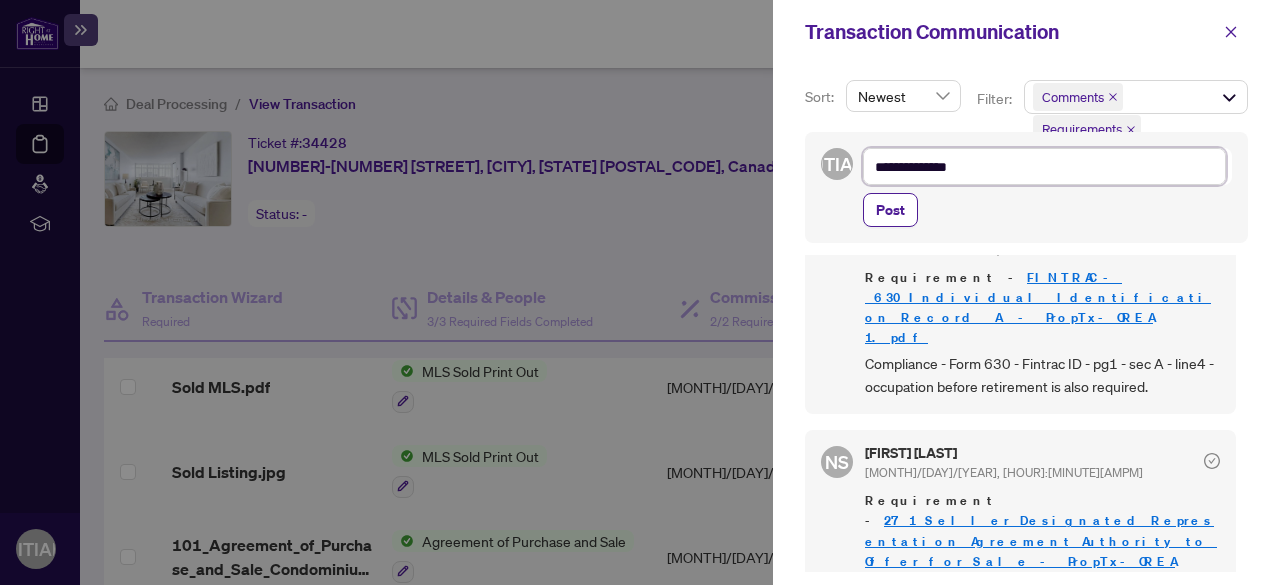 type on "**********" 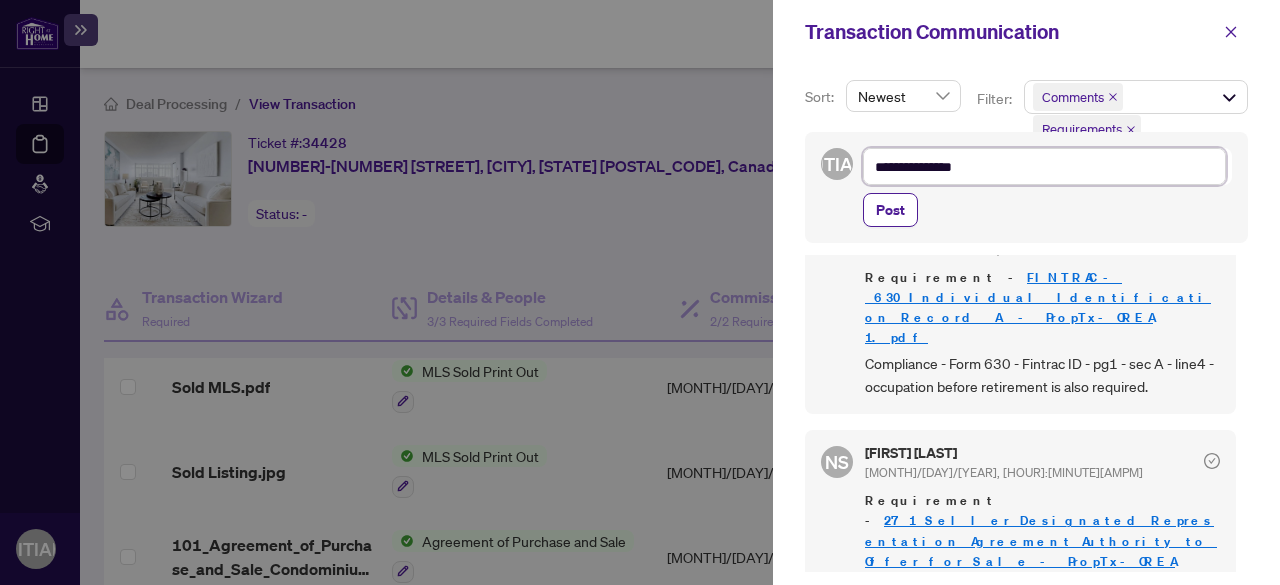 type on "**********" 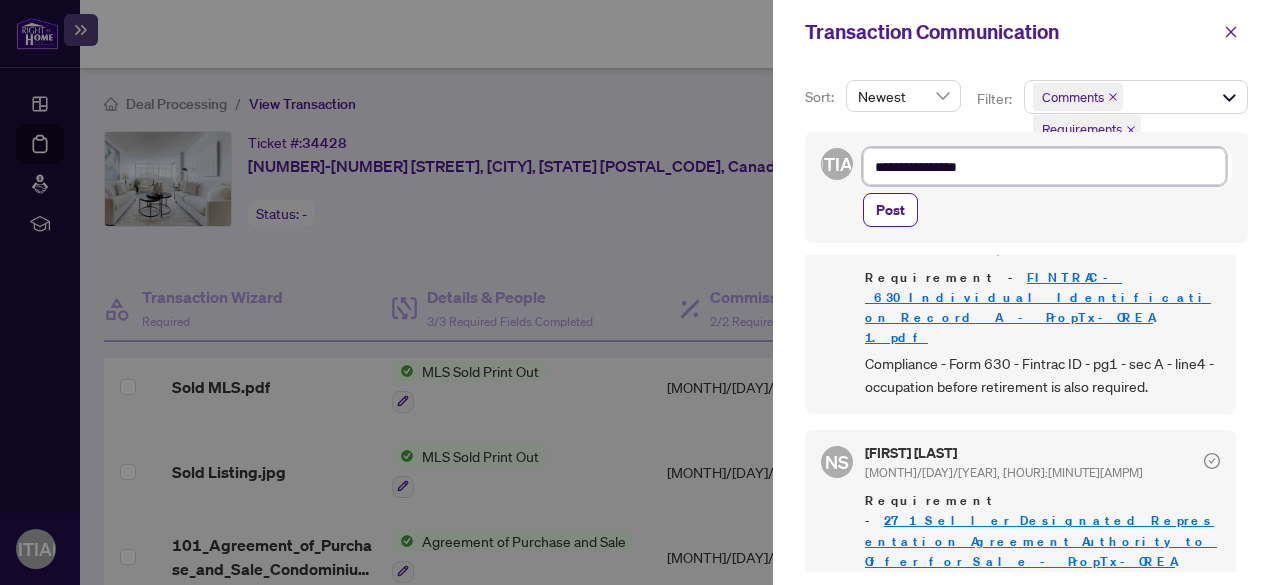 type on "**********" 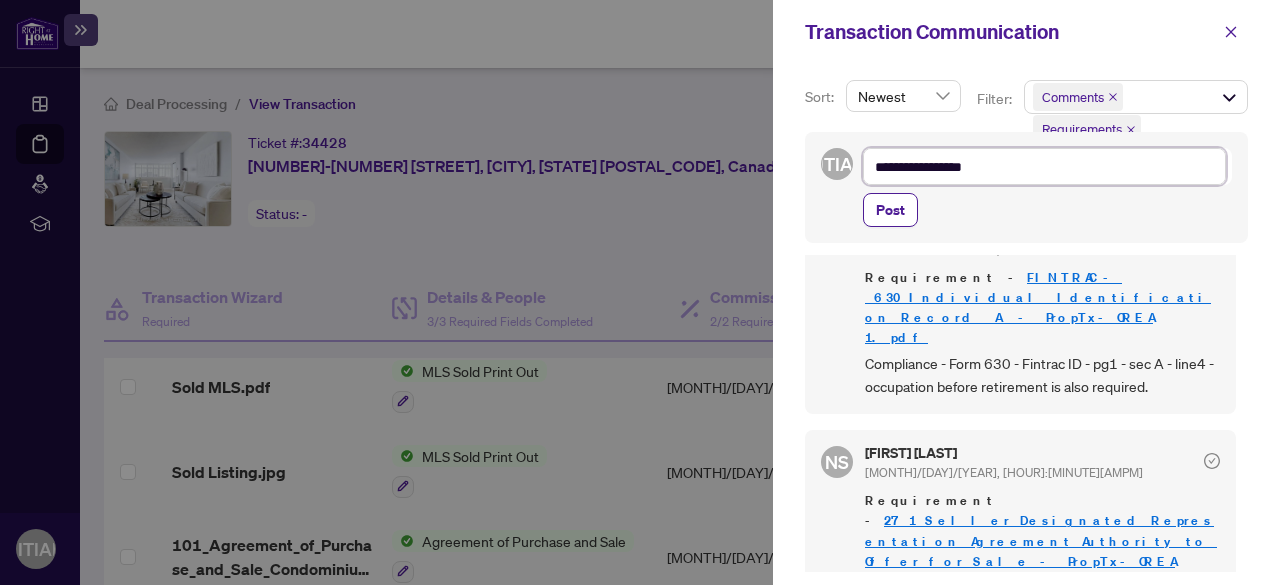 type on "**********" 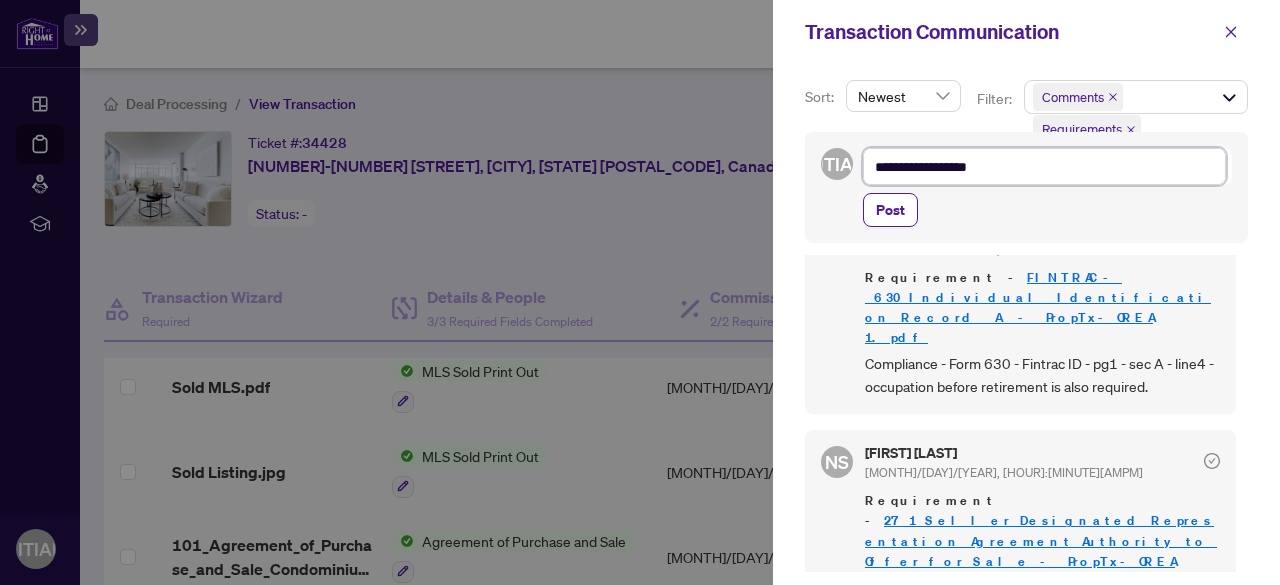 type on "**********" 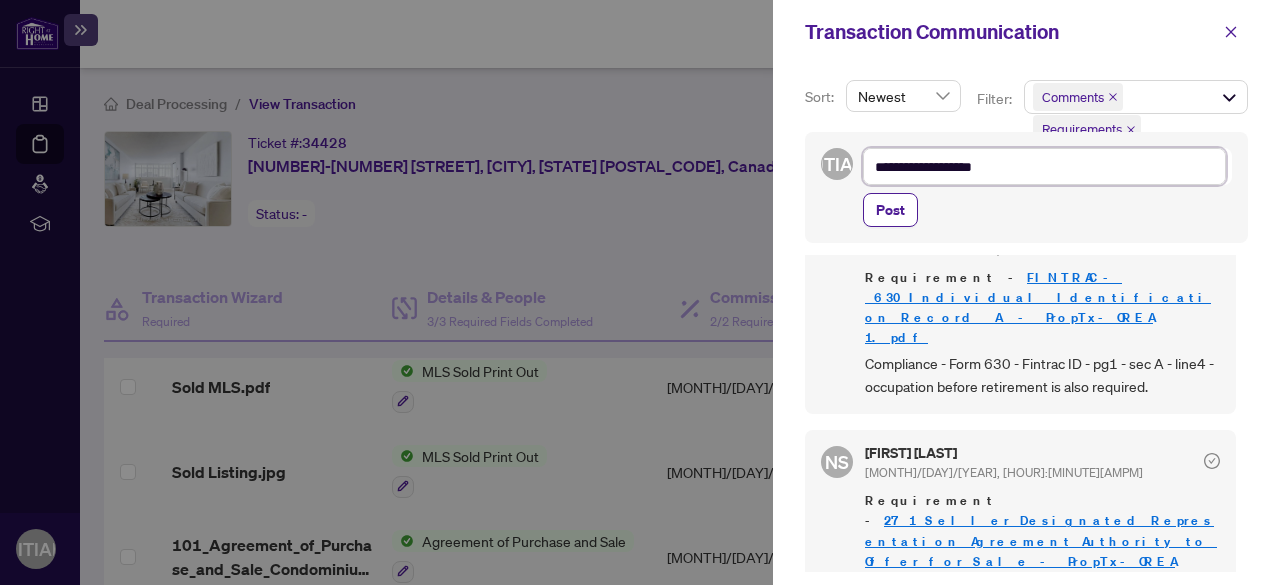 type on "**********" 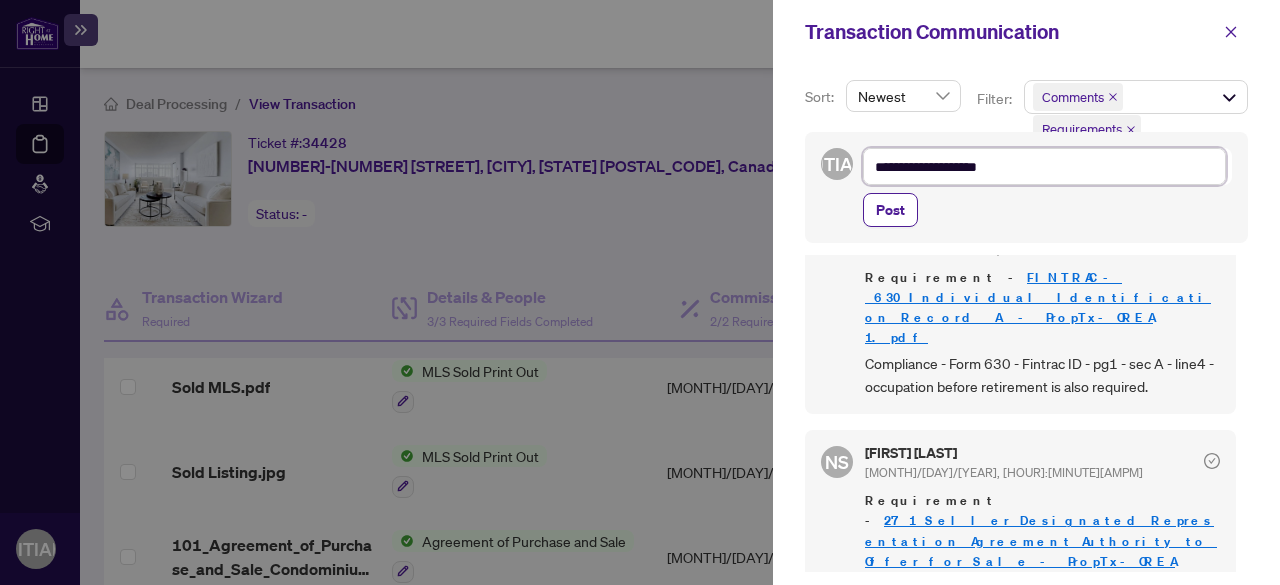 type on "**********" 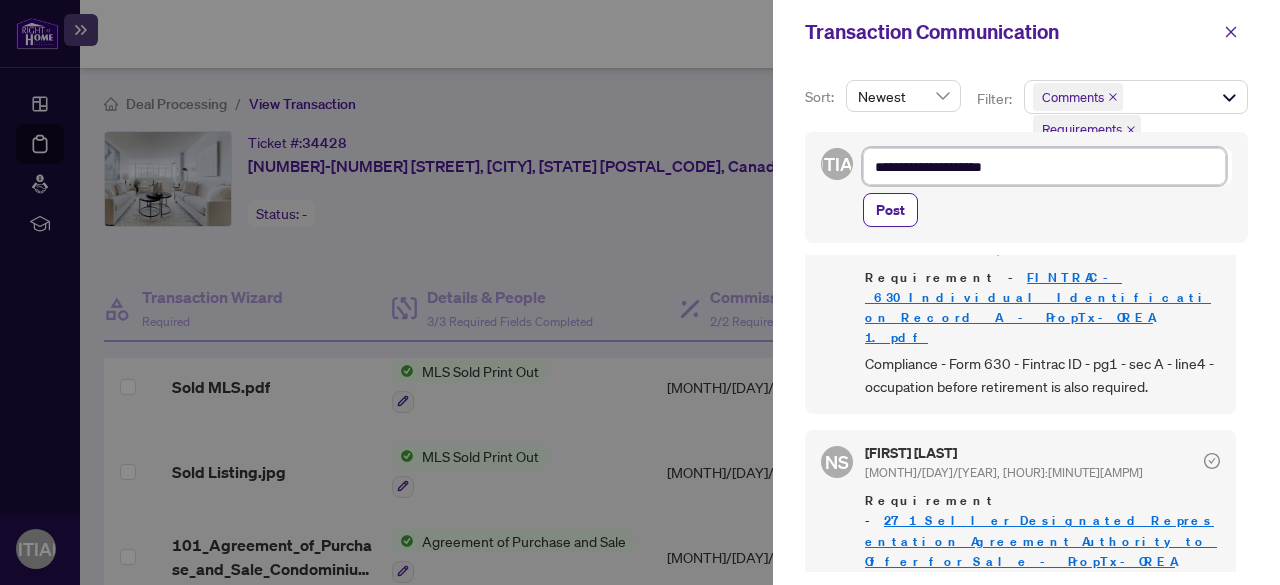 type on "**********" 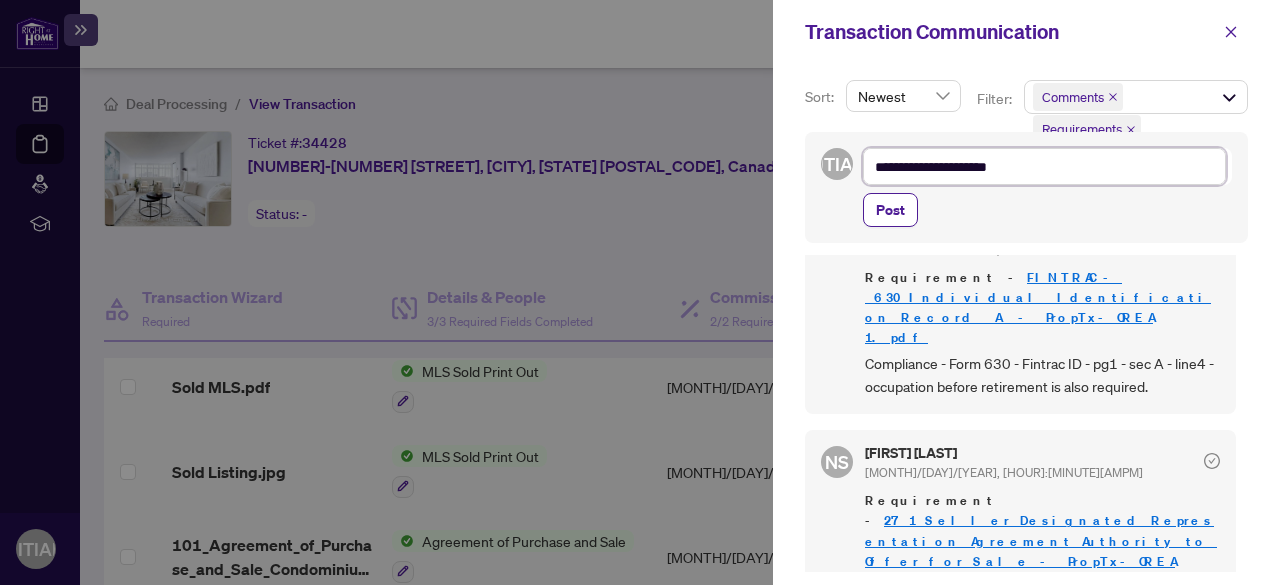 type on "**********" 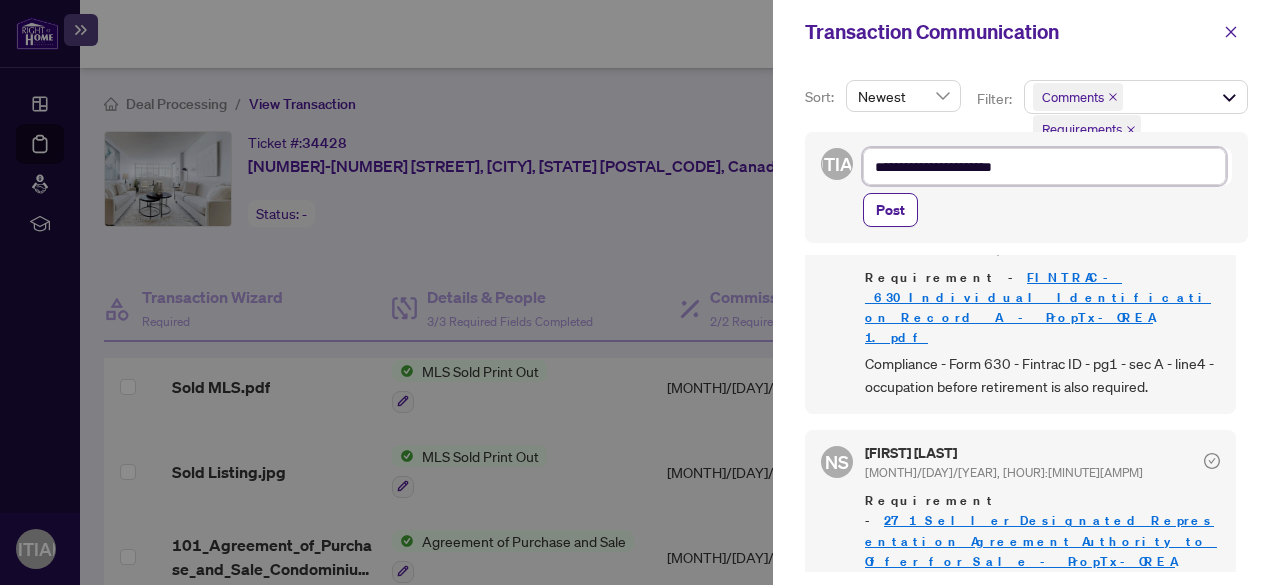type on "**********" 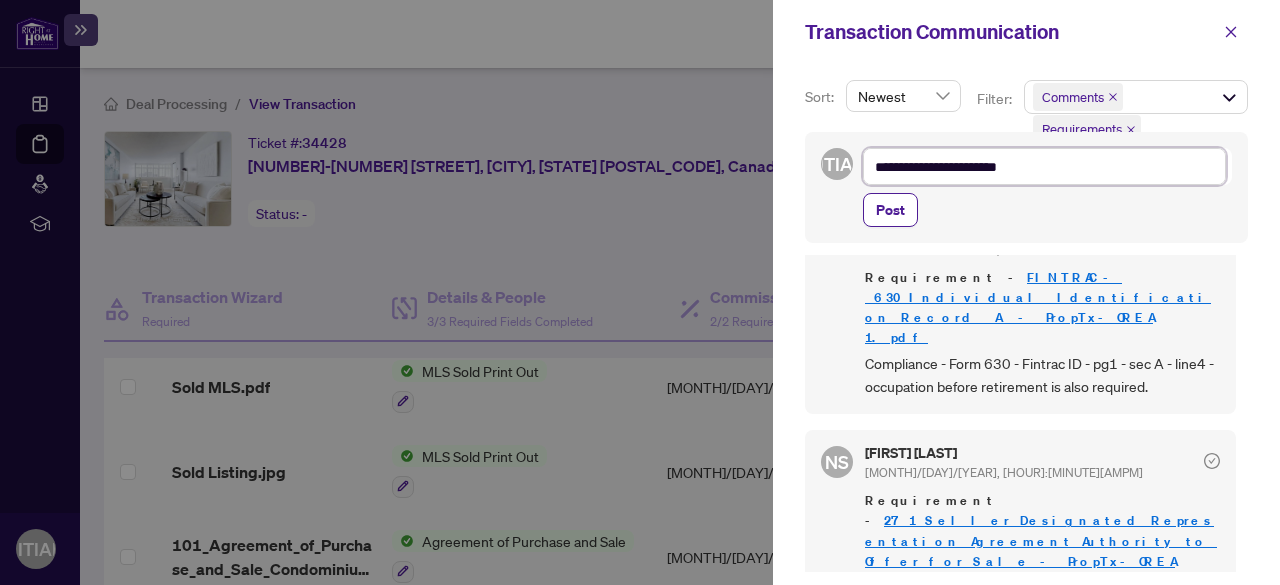 type on "**********" 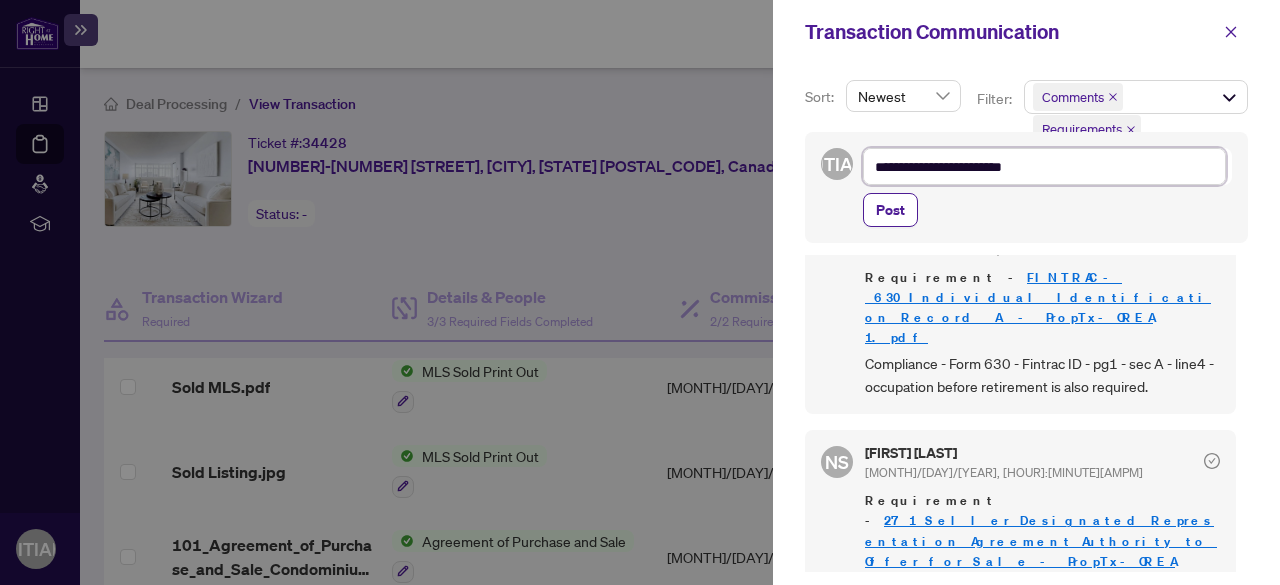 type on "**********" 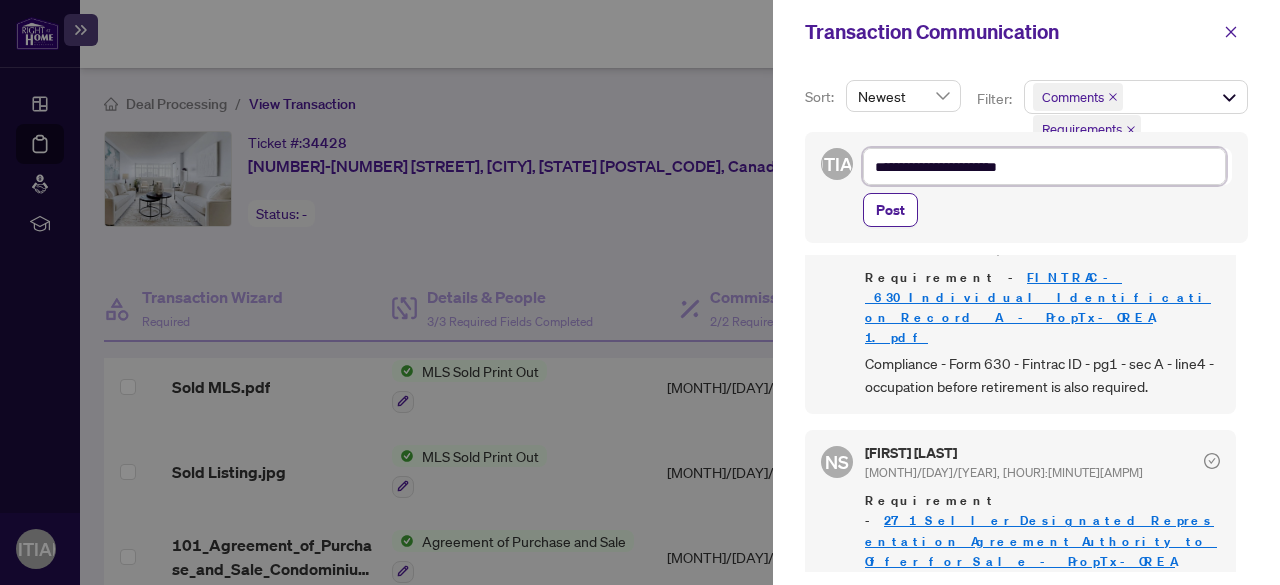 type on "**********" 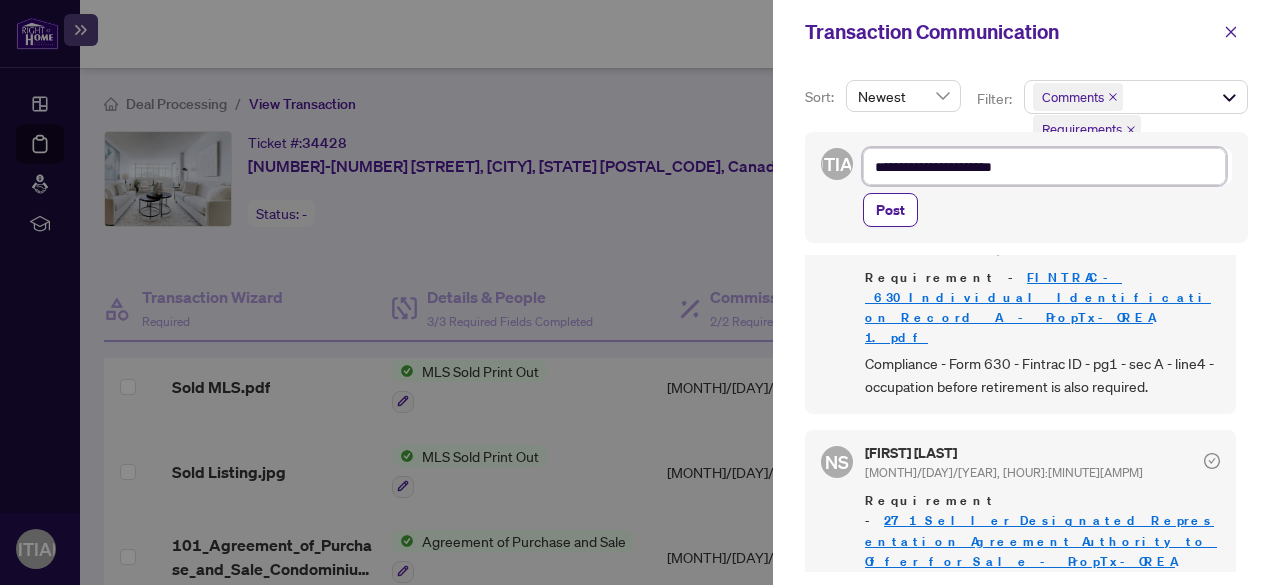 type on "**********" 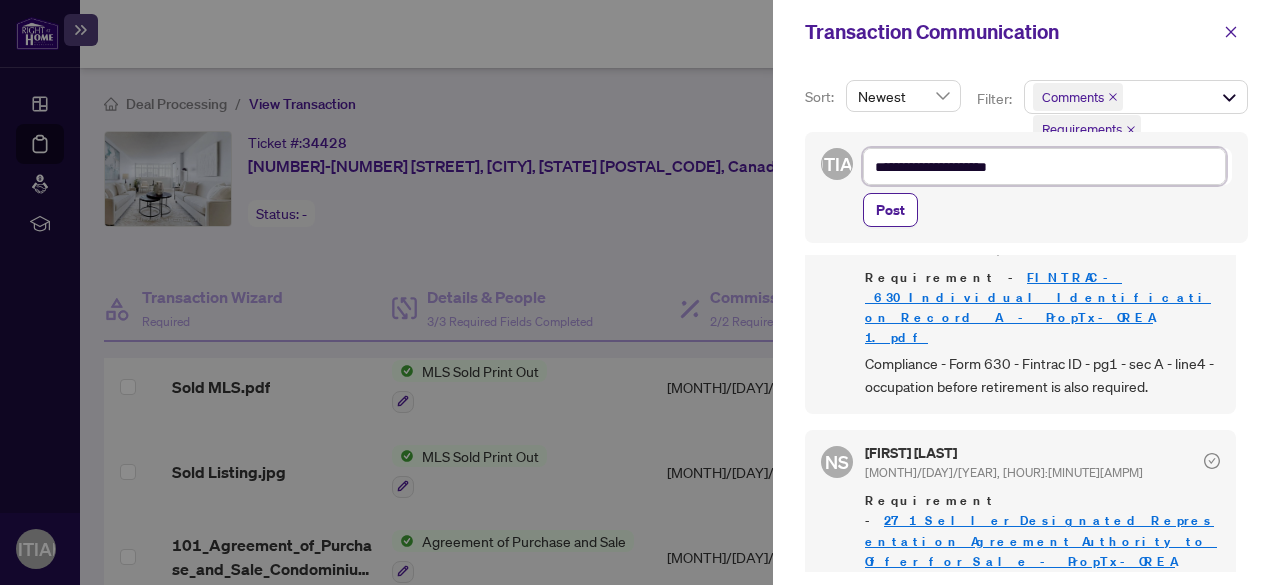 type on "**********" 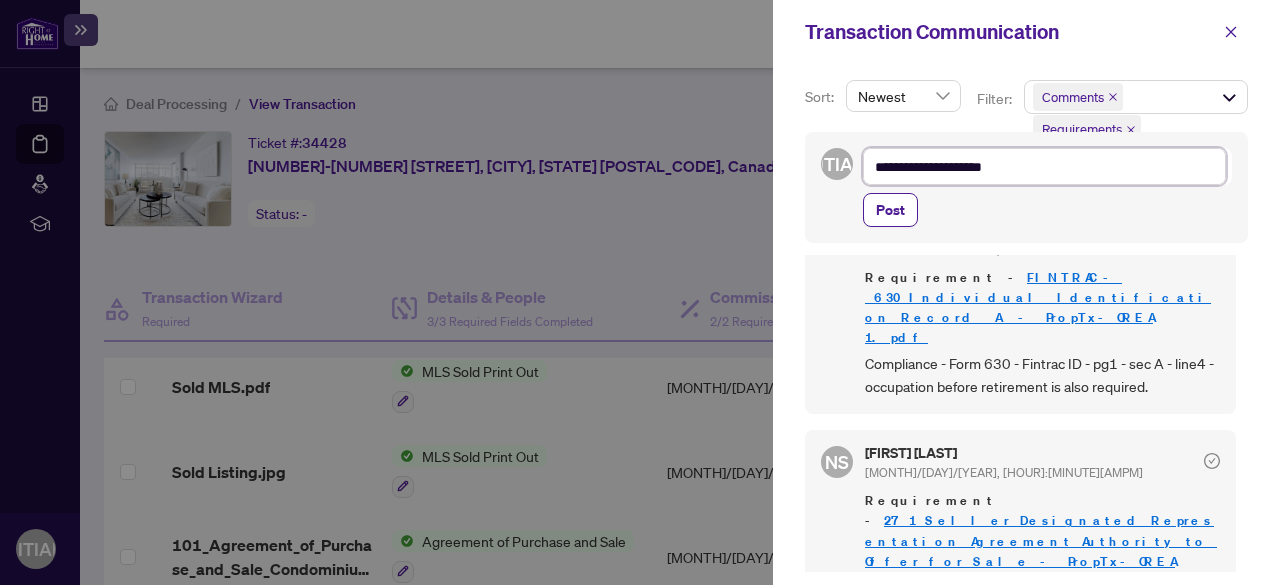 type on "**********" 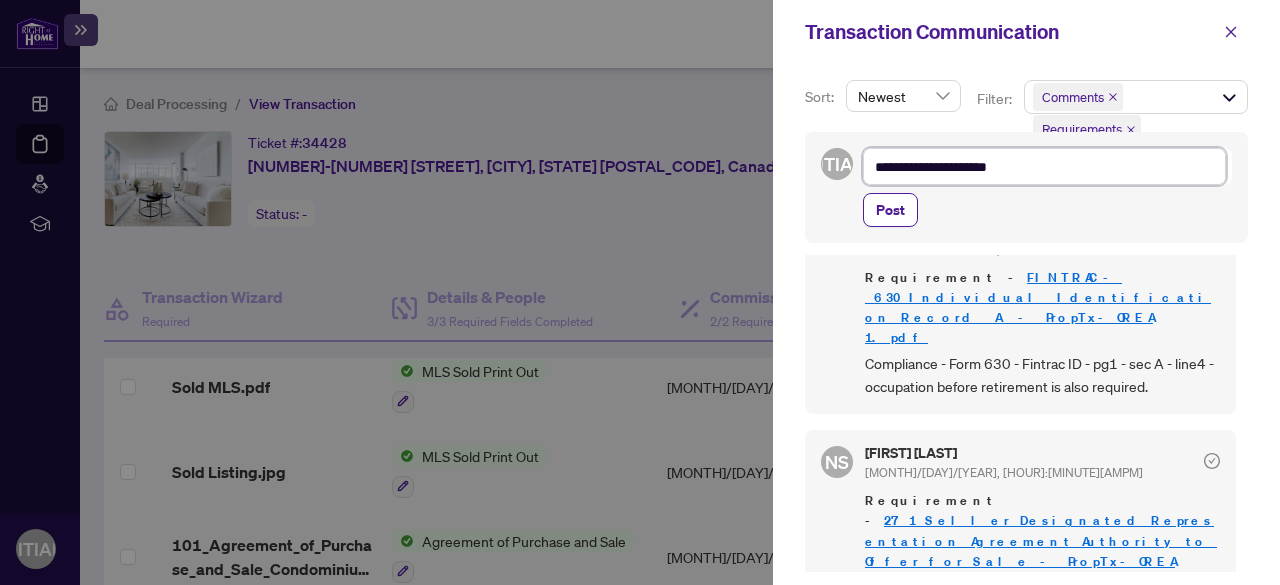 type on "**********" 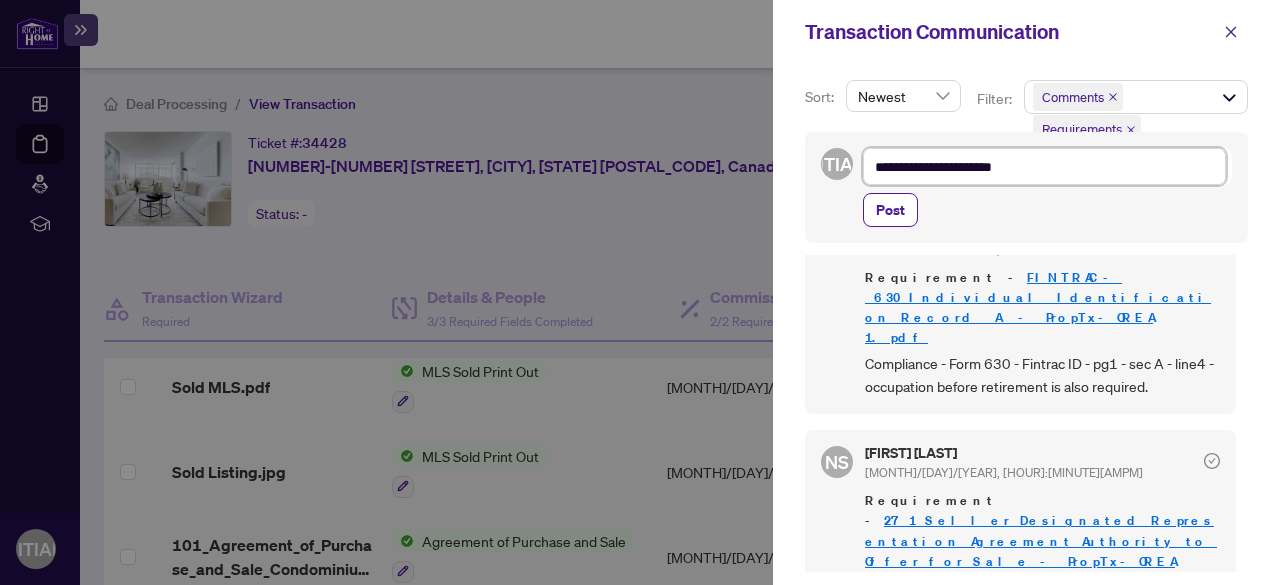 type on "**********" 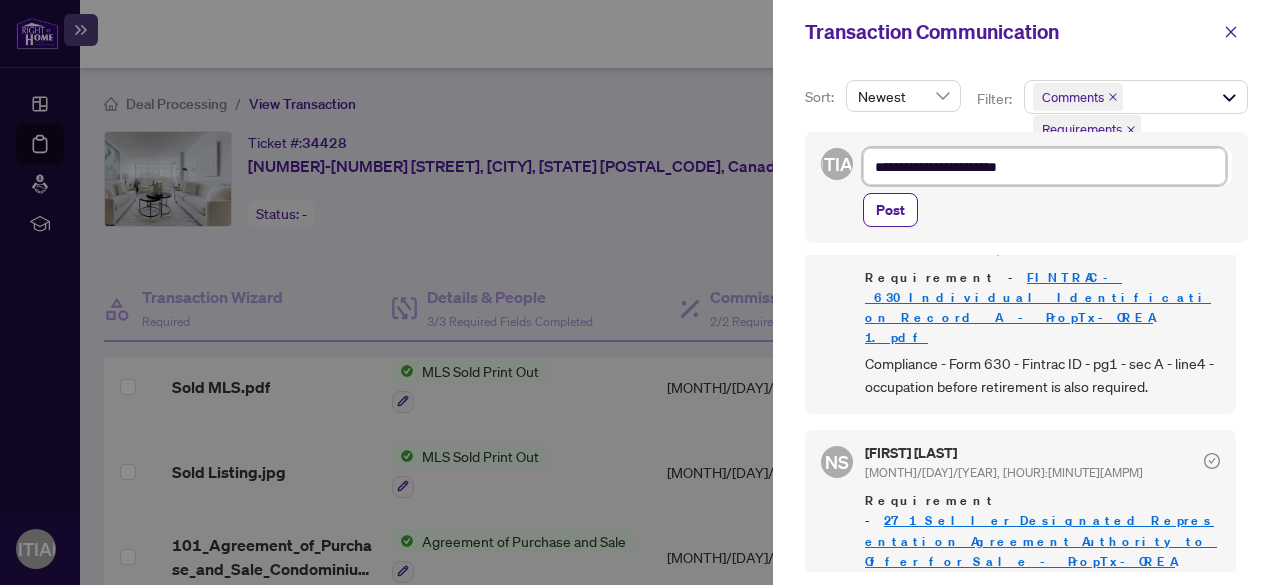 type on "**********" 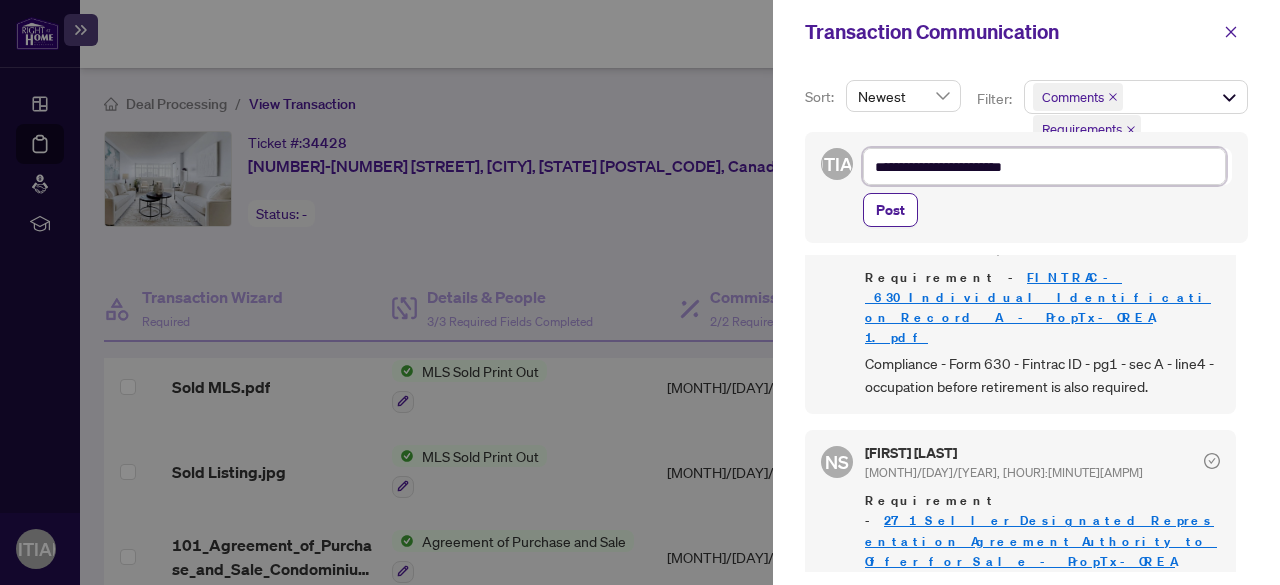 type on "**********" 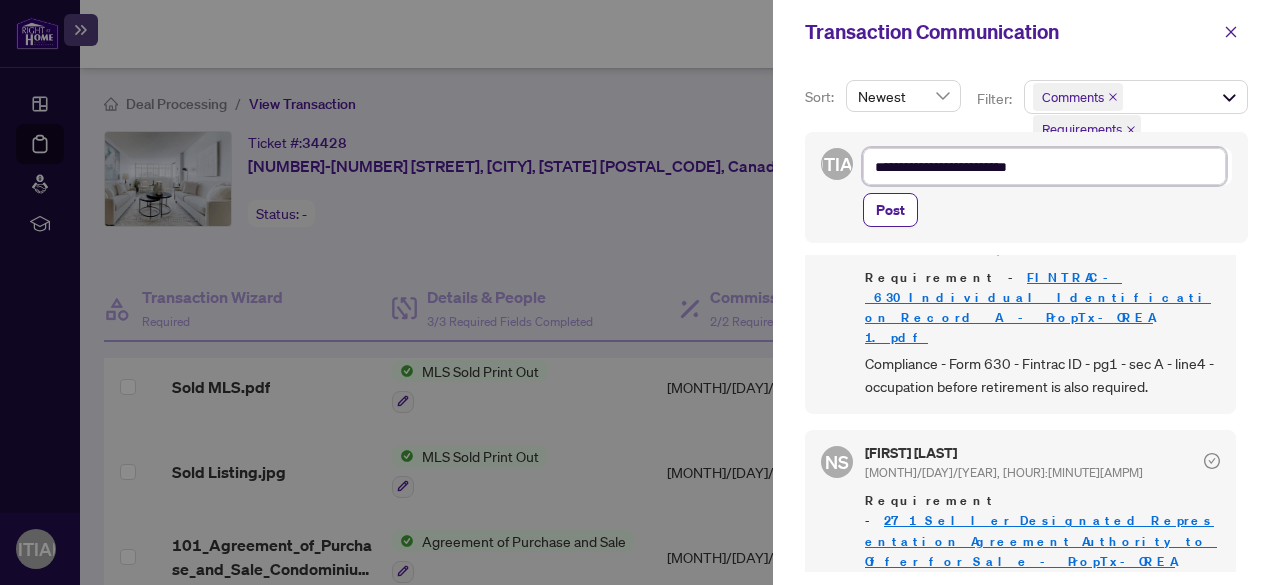 type on "**********" 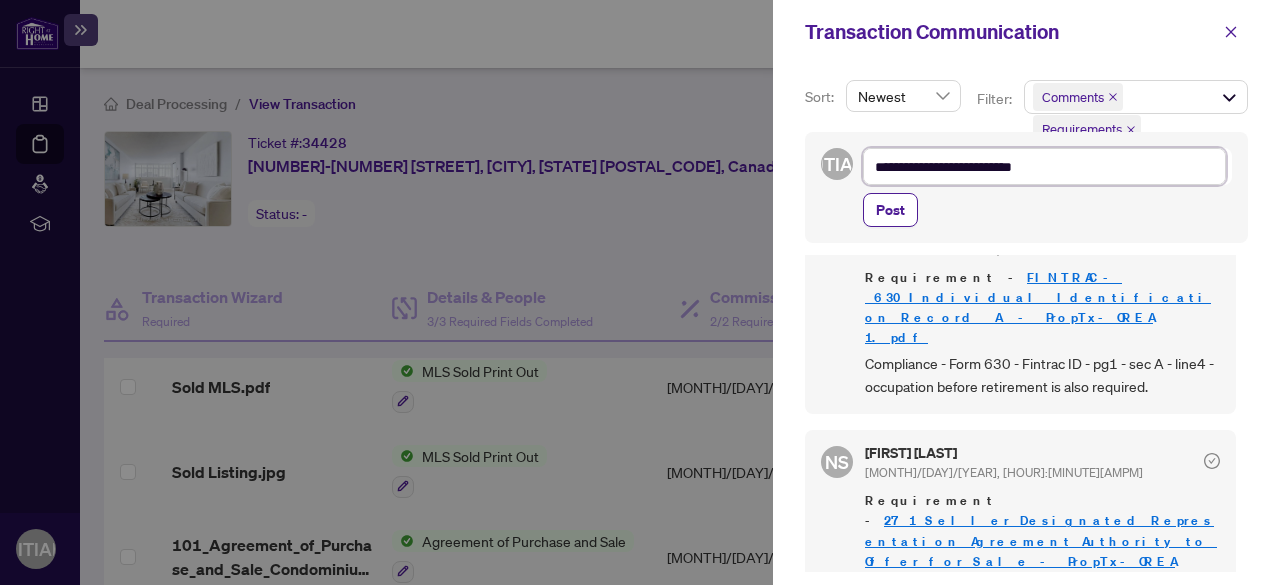 type on "**********" 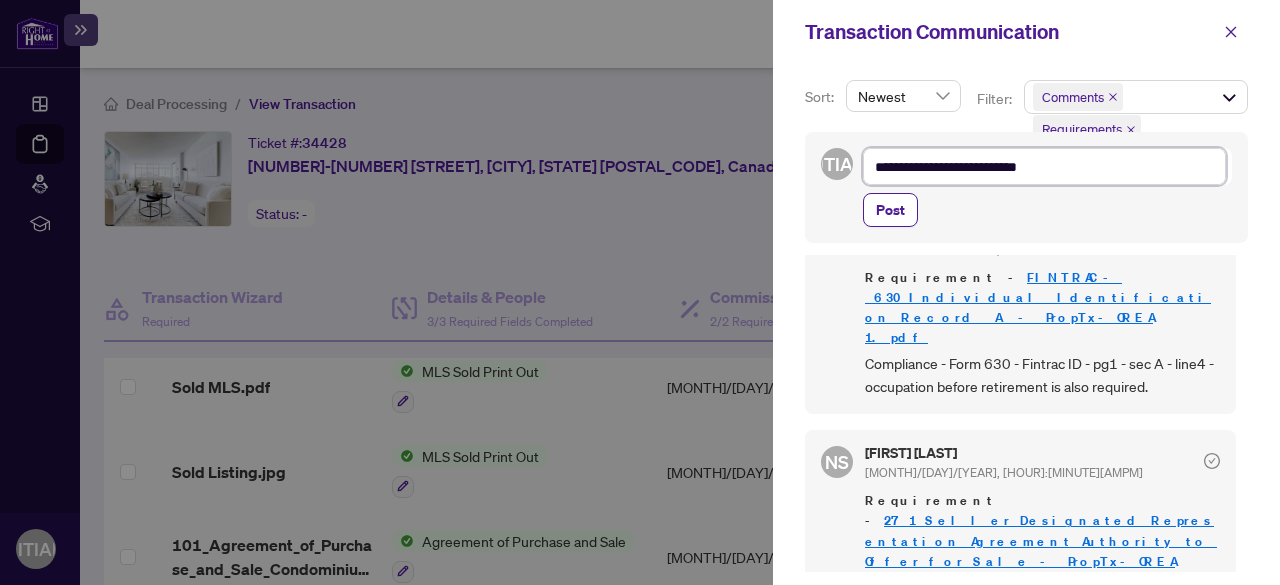 type on "**********" 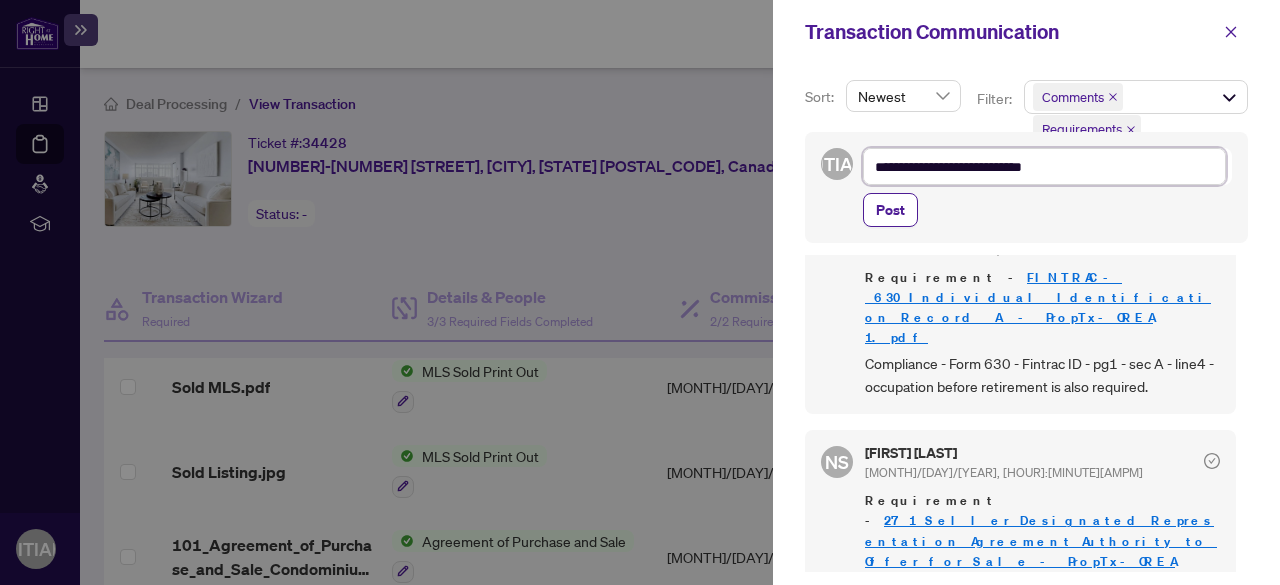 type on "**********" 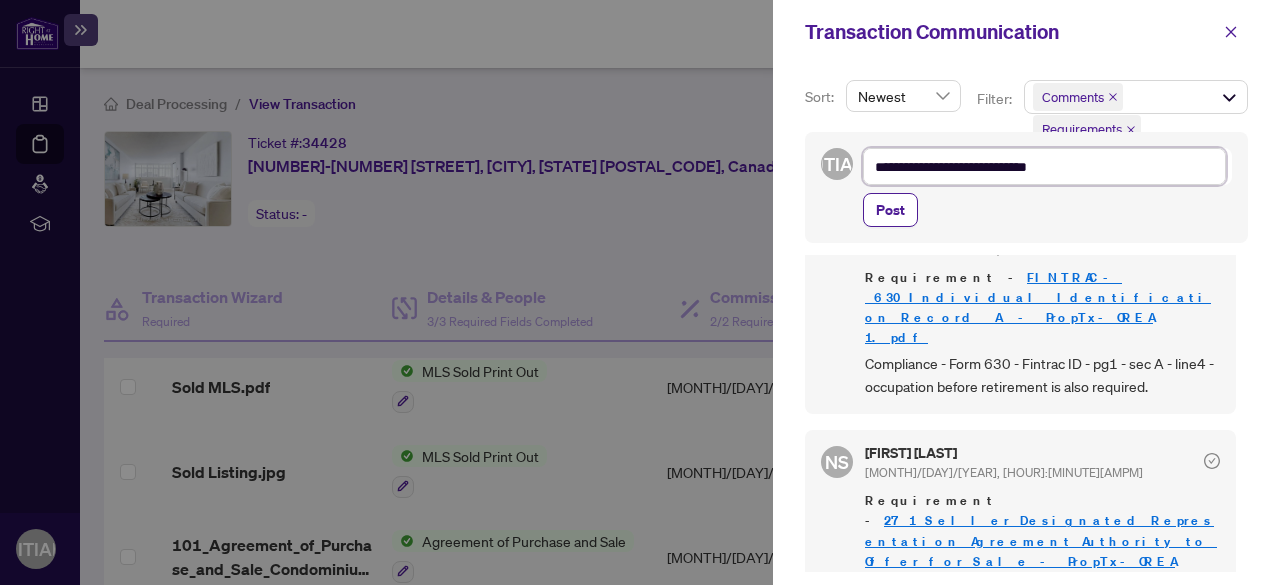 type on "**********" 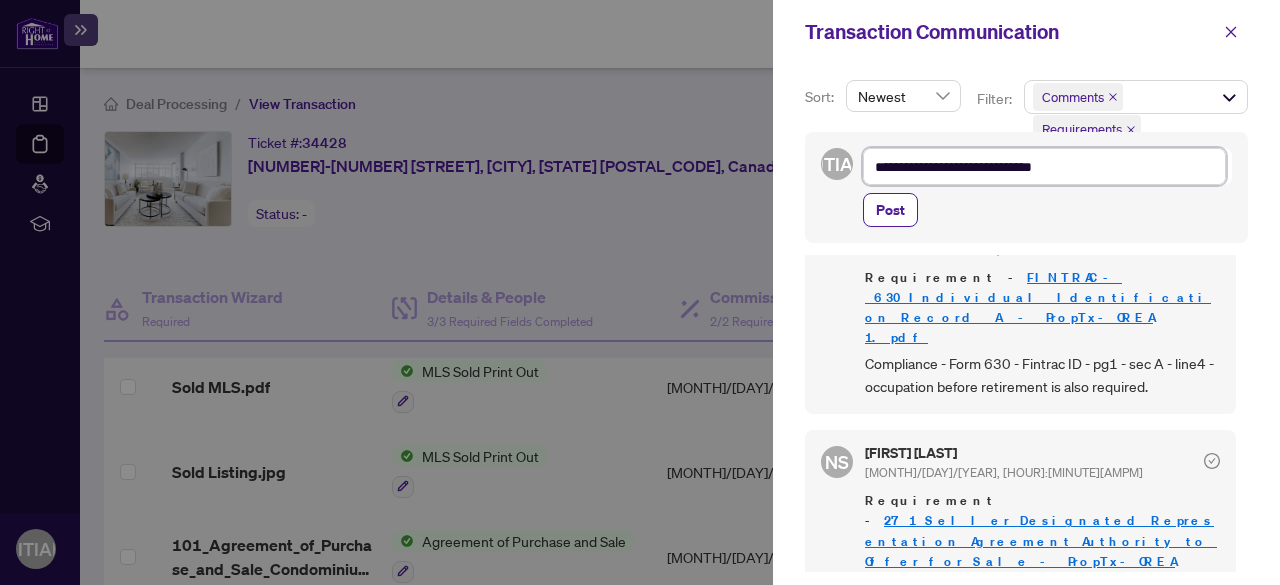 type on "**********" 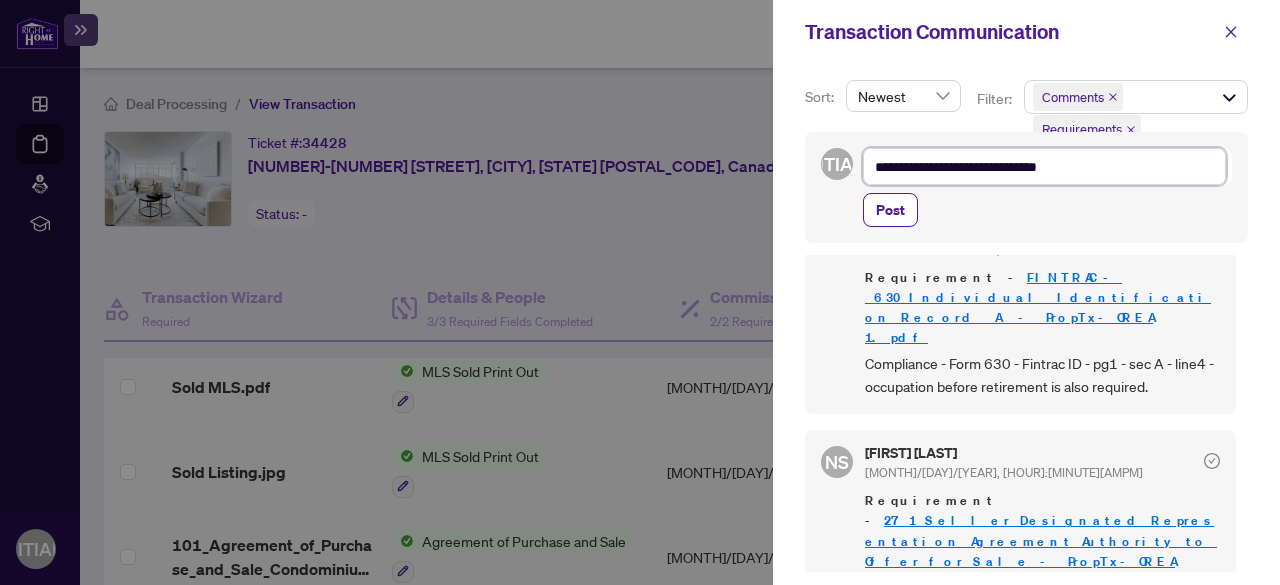 type on "**********" 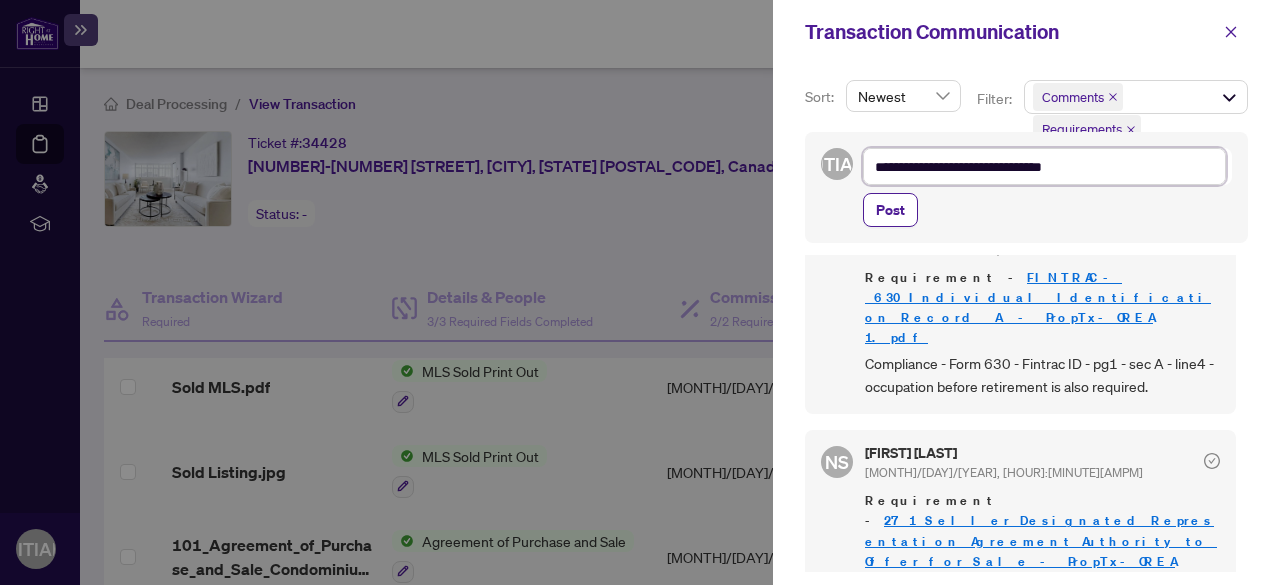 type on "**********" 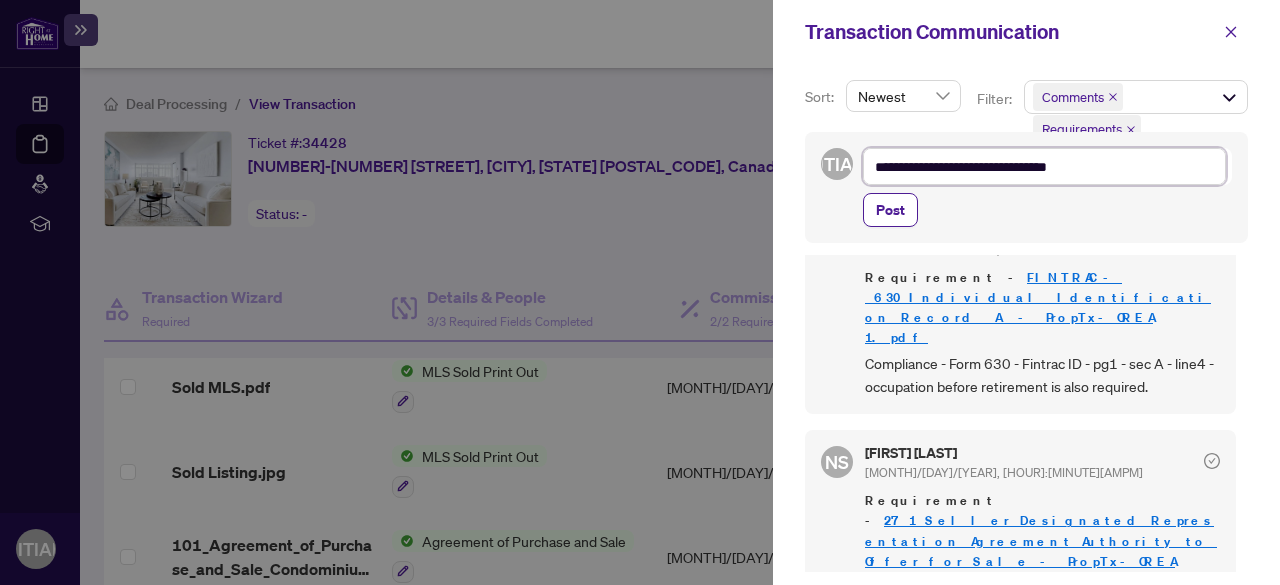 type on "**********" 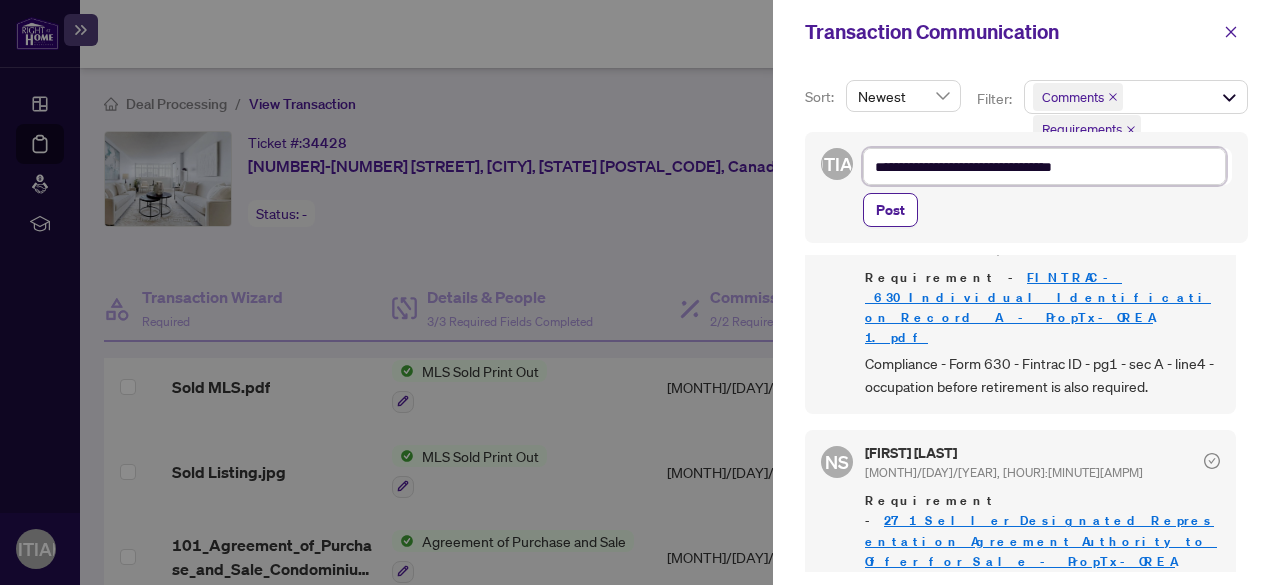 type on "**********" 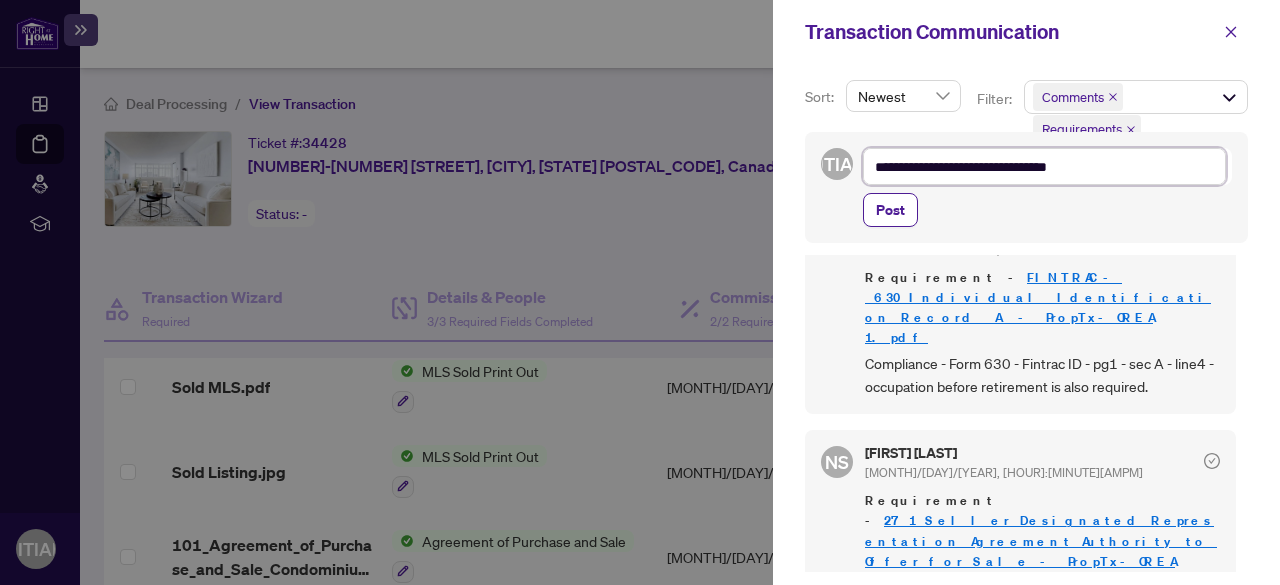 type on "**********" 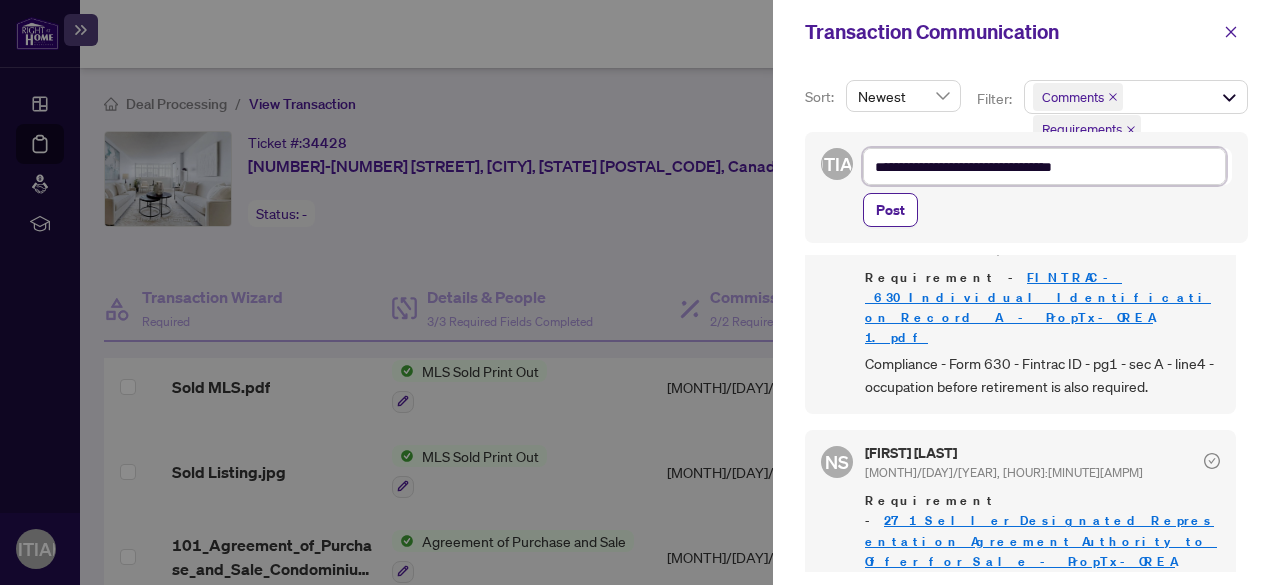 type on "**********" 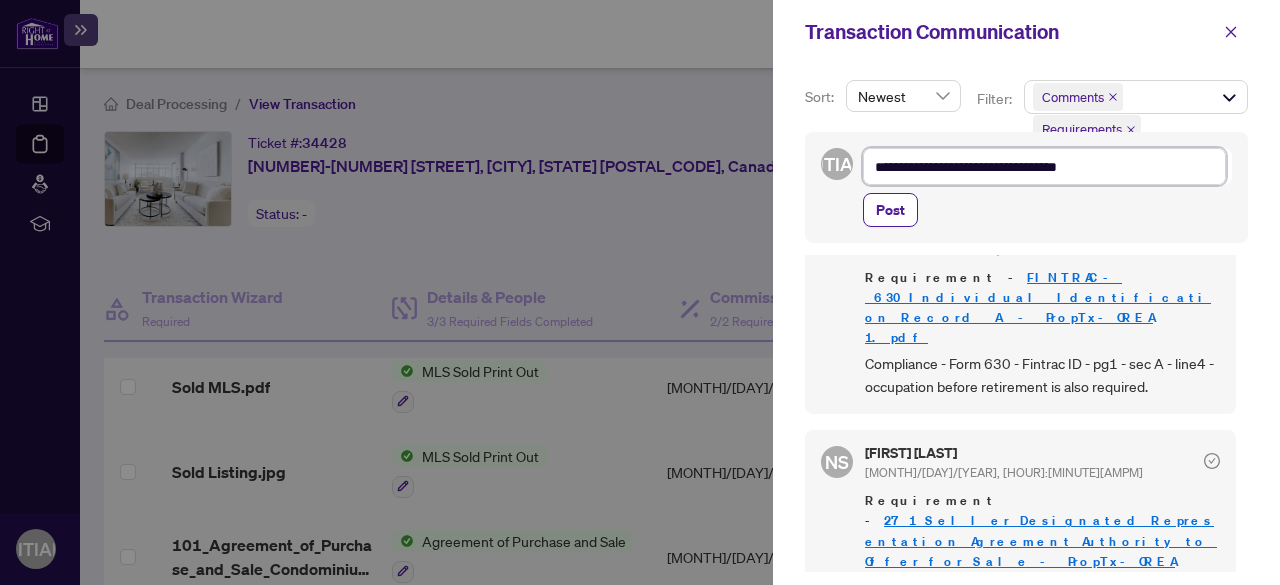 type on "**********" 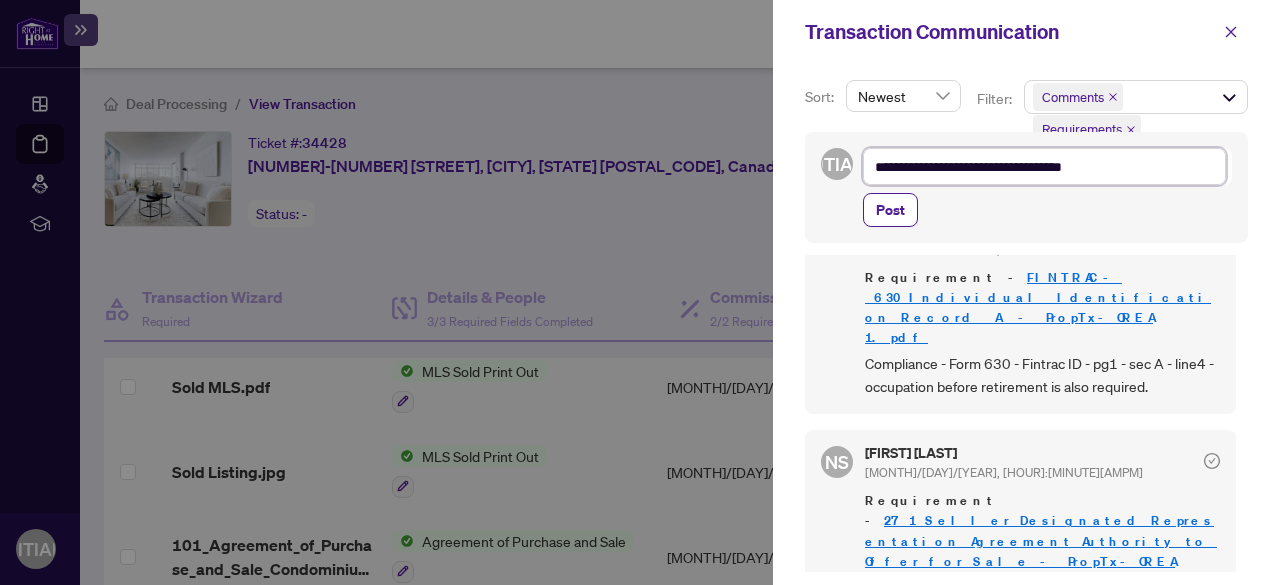 type on "**********" 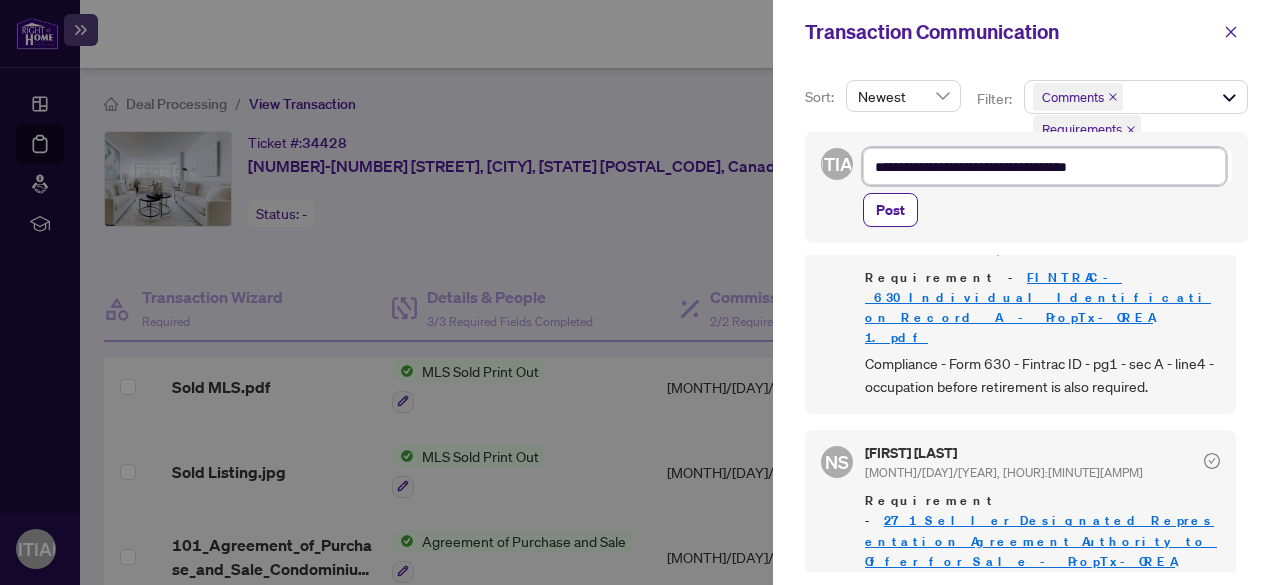 type on "**********" 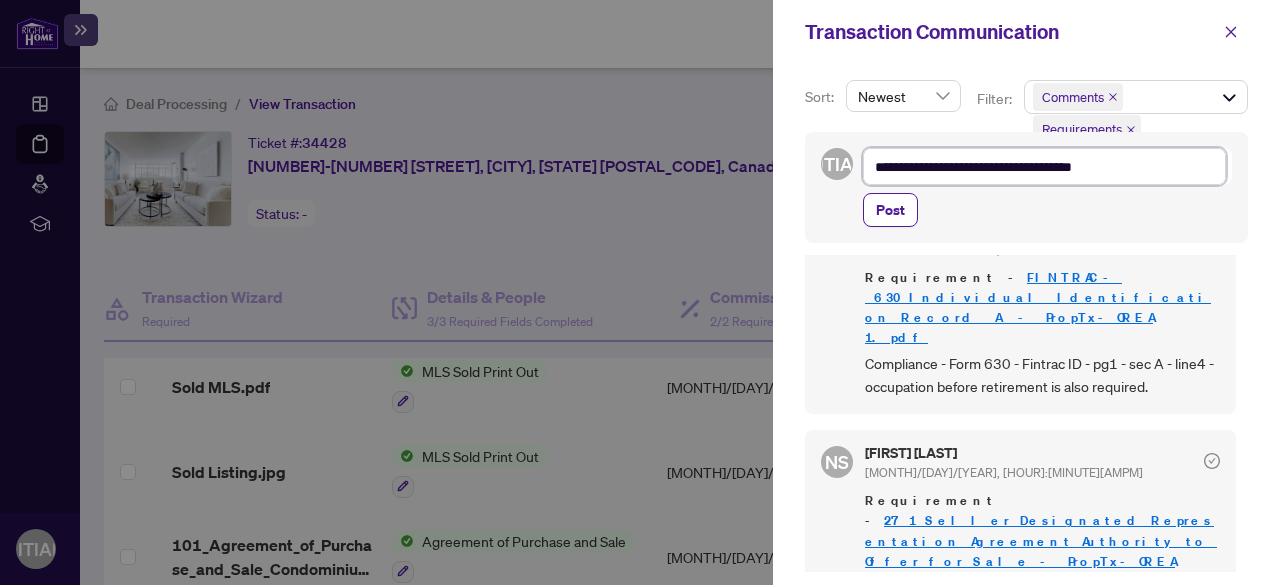 type on "**********" 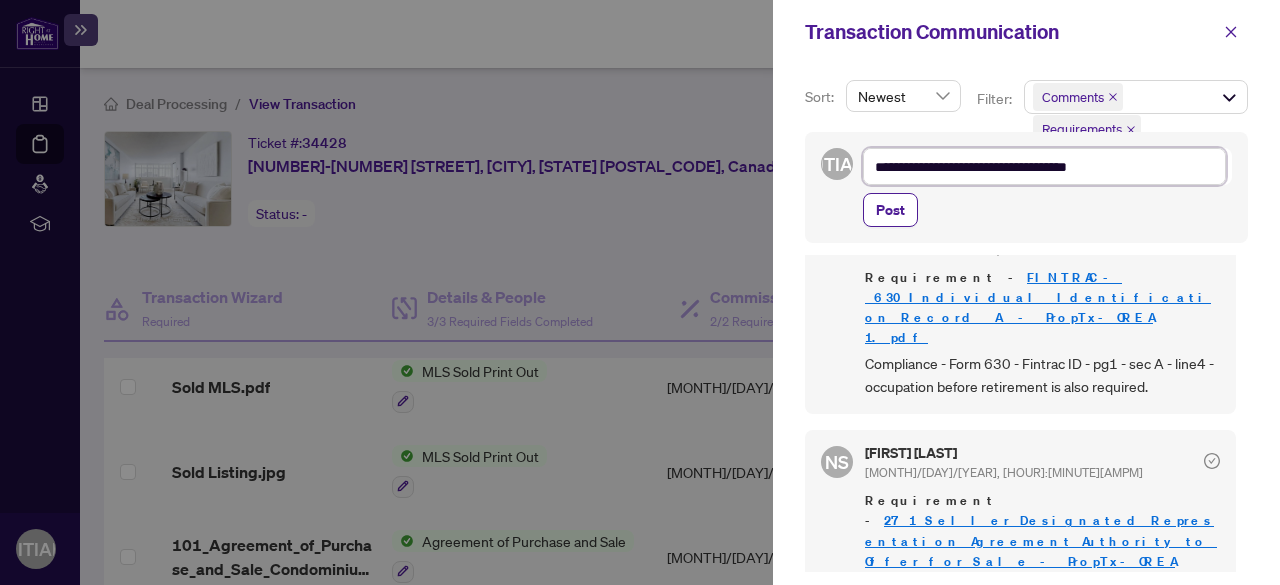 type on "**********" 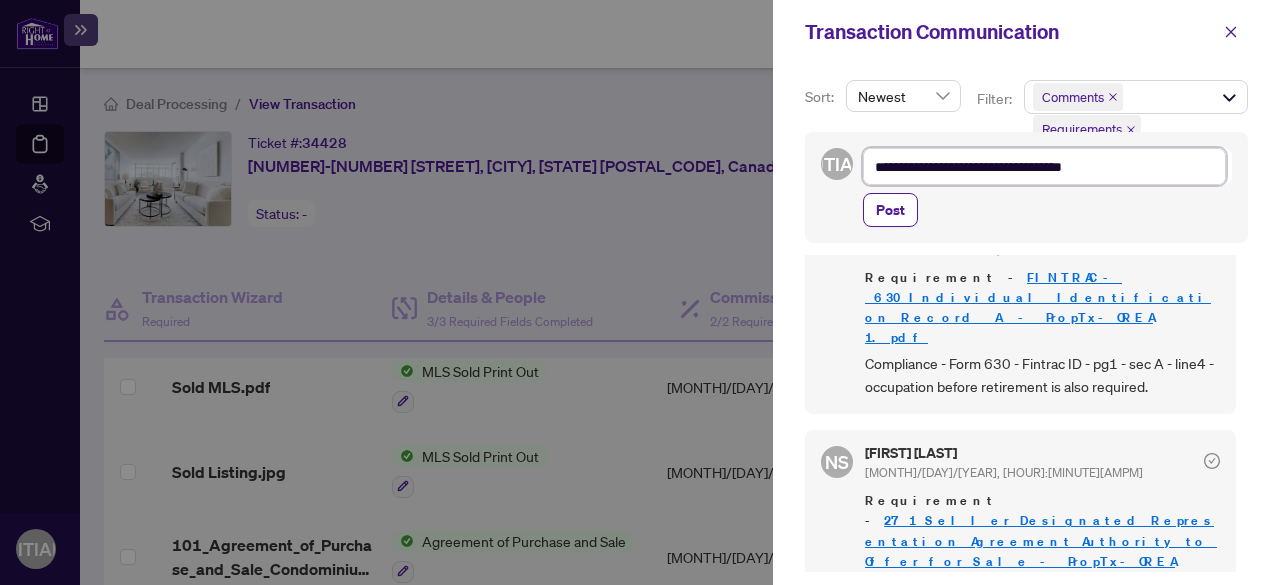 type on "**********" 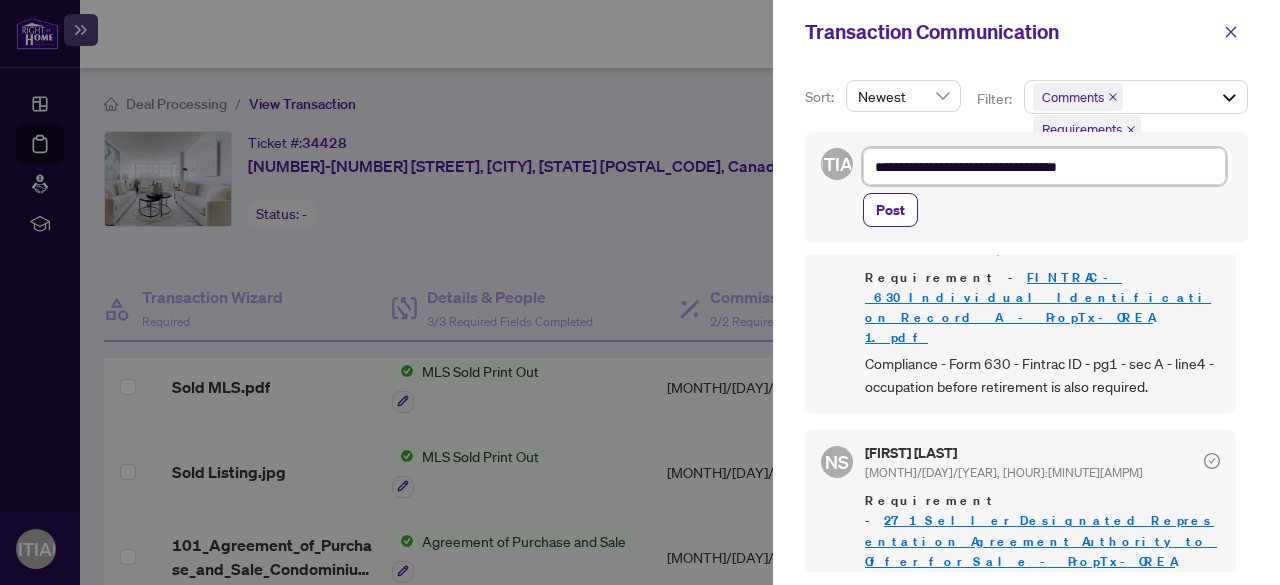 type on "**********" 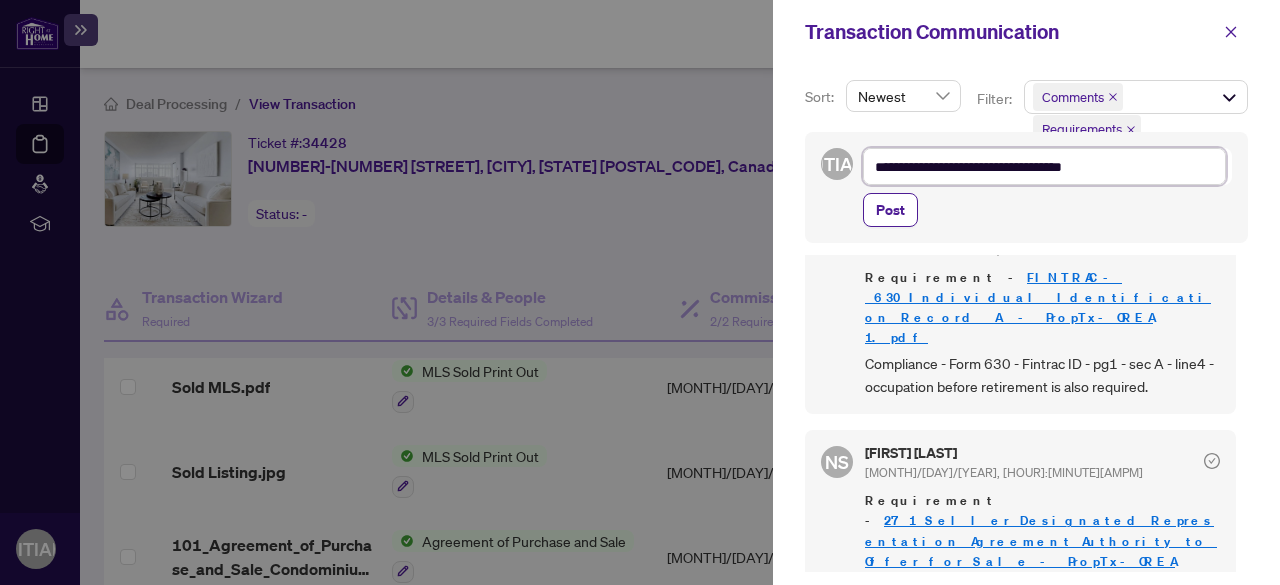 type on "**********" 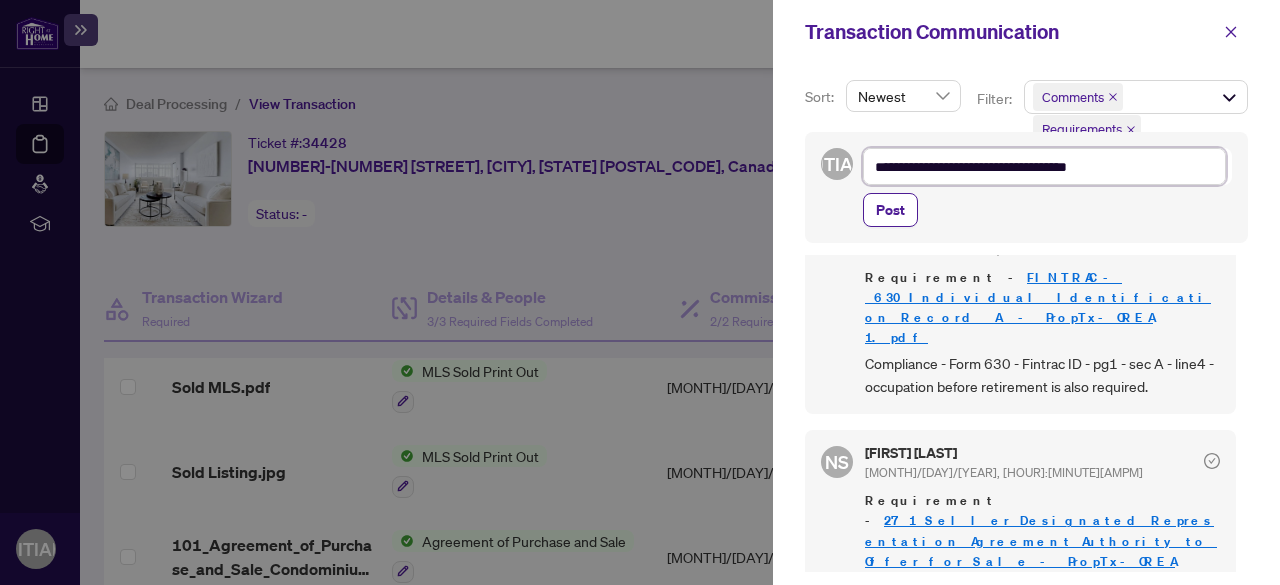 type on "**********" 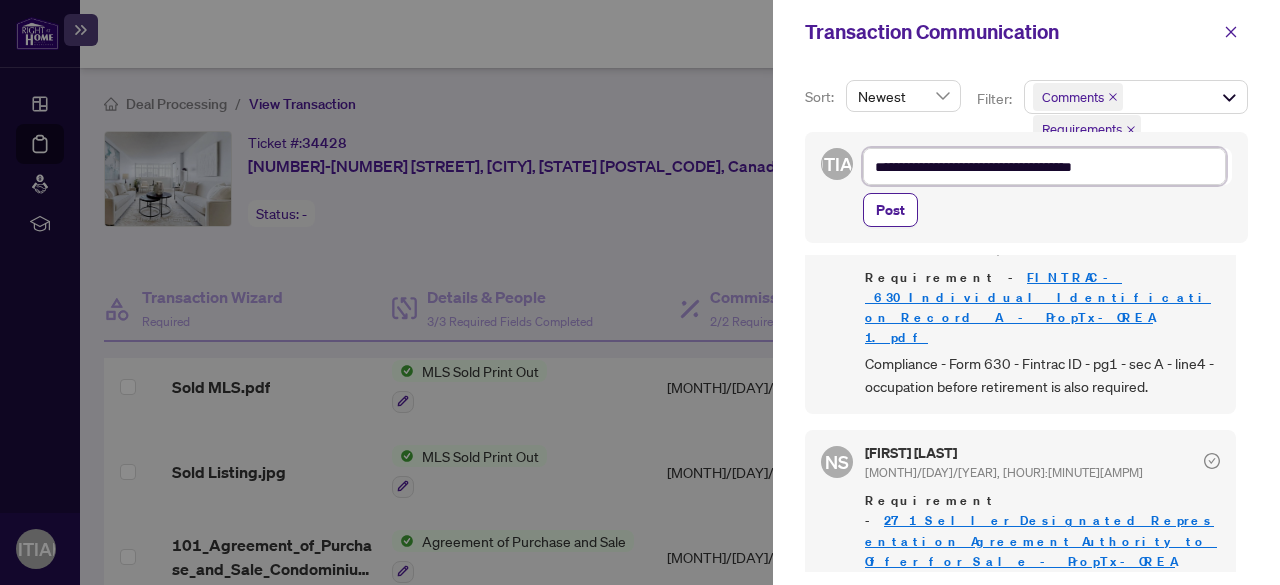 type on "**********" 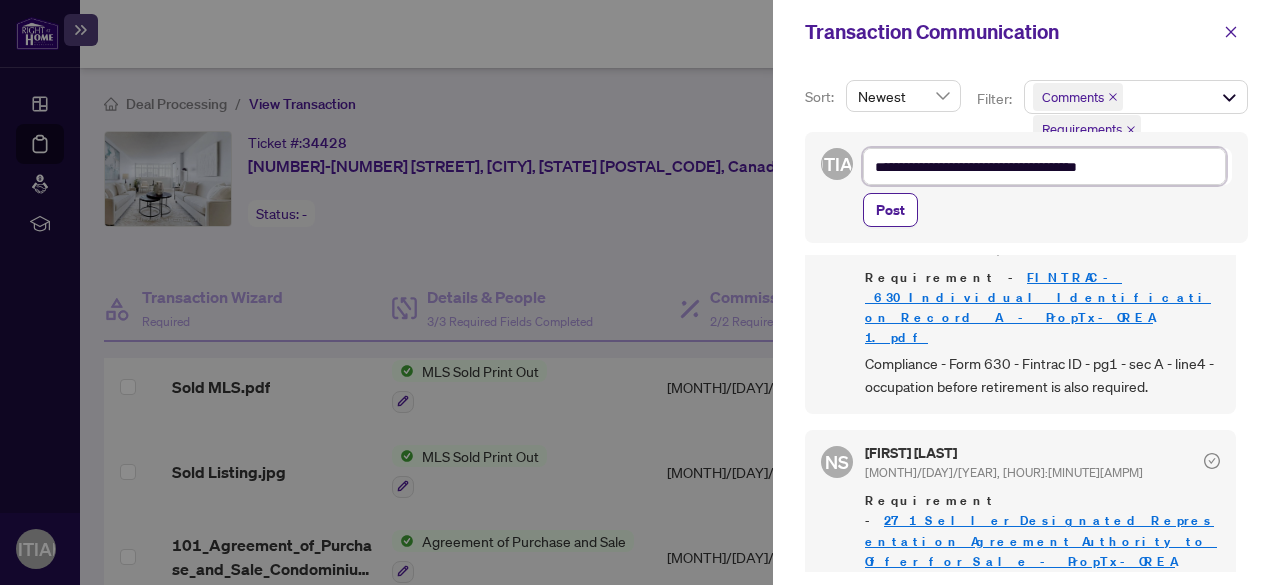 type on "**********" 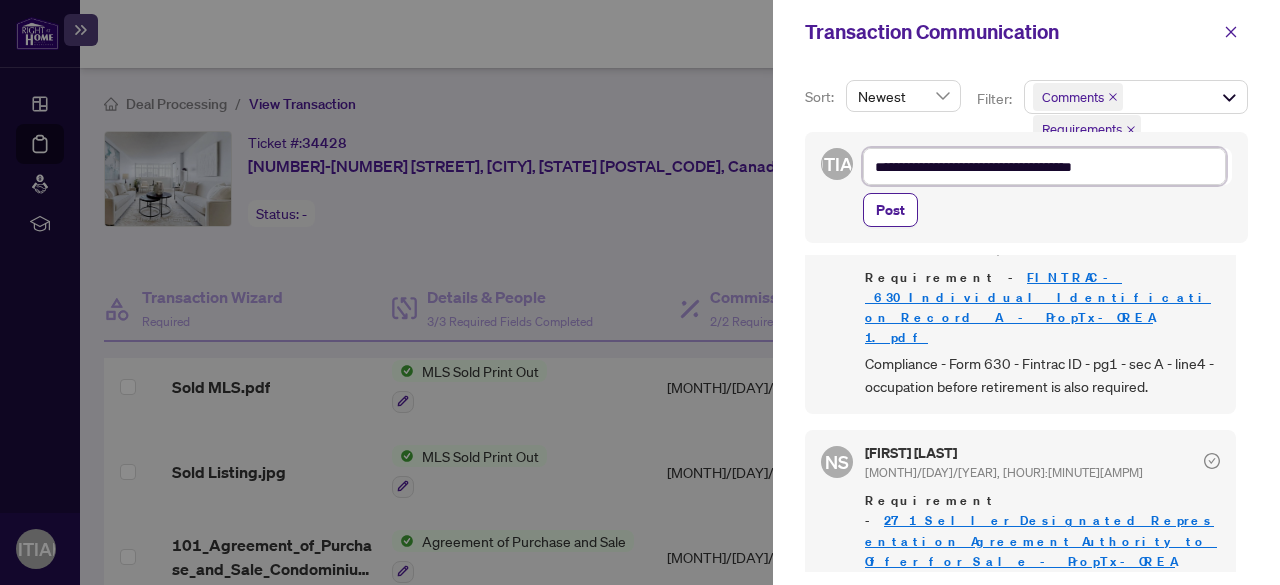 type on "**********" 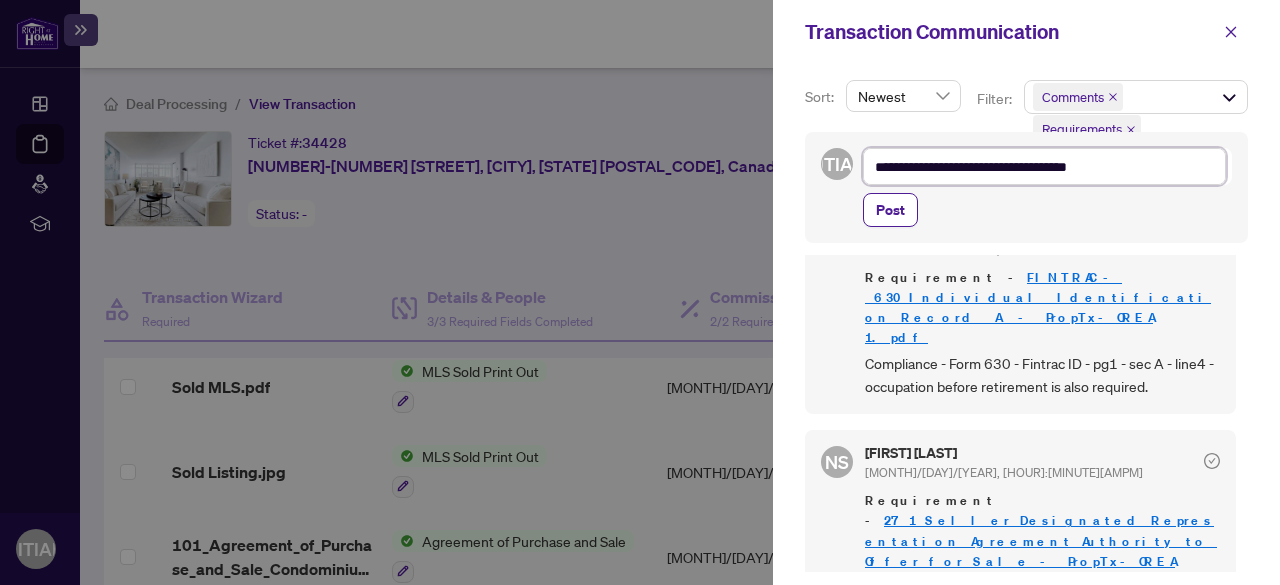 type on "**********" 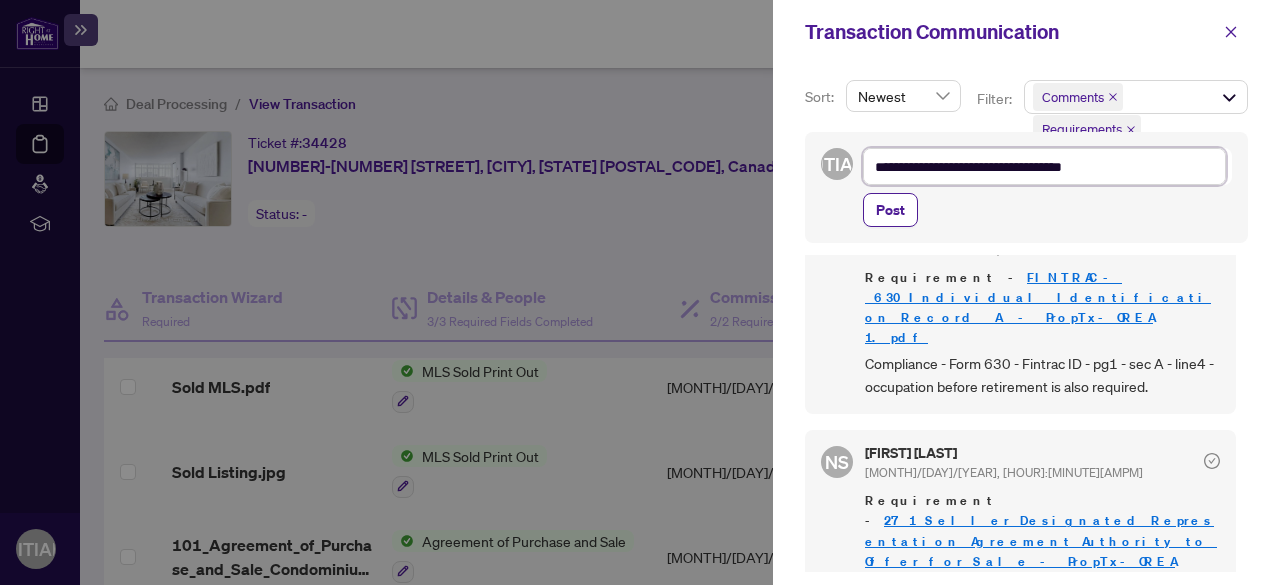 type on "**********" 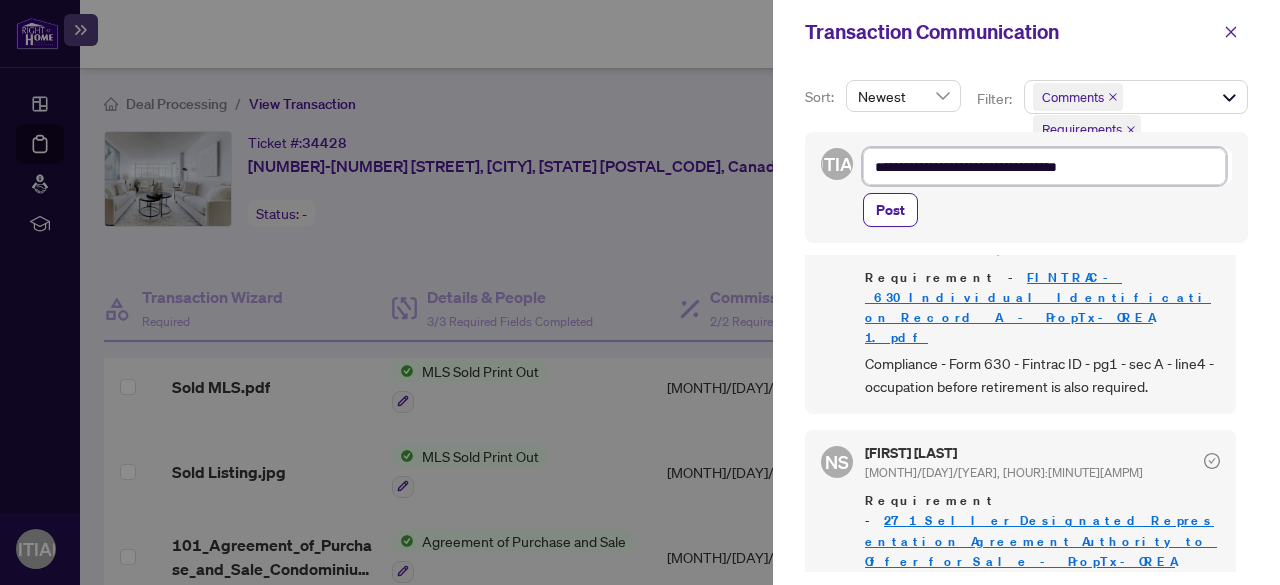 type on "**********" 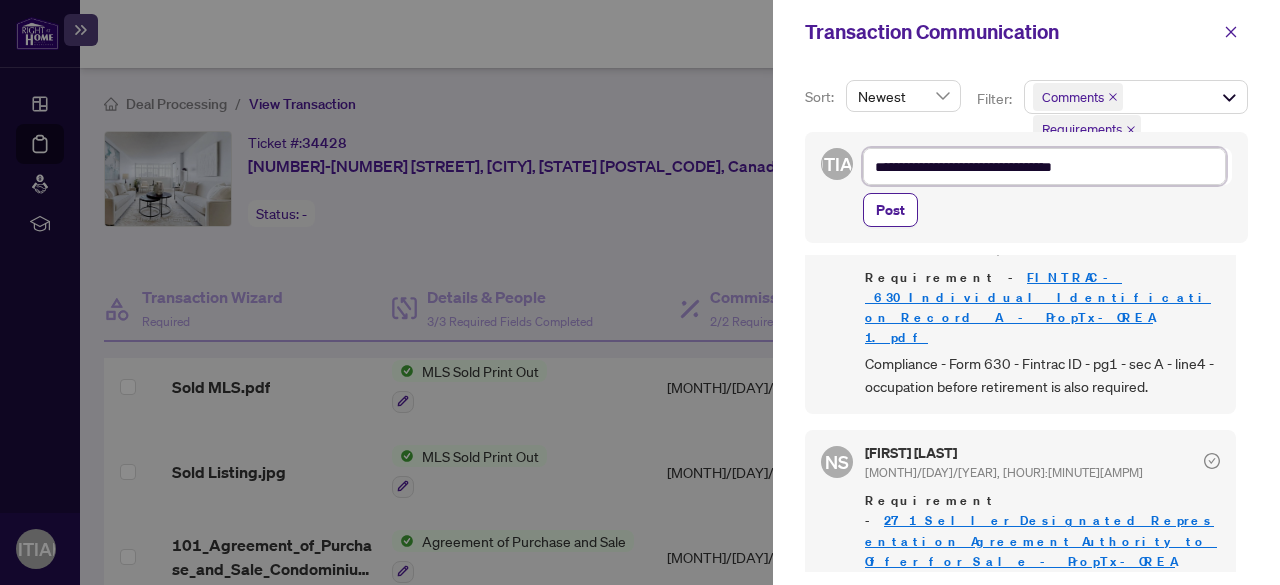type on "**********" 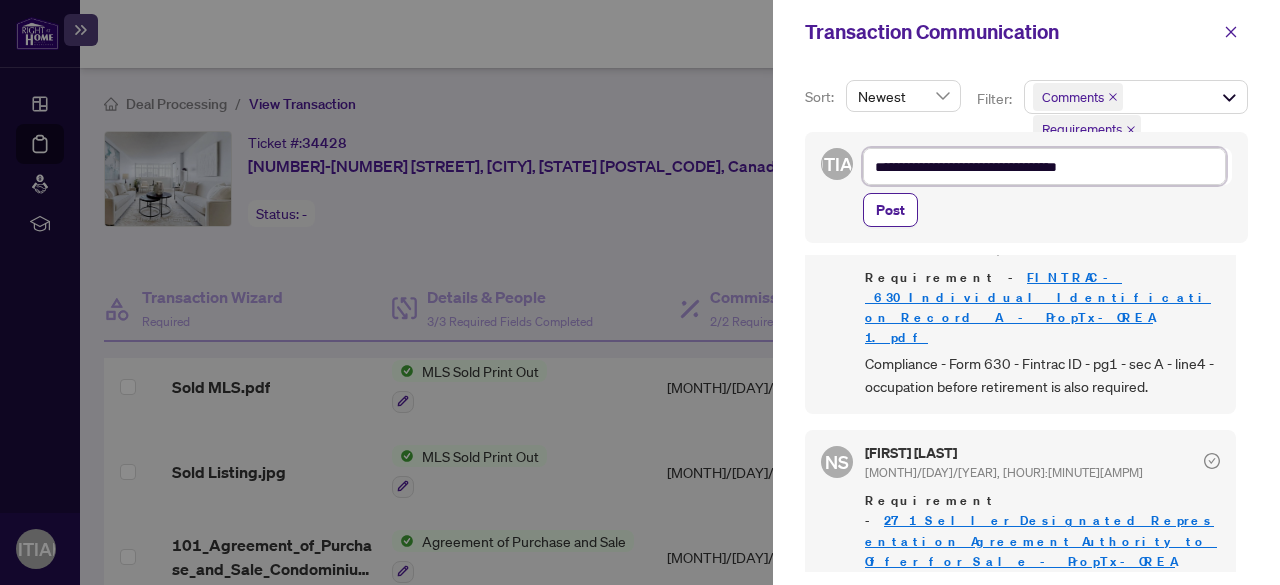 type on "**********" 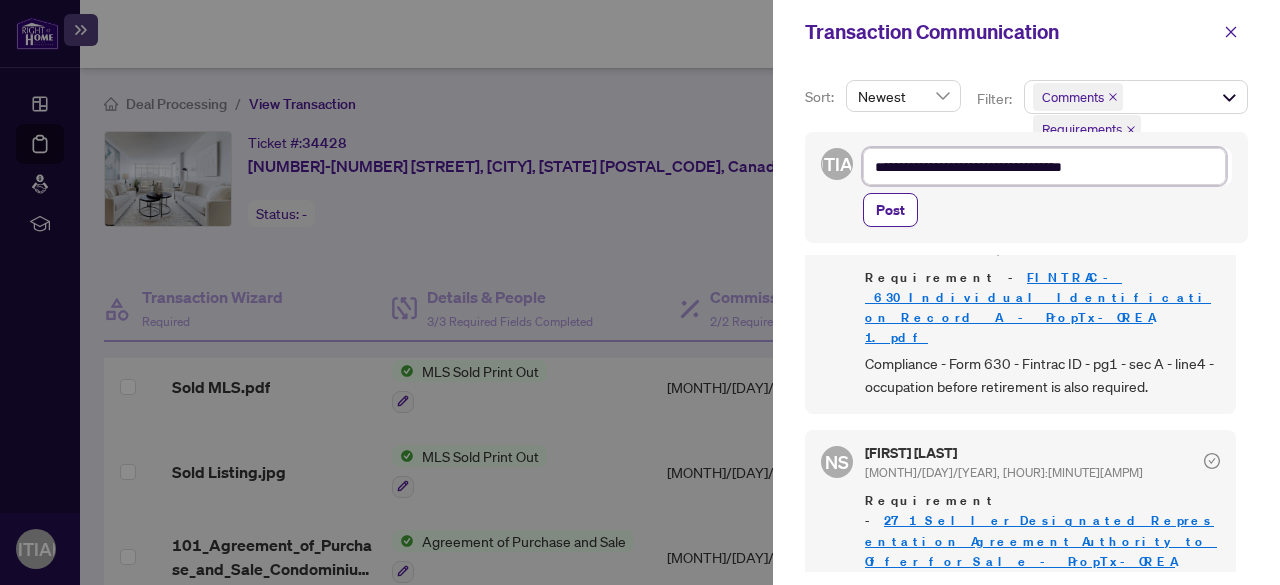 type on "**********" 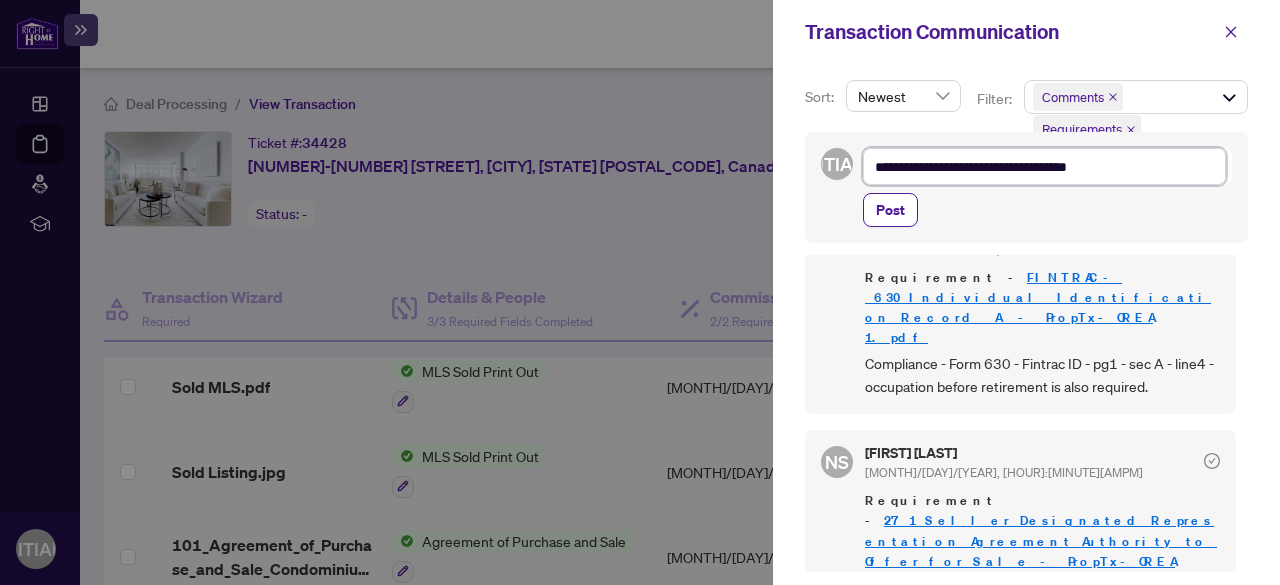 type on "**********" 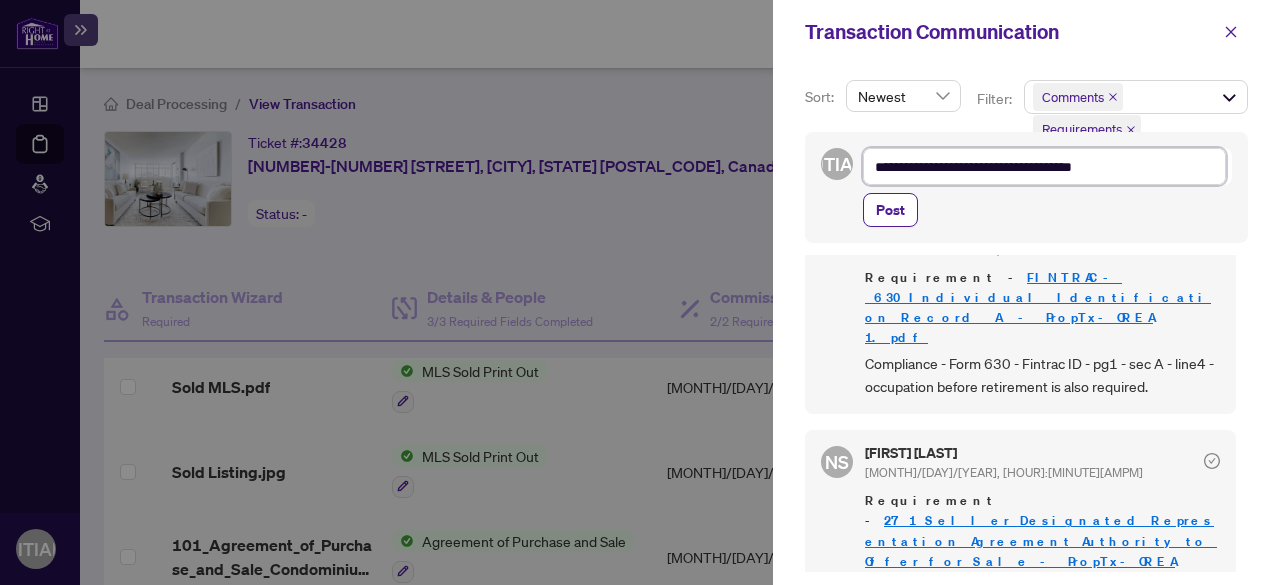 type on "**********" 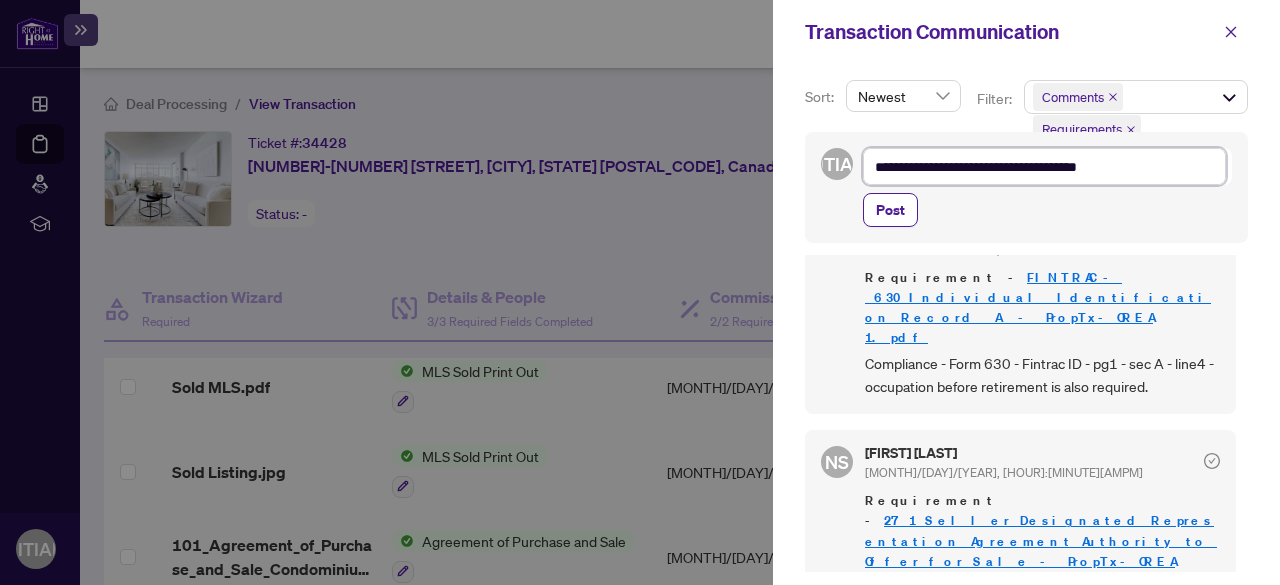 type on "**********" 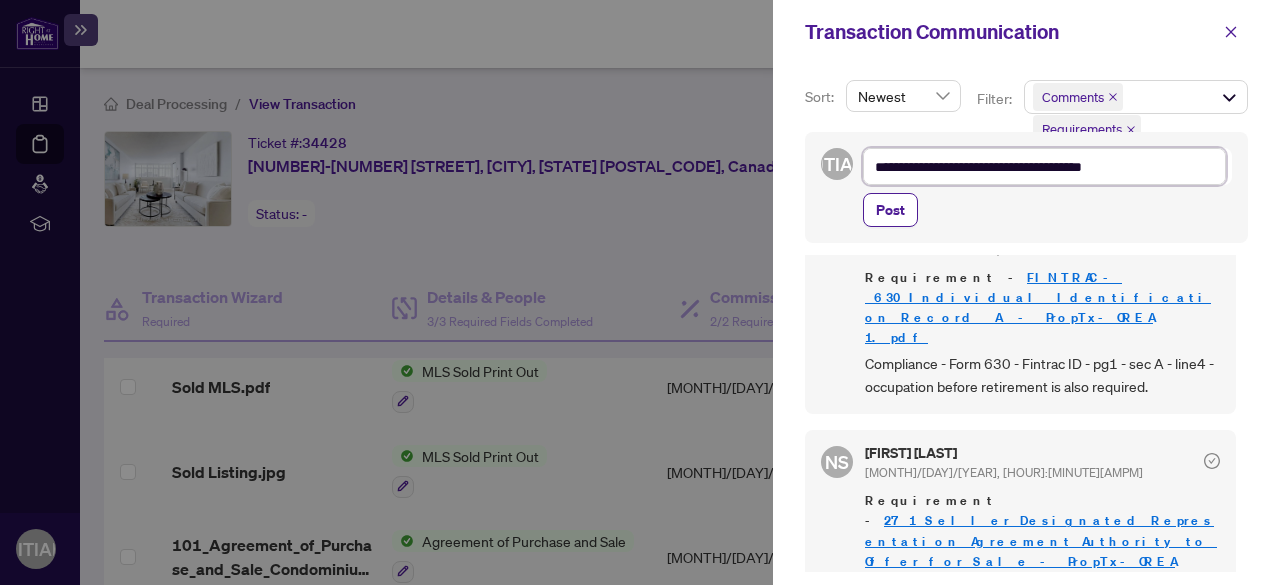 type on "**********" 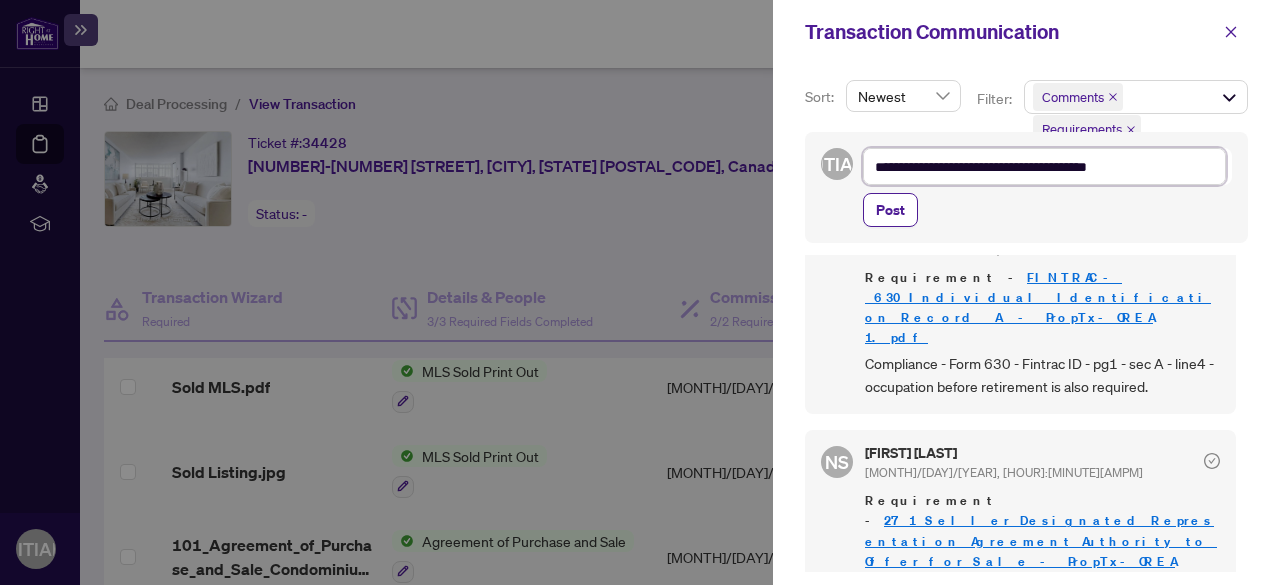 type on "**********" 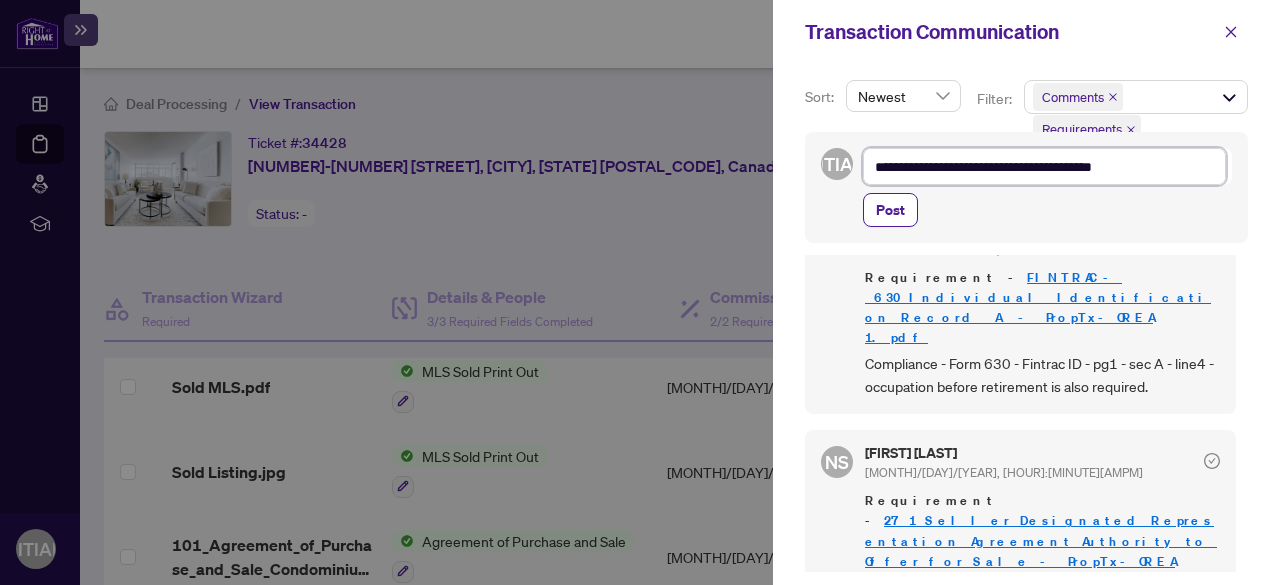 type on "**********" 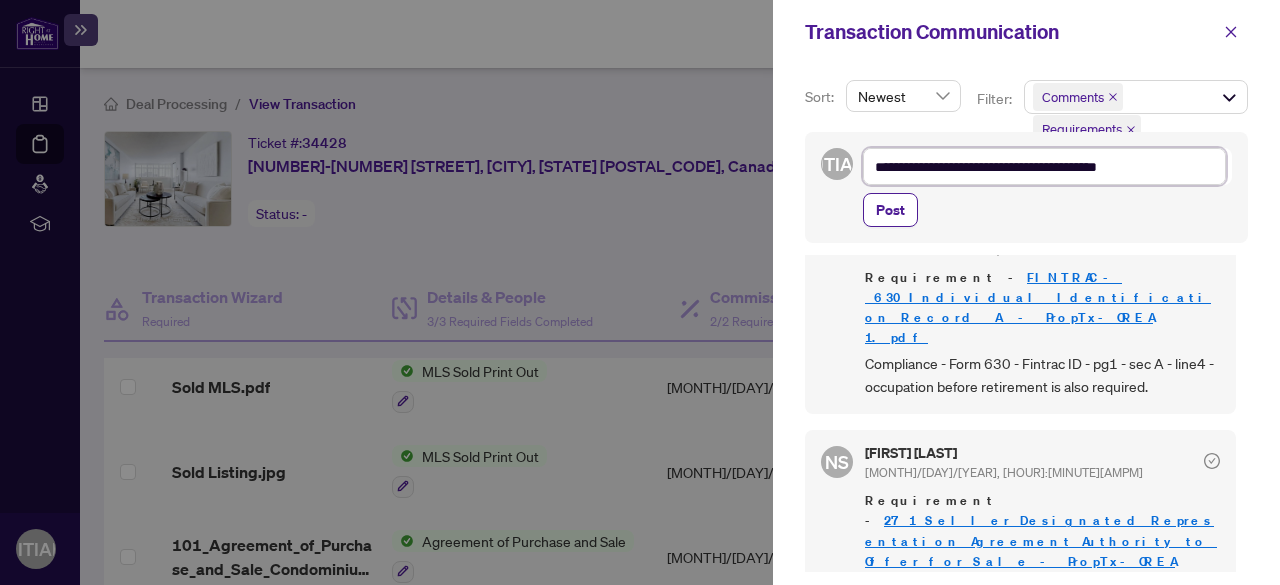 type on "**********" 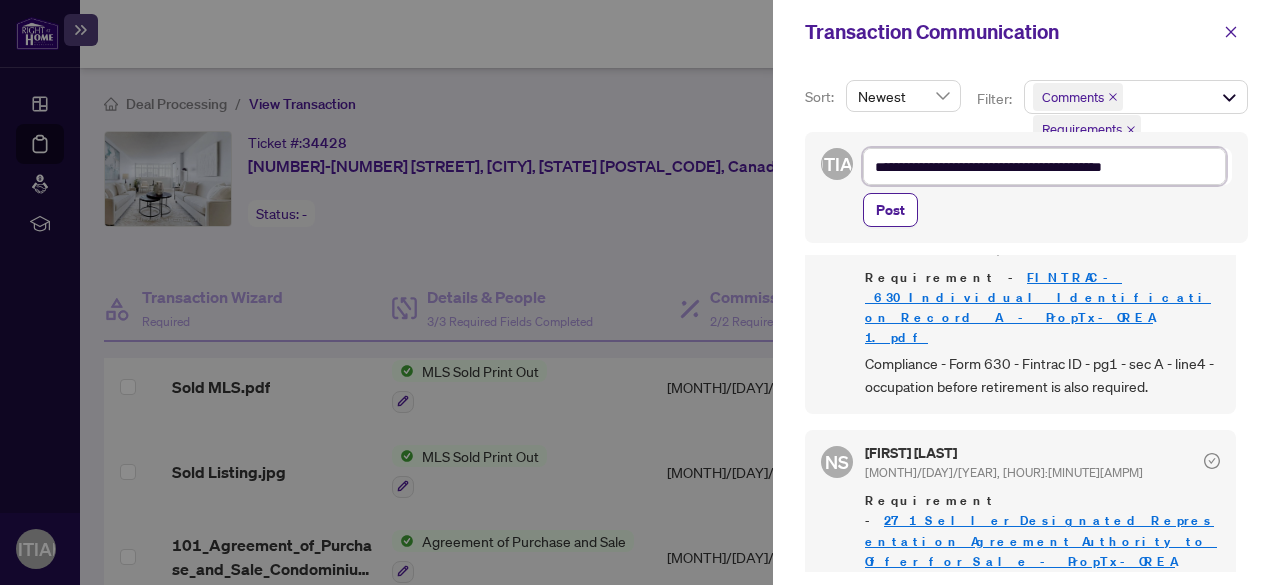 type on "**********" 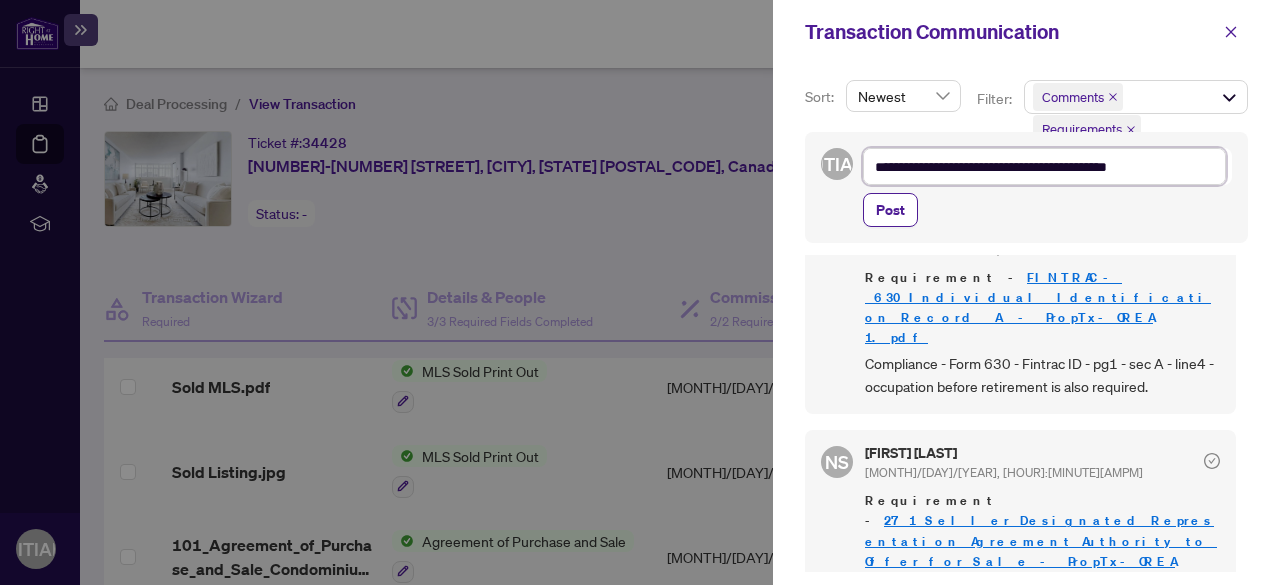 type on "**********" 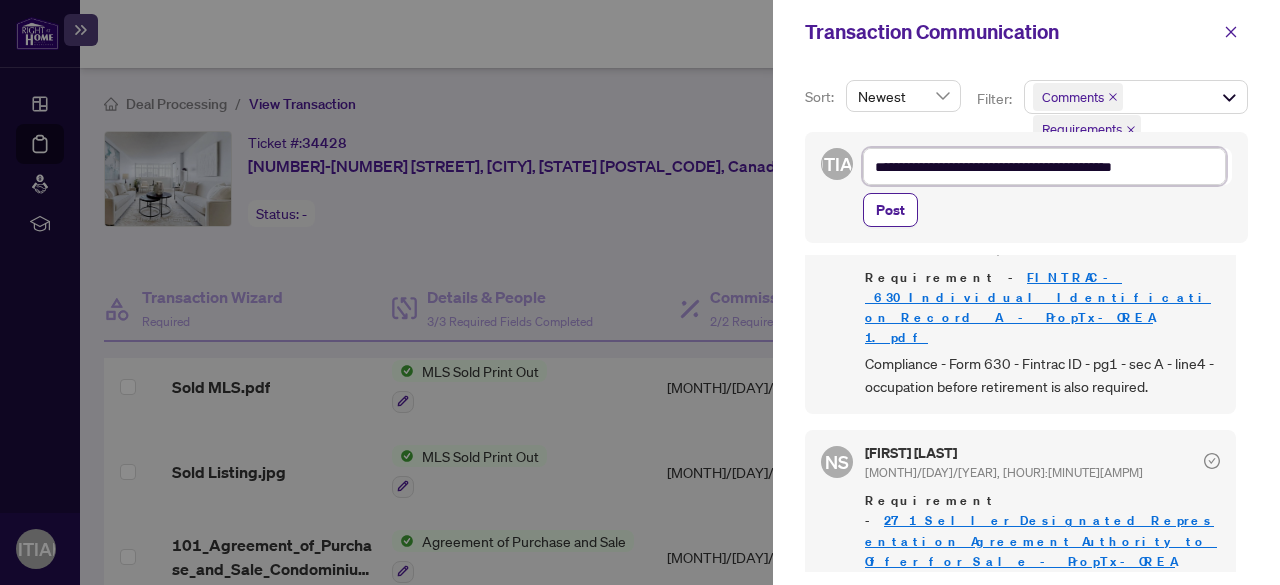 type on "**********" 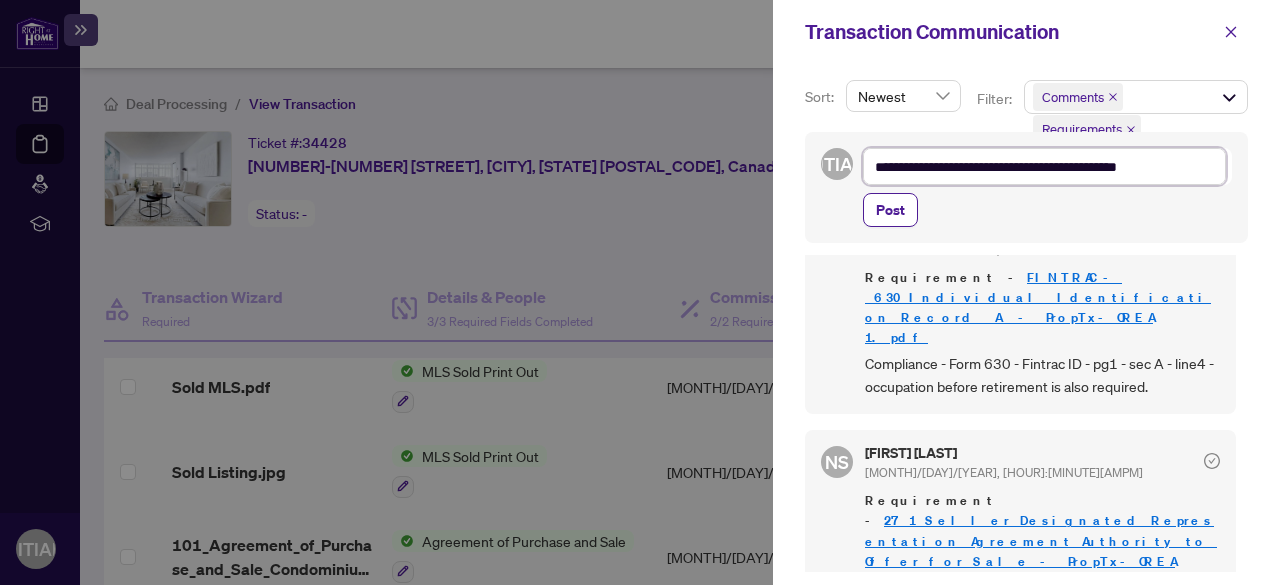 type on "**********" 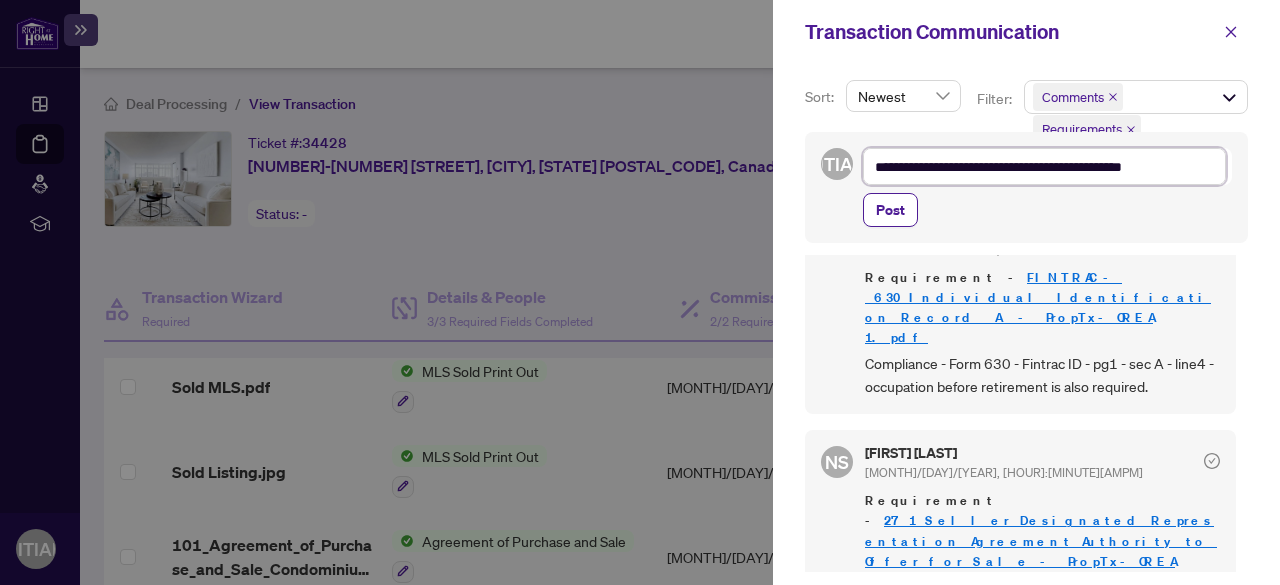 type on "**********" 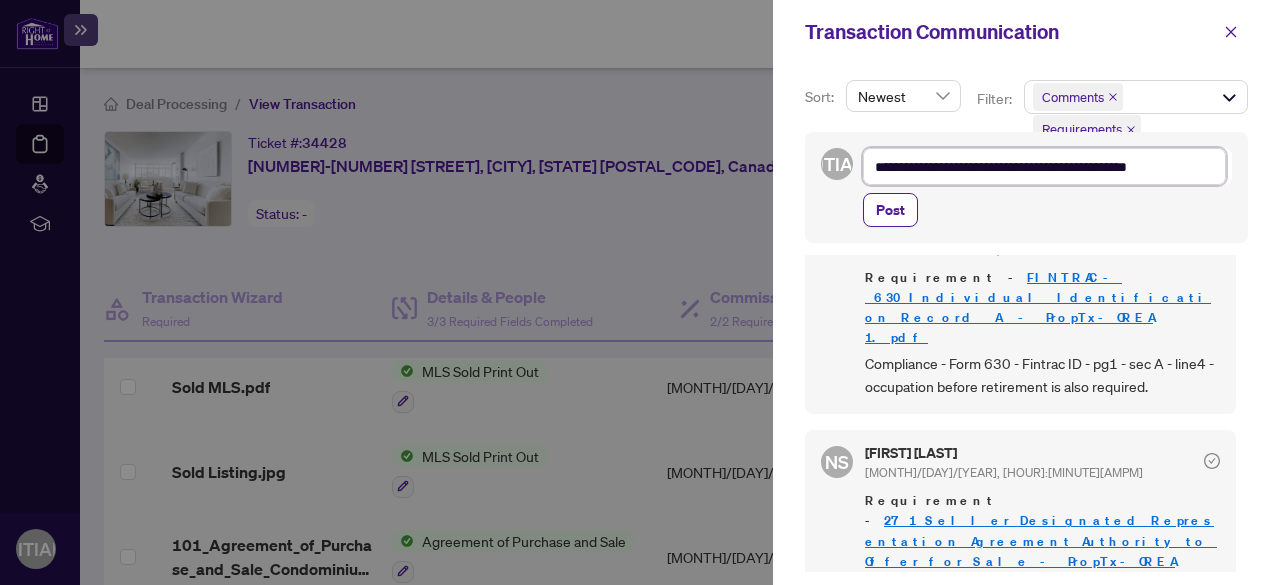 type on "**********" 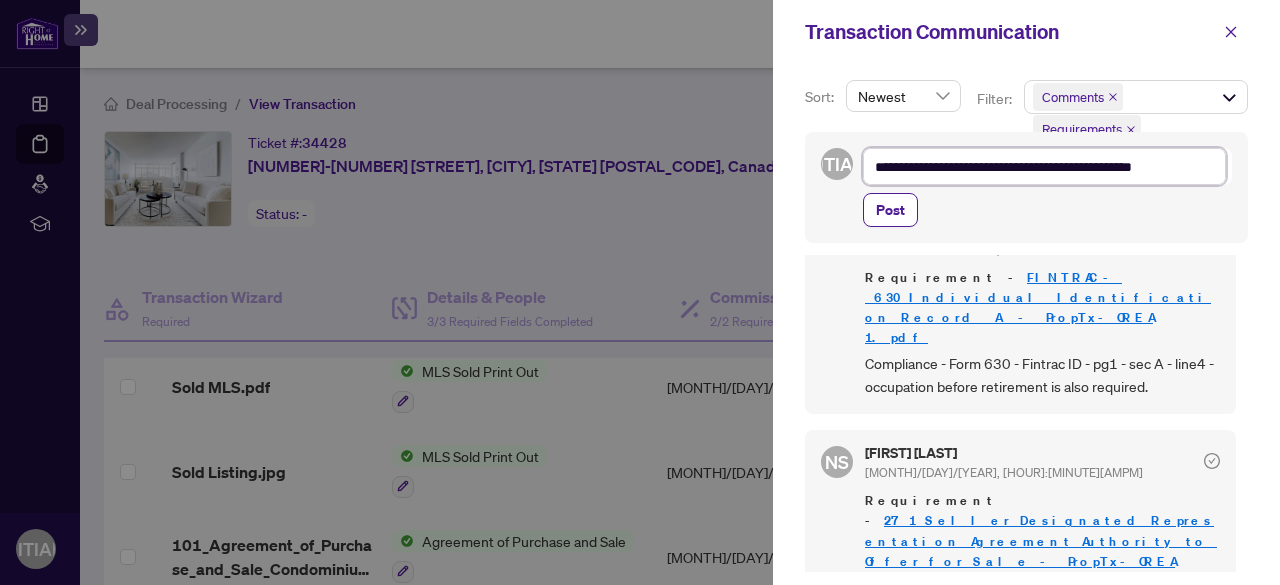 type on "**********" 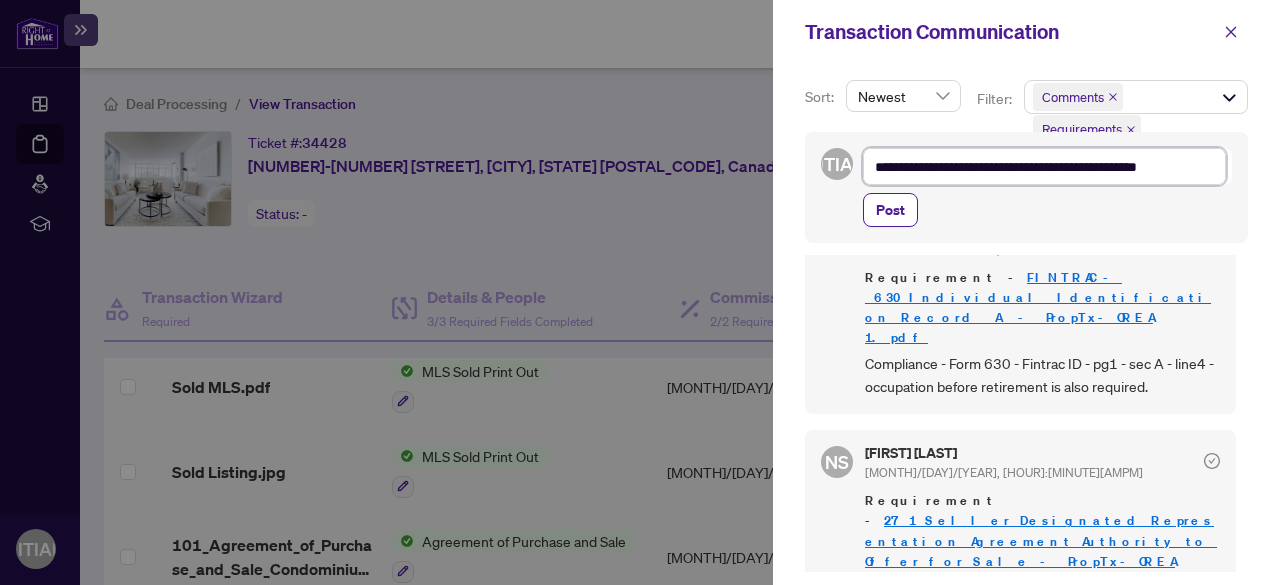 type on "**********" 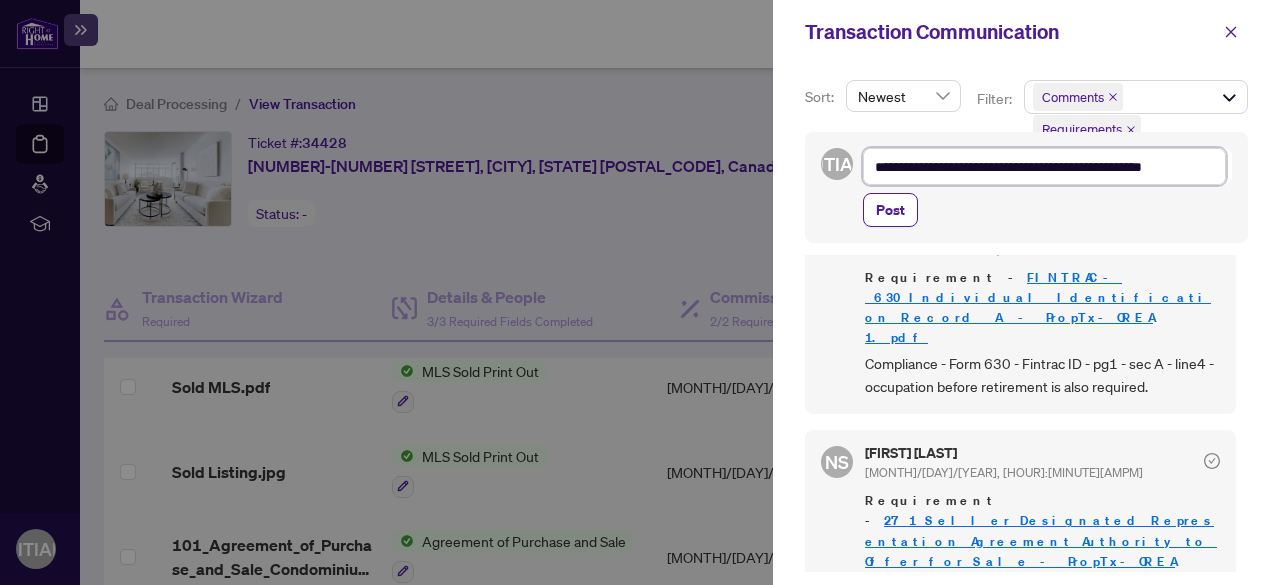 type on "**********" 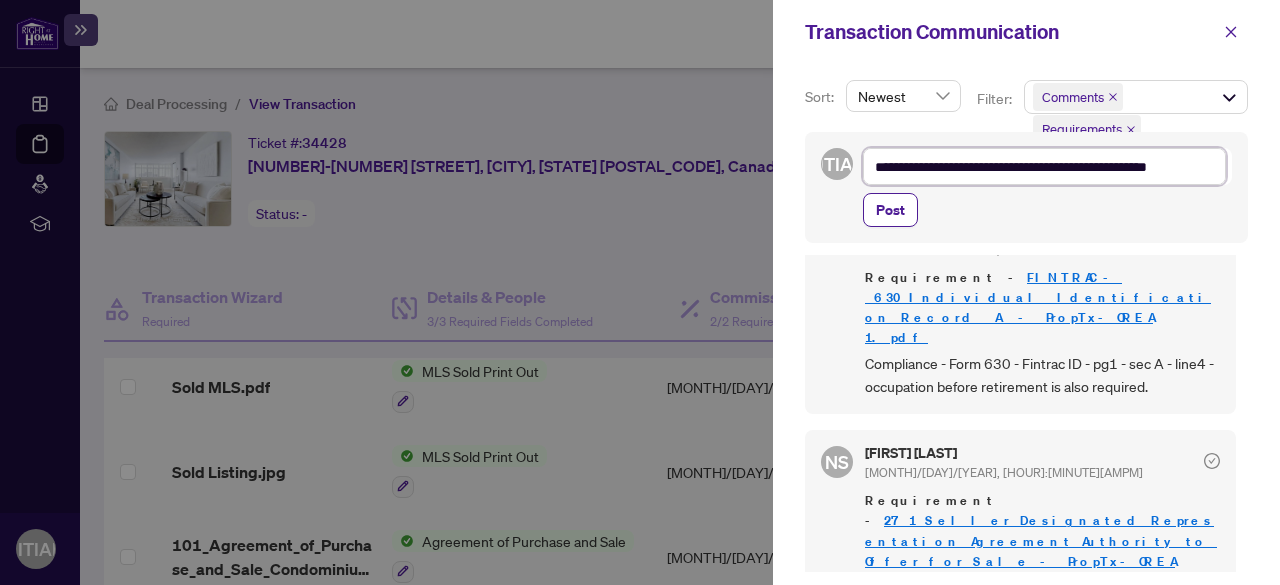 type on "**********" 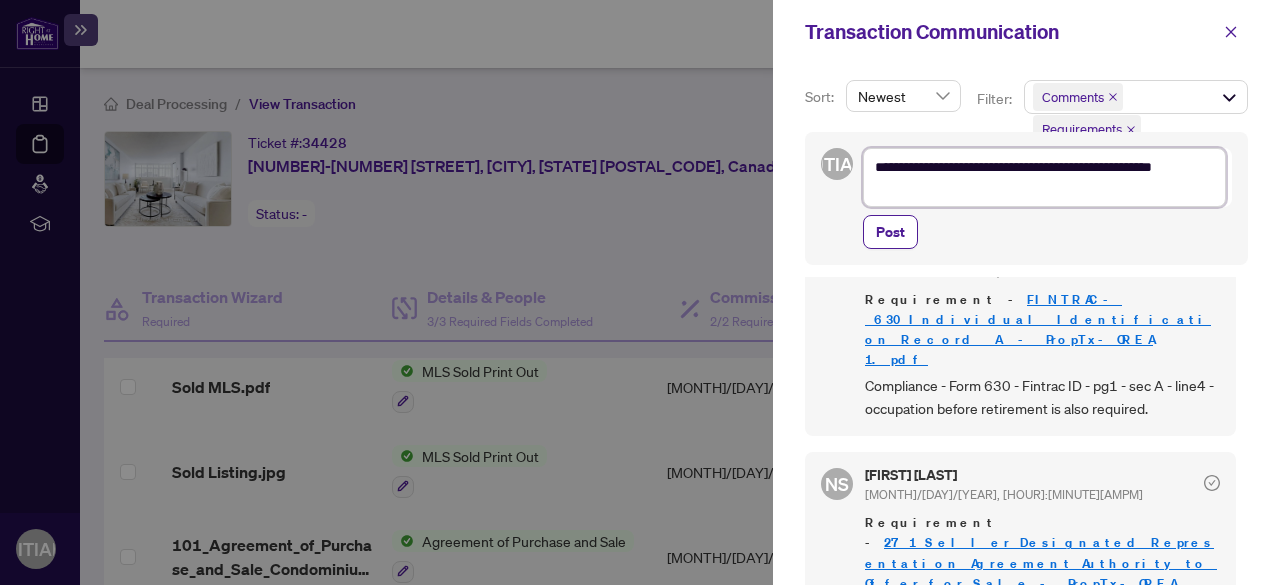 type on "**********" 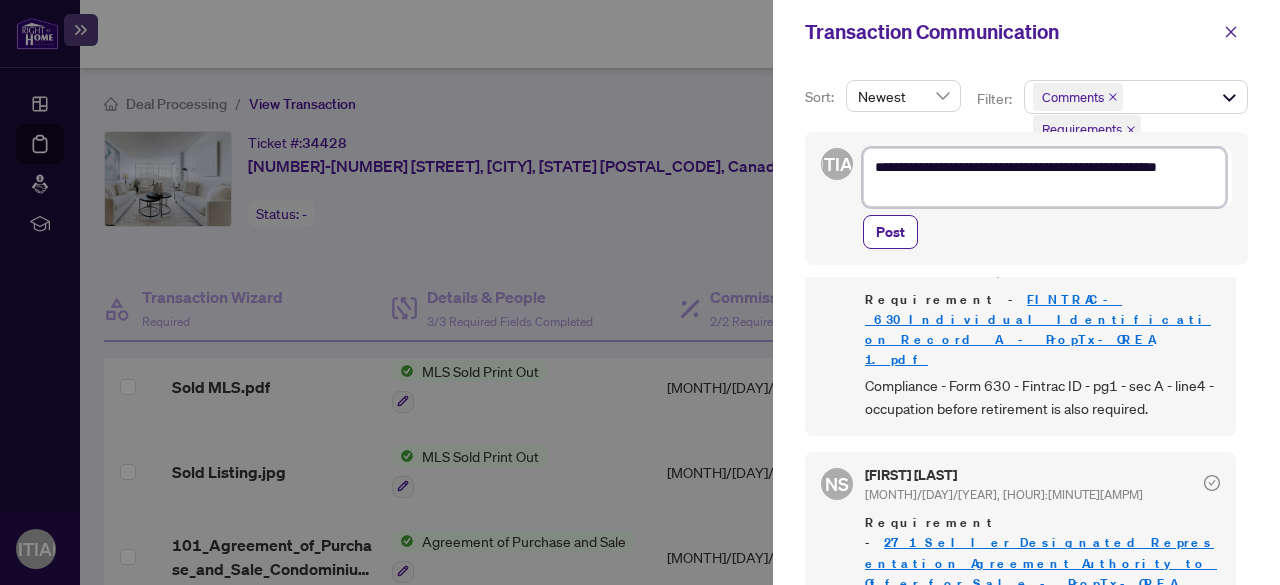 type on "**********" 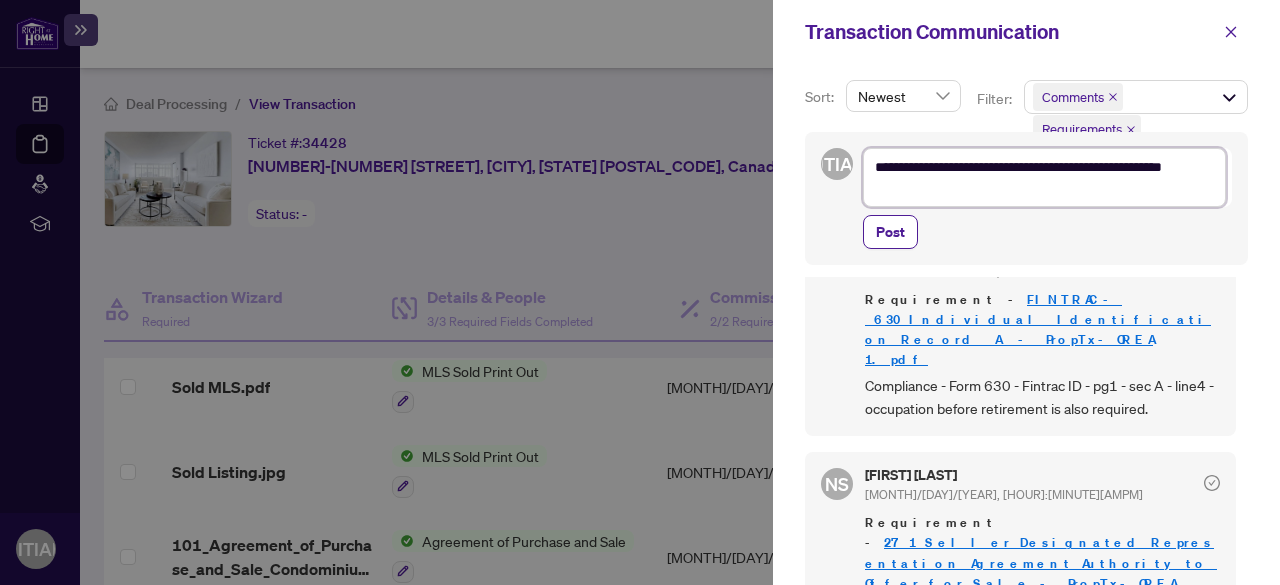 type on "**********" 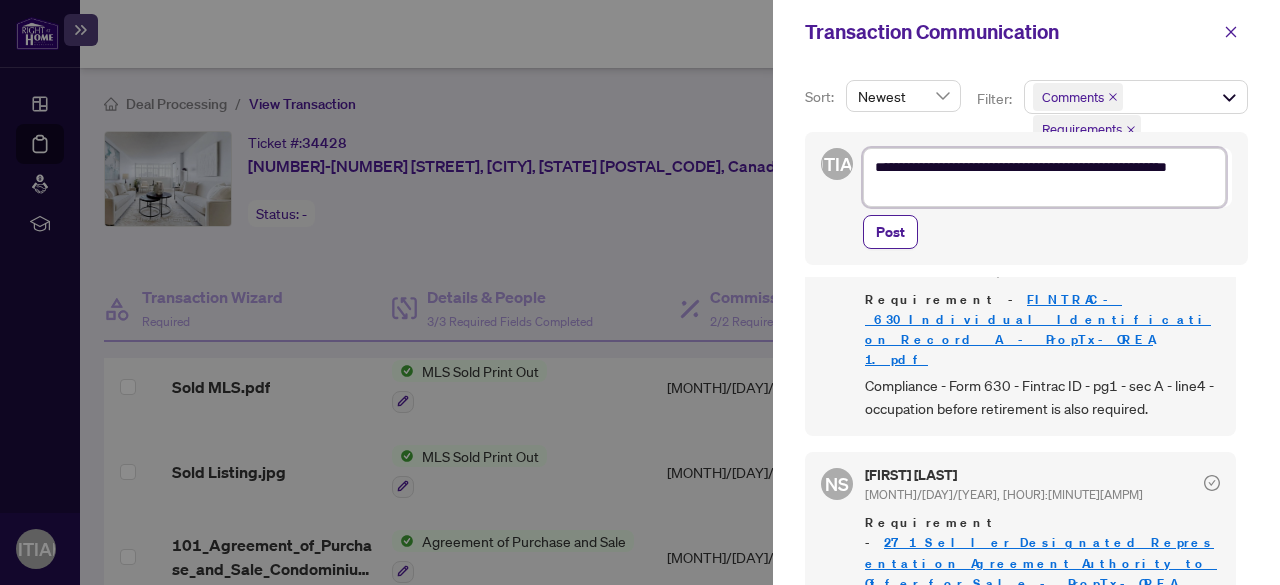 type on "**********" 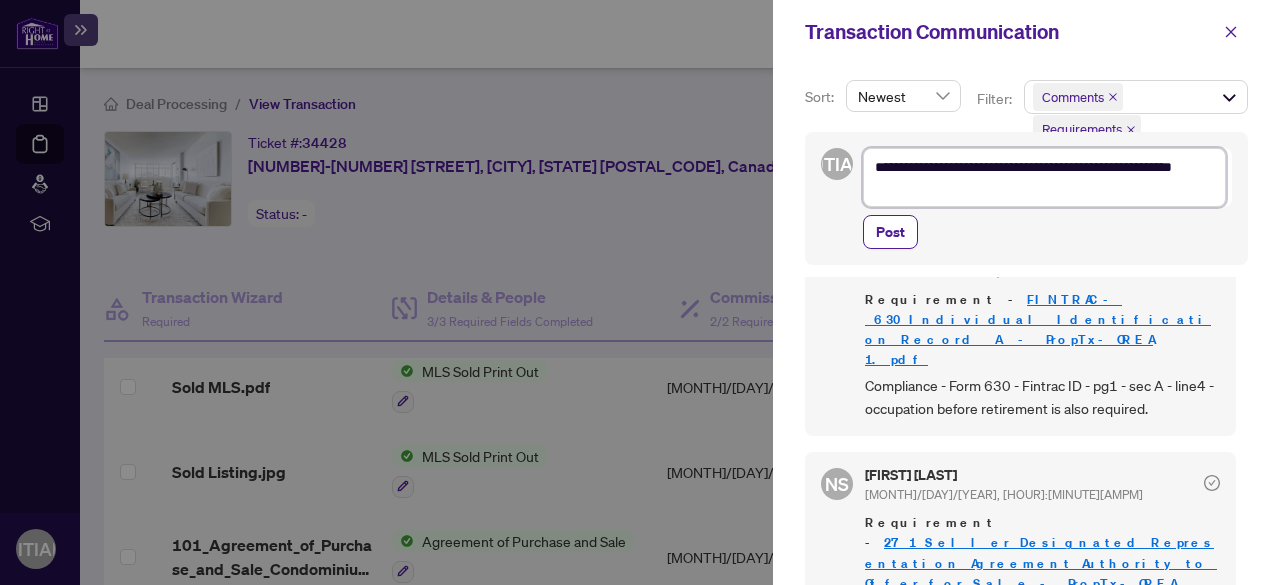 type on "**********" 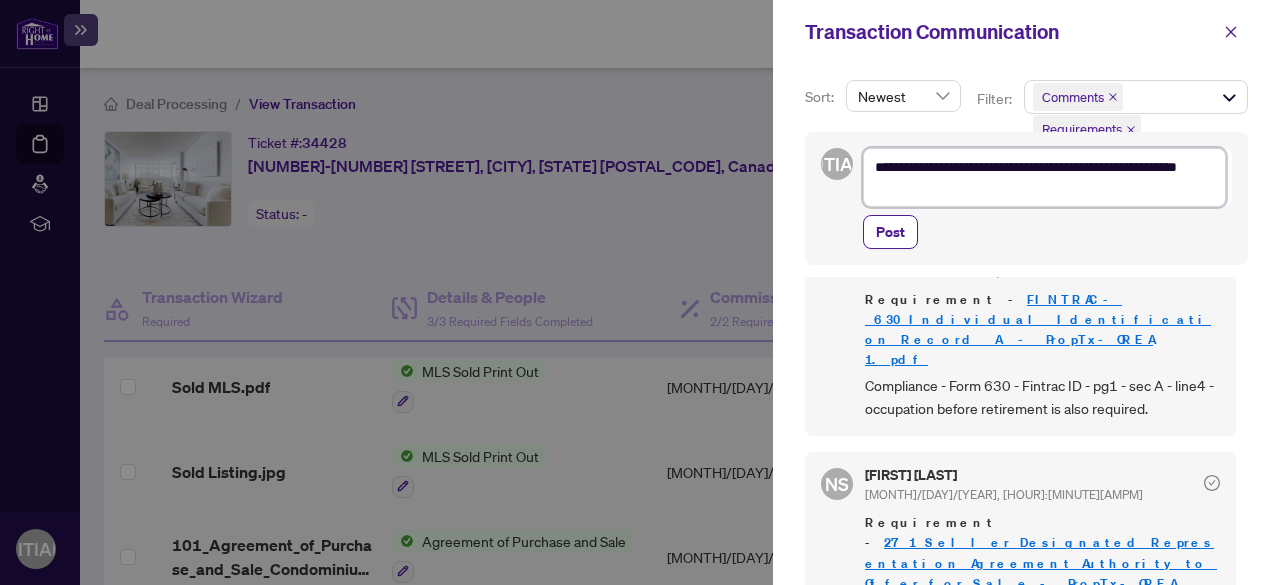 type on "**********" 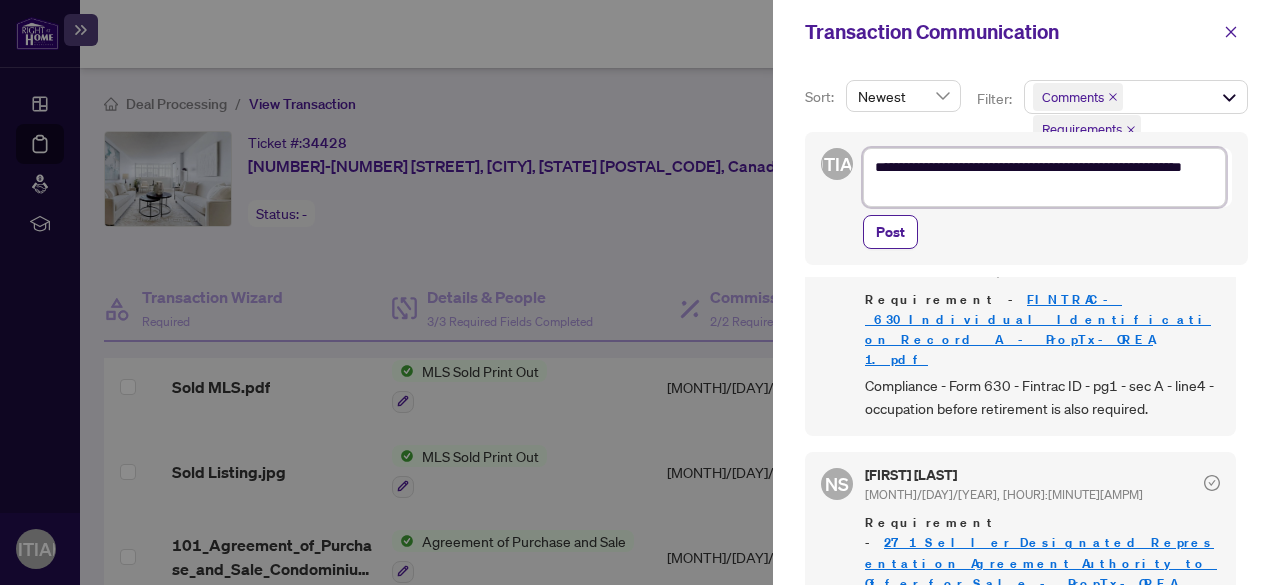 scroll, scrollTop: 24, scrollLeft: 0, axis: vertical 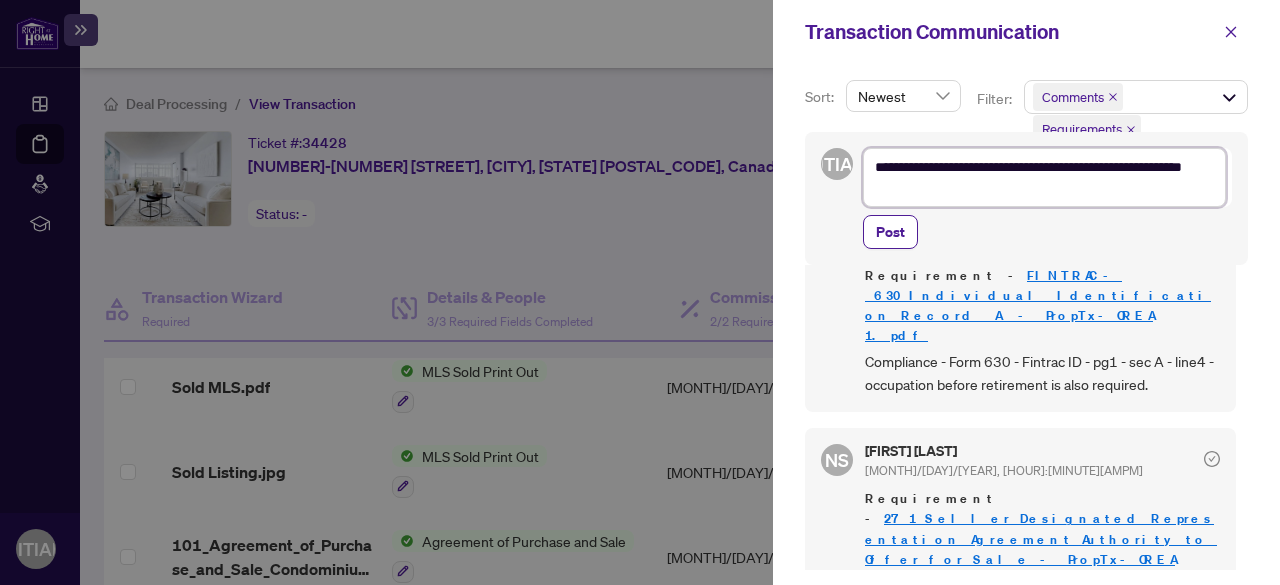 click on "**********" at bounding box center [1044, 177] 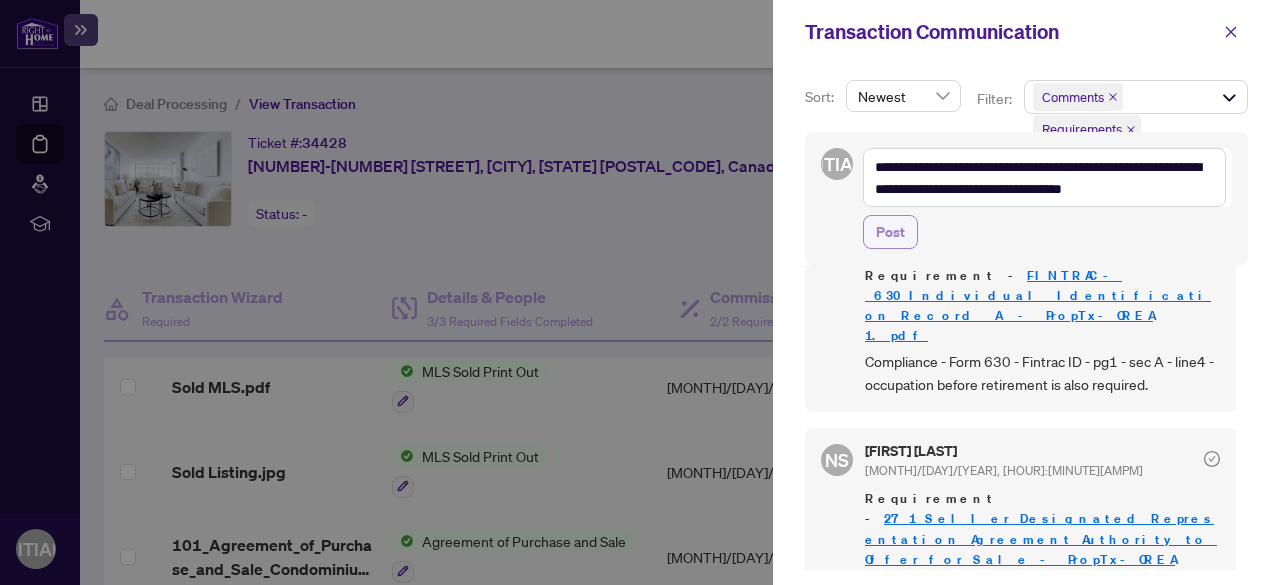 click on "Post" at bounding box center (890, 232) 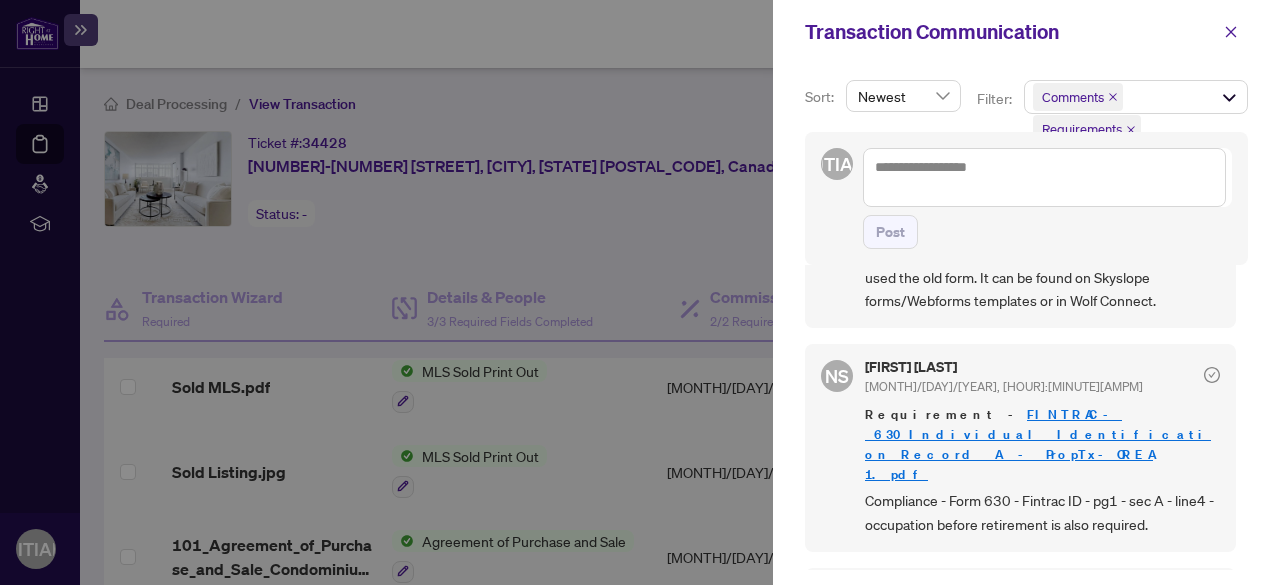 scroll, scrollTop: 0, scrollLeft: 0, axis: both 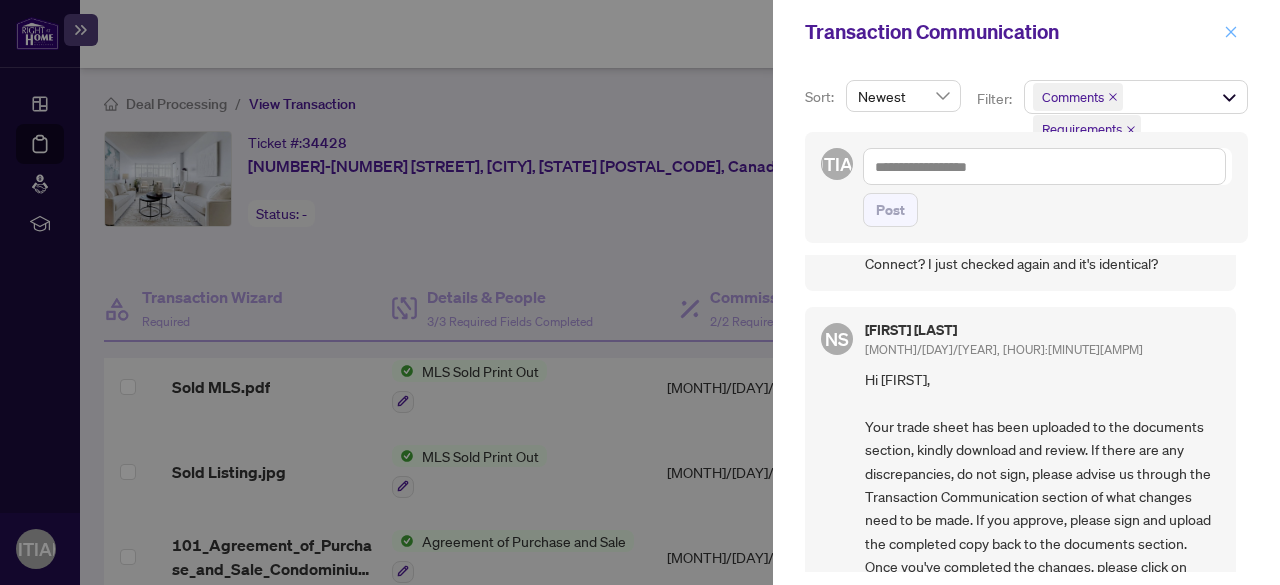 click 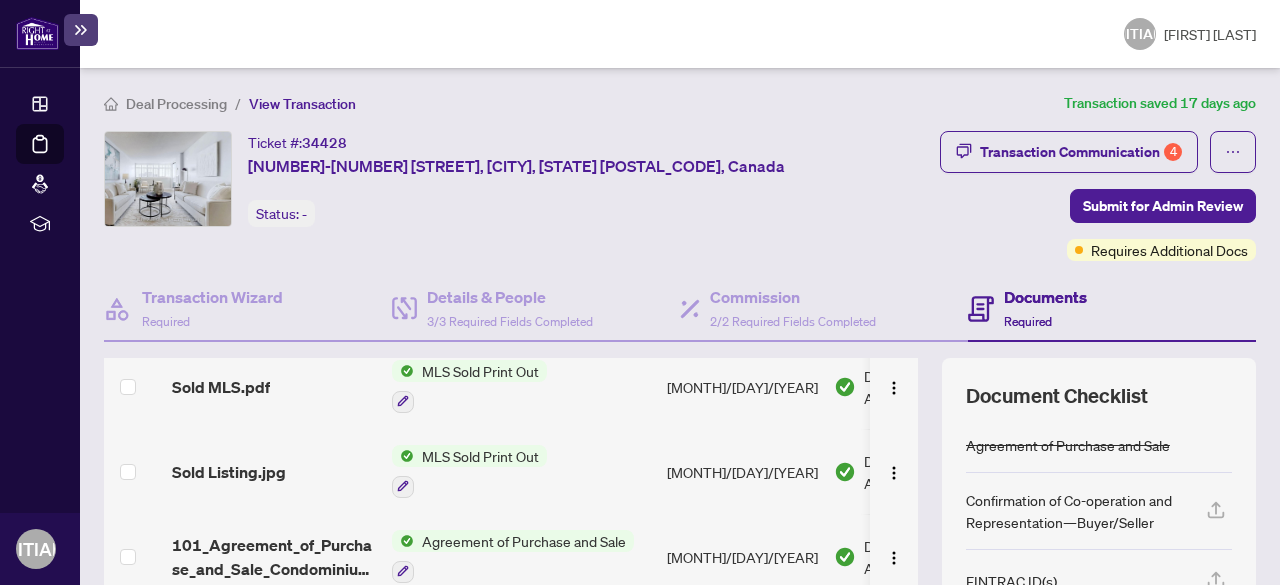scroll, scrollTop: 200, scrollLeft: 0, axis: vertical 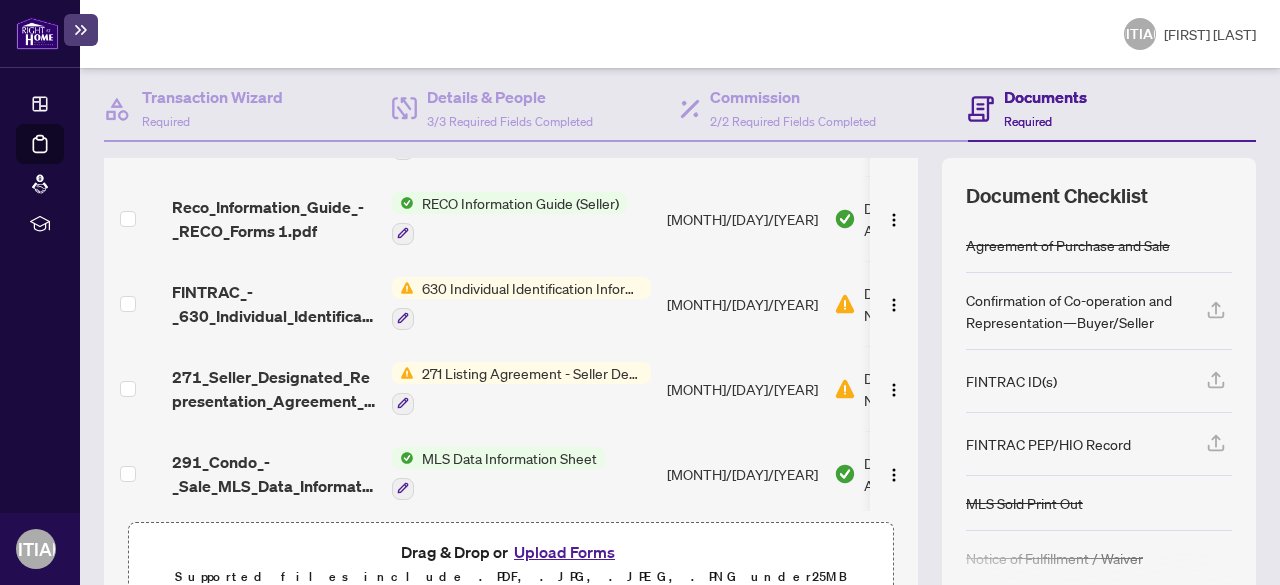 drag, startPoint x: 408, startPoint y: 395, endPoint x: 473, endPoint y: 377, distance: 67.44627 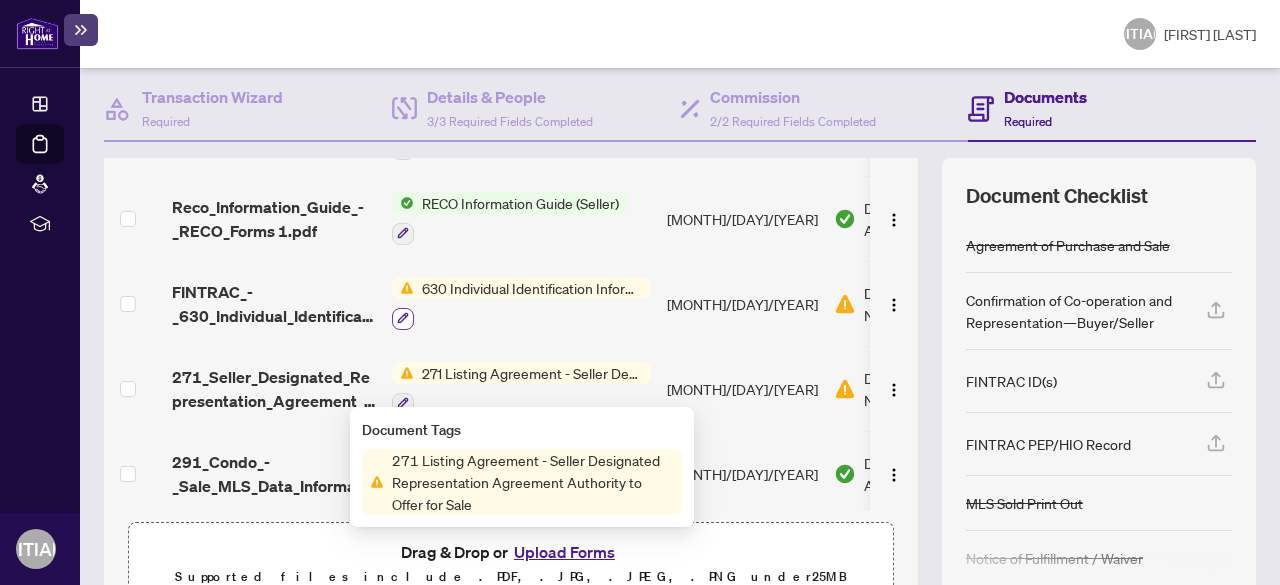 click 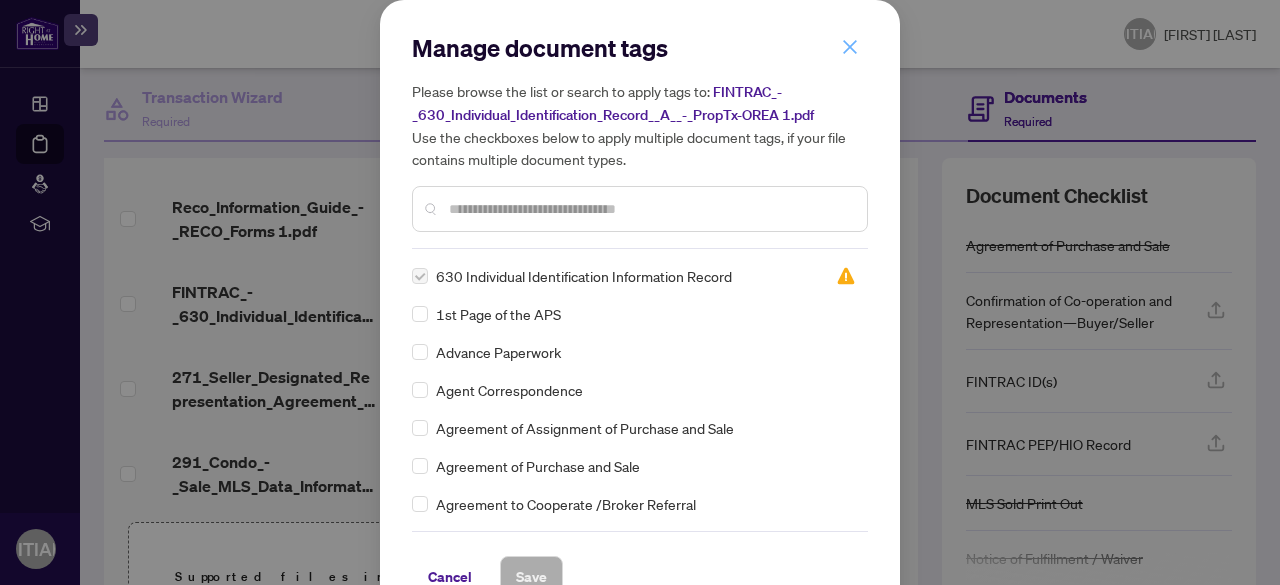 click 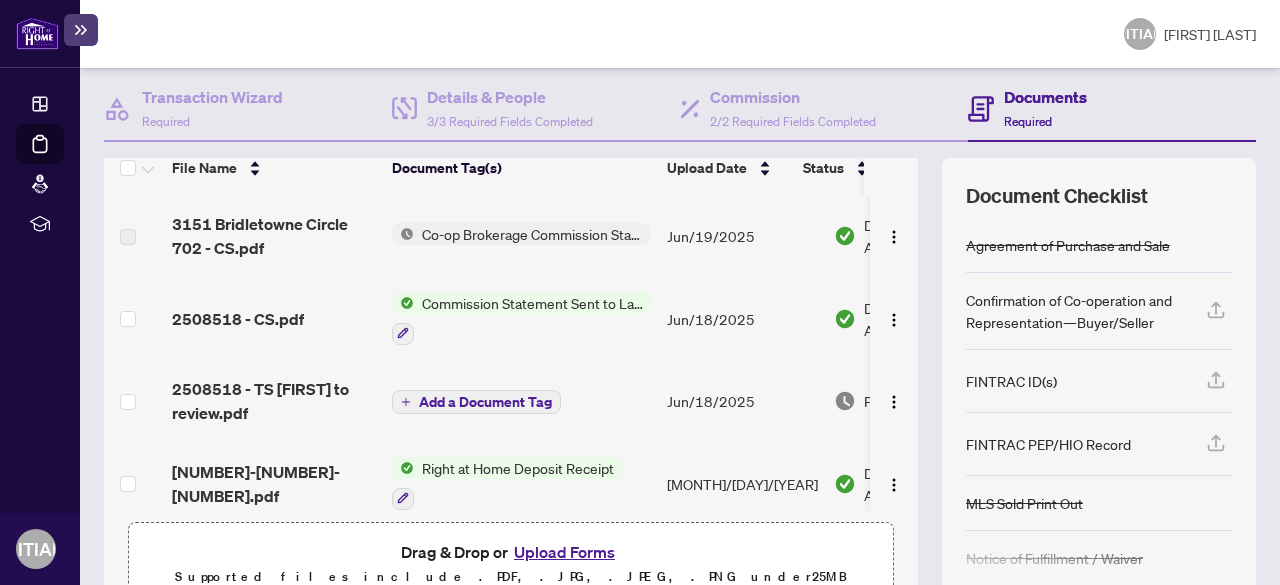 scroll, scrollTop: 0, scrollLeft: 0, axis: both 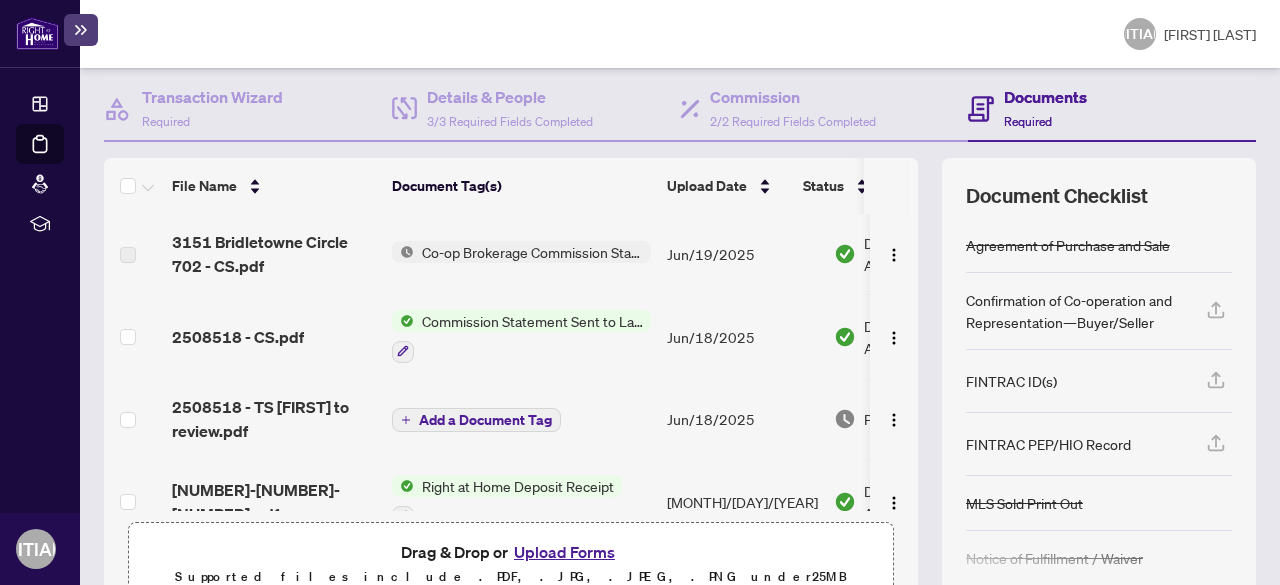 click on "2508518 - TS [FIRST] to review.pdf" at bounding box center (274, 419) 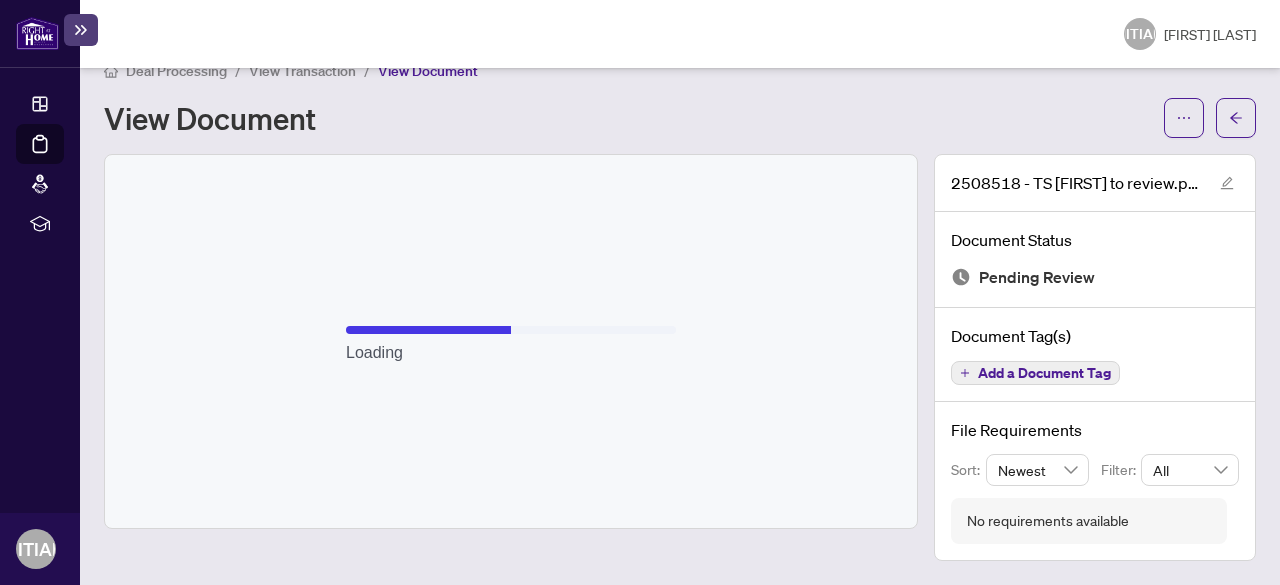 scroll, scrollTop: 28, scrollLeft: 0, axis: vertical 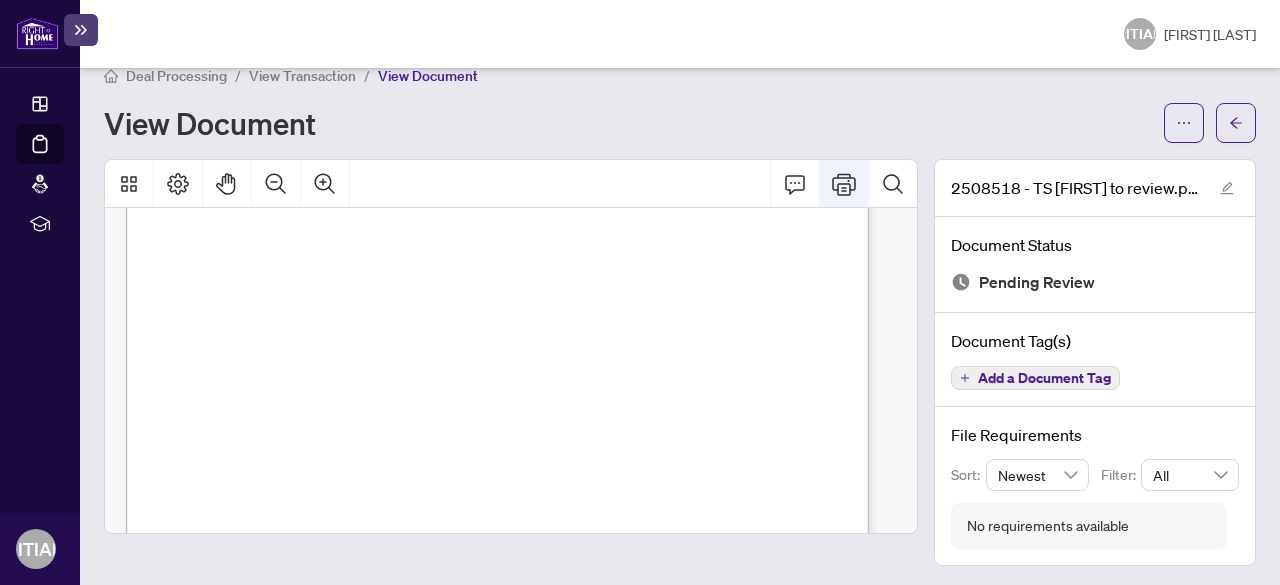 click 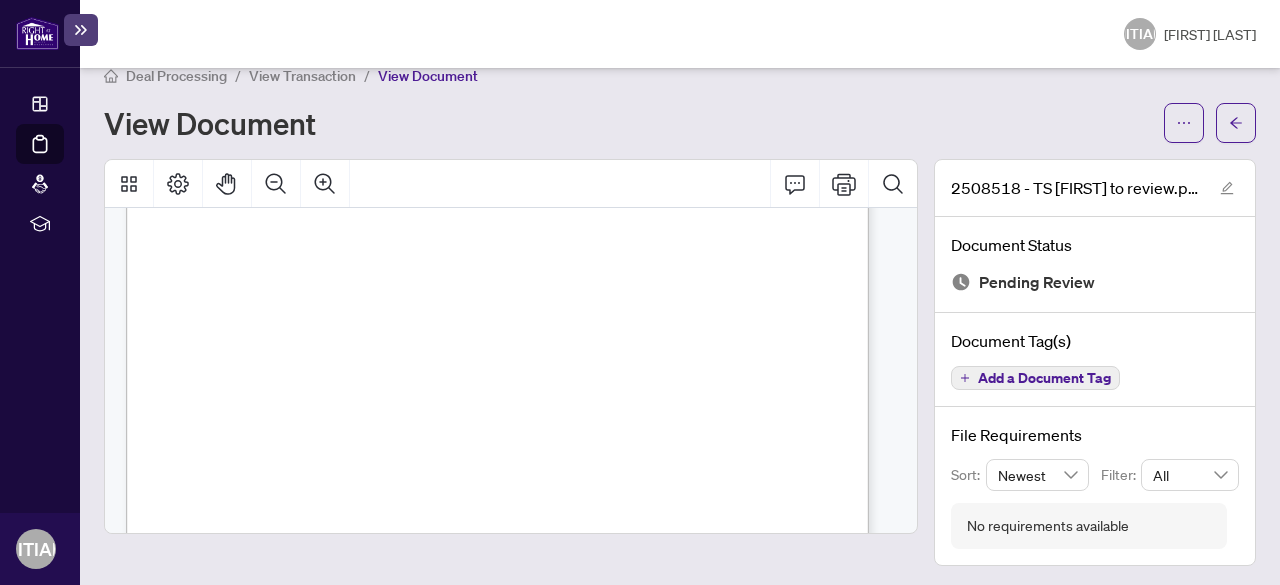 scroll, scrollTop: 20, scrollLeft: 0, axis: vertical 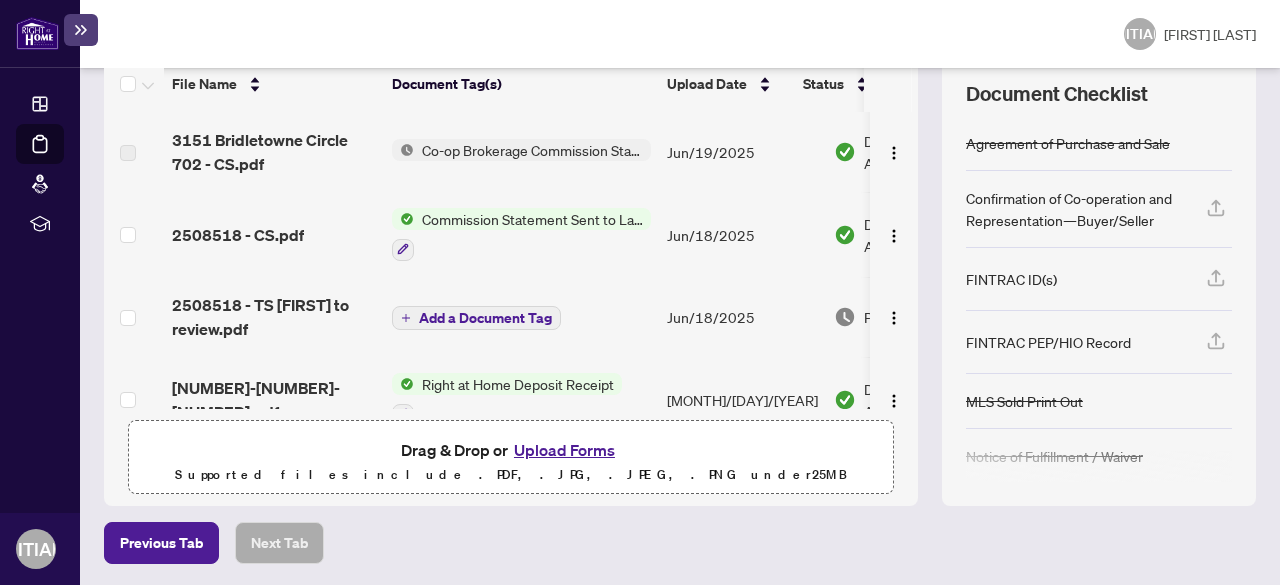 click on "Upload Forms" at bounding box center [564, 450] 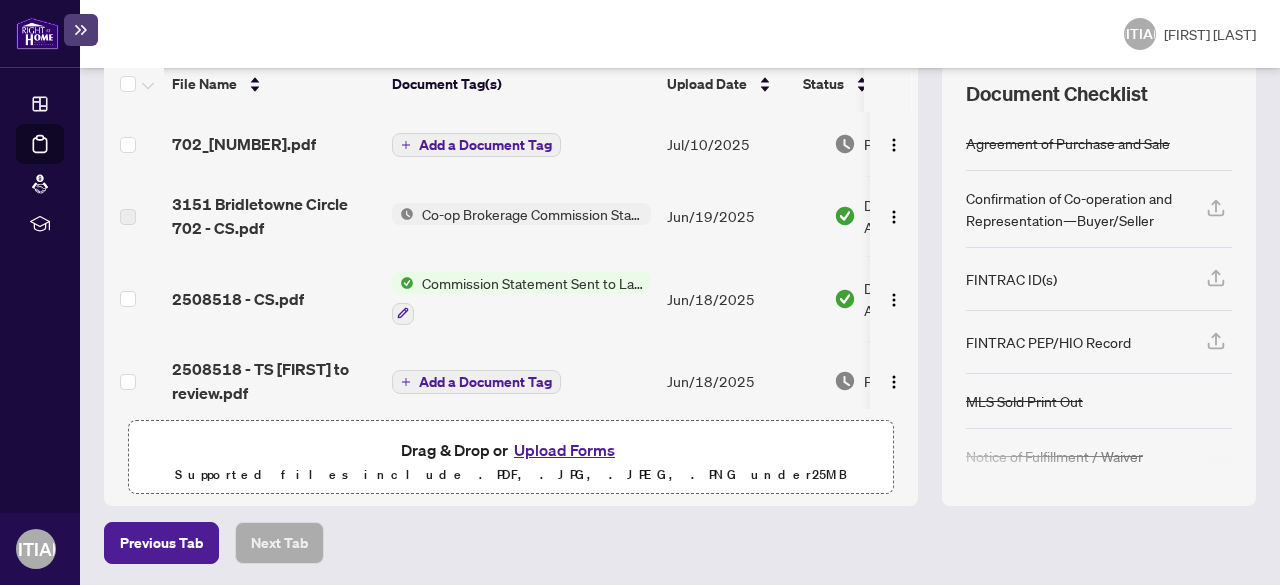scroll, scrollTop: 0, scrollLeft: 0, axis: both 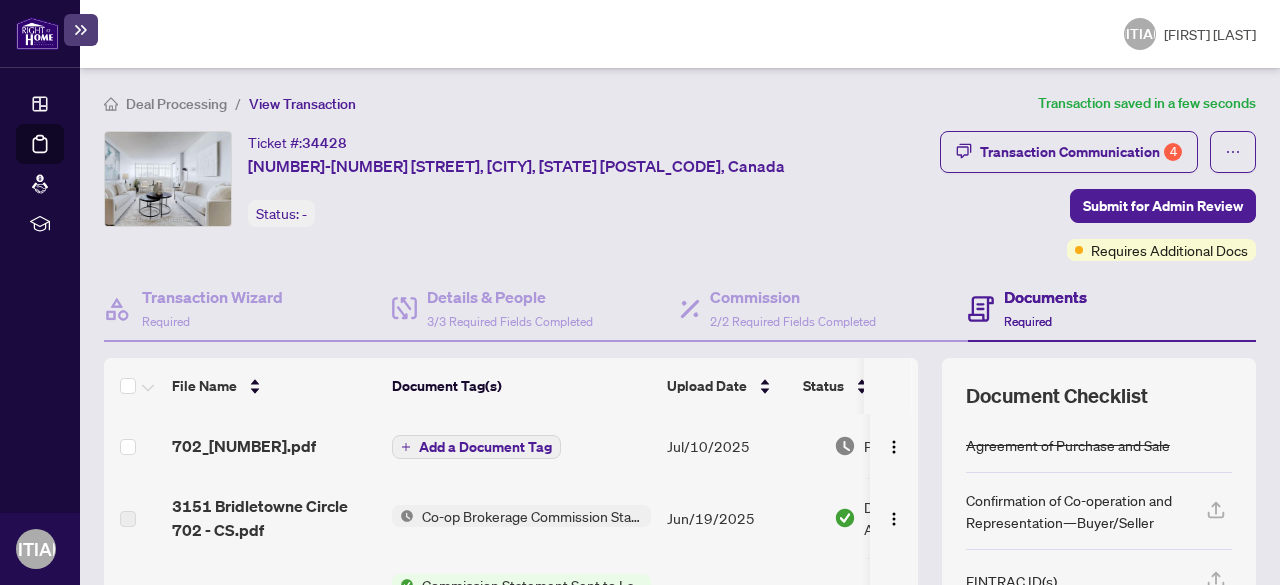 click on "Add a Document Tag" at bounding box center (485, 447) 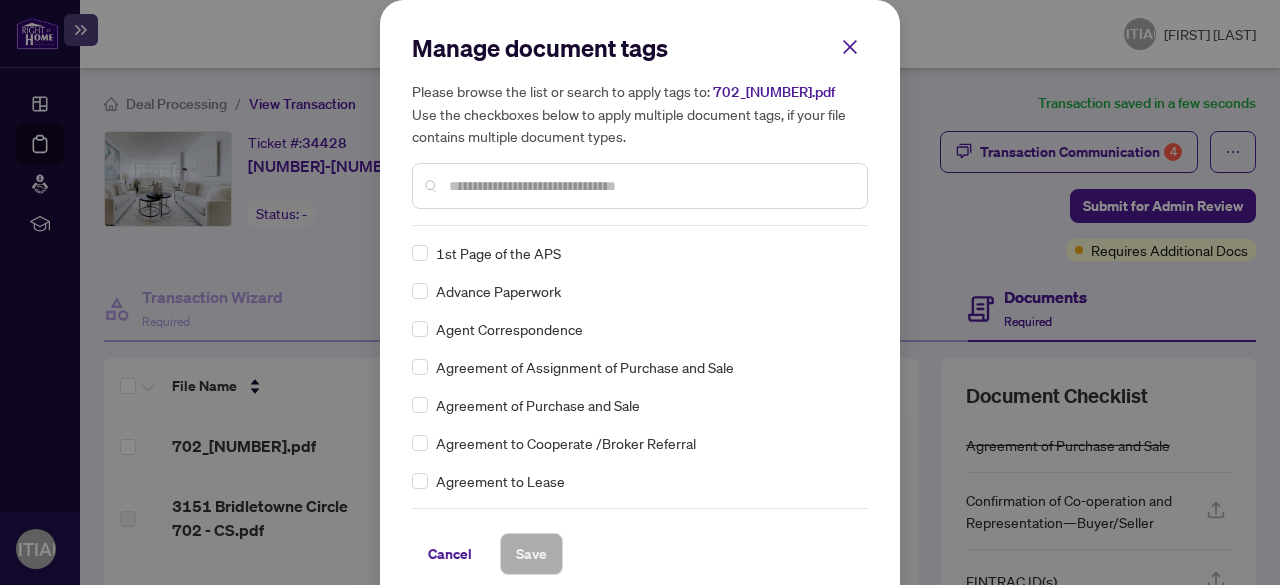 click at bounding box center (650, 186) 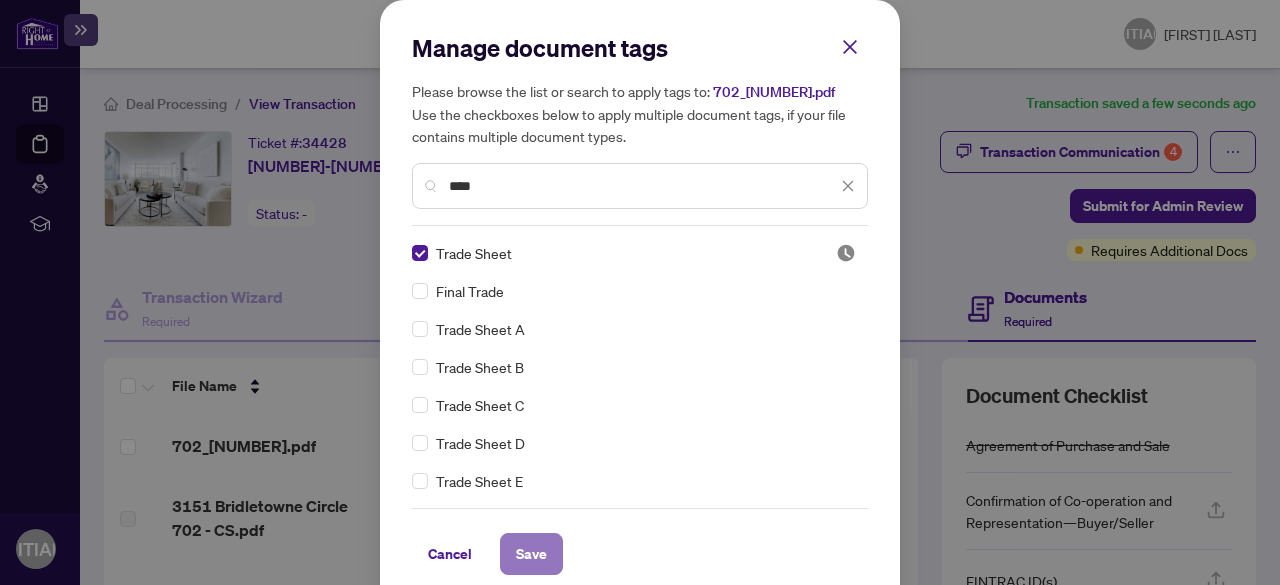click on "Save" at bounding box center [531, 554] 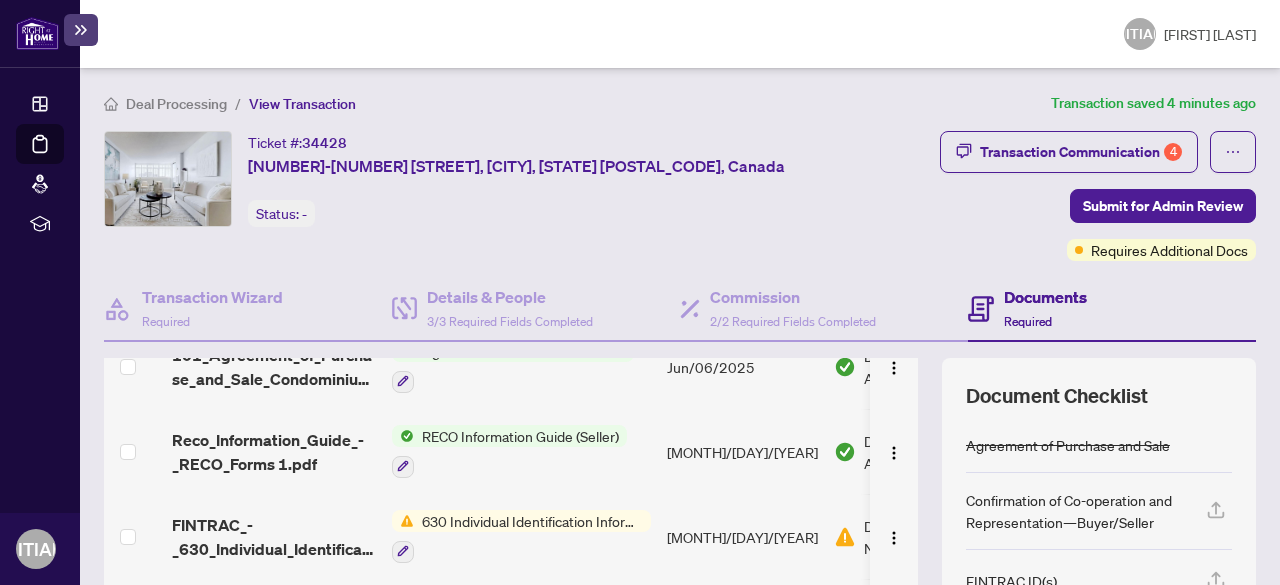 scroll, scrollTop: 1300, scrollLeft: 0, axis: vertical 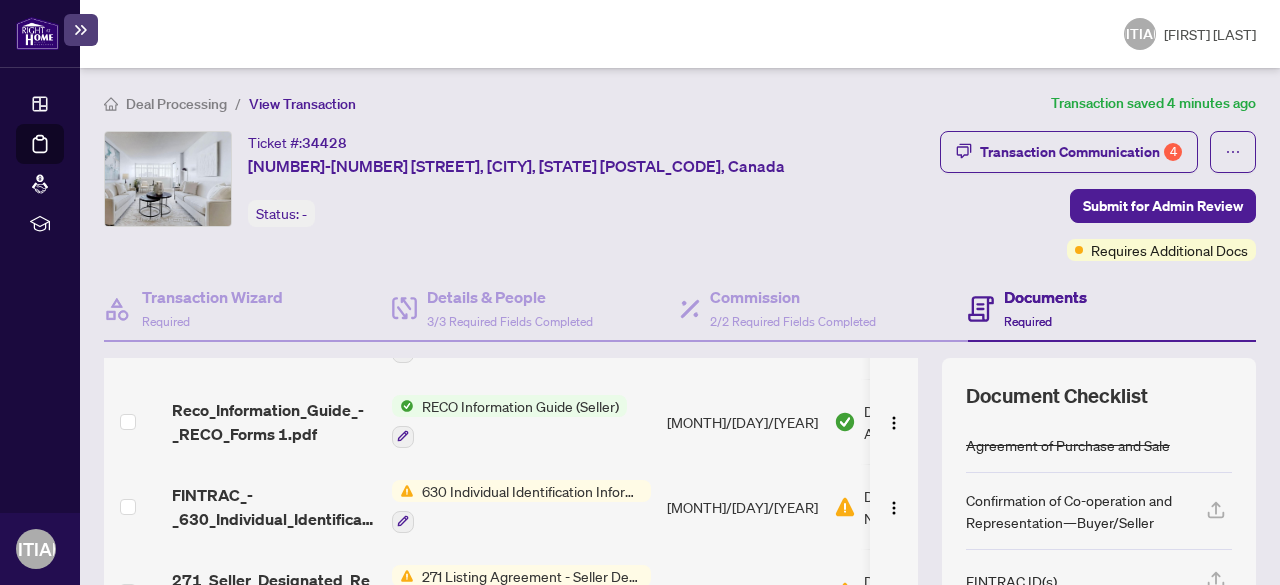 click on "630 Individual Identification Information Record" at bounding box center (532, 491) 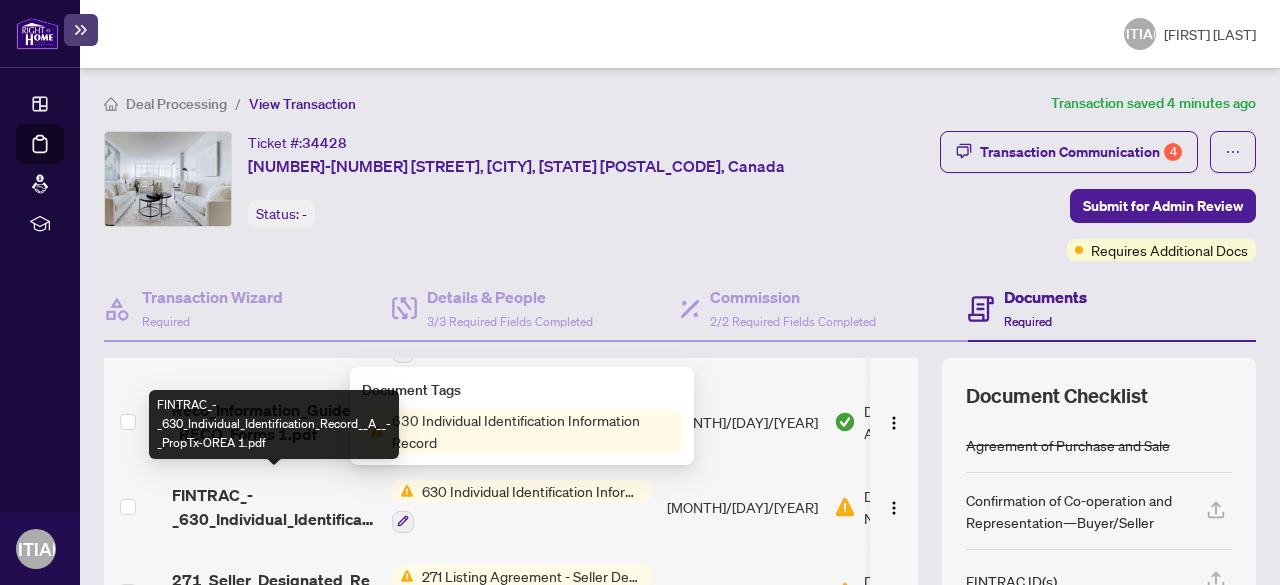 click on "FINTRAC_-_630_Individual_Identification_Record__A__-_PropTx-OREA 1.pdf" at bounding box center [274, 507] 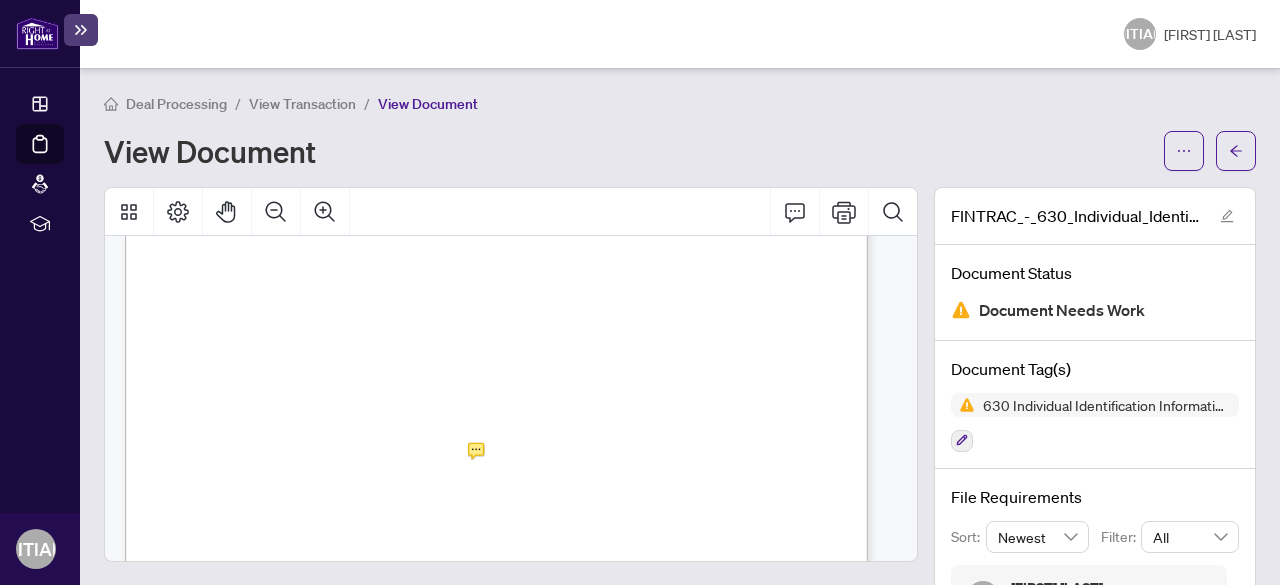 scroll, scrollTop: 200, scrollLeft: 0, axis: vertical 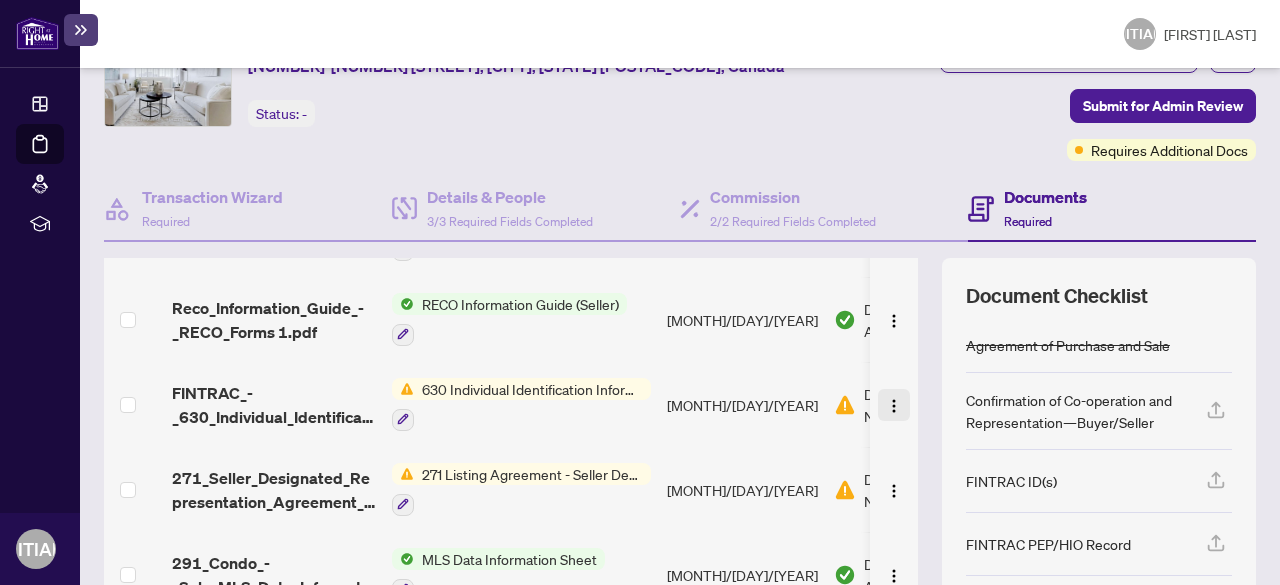 click at bounding box center [894, 406] 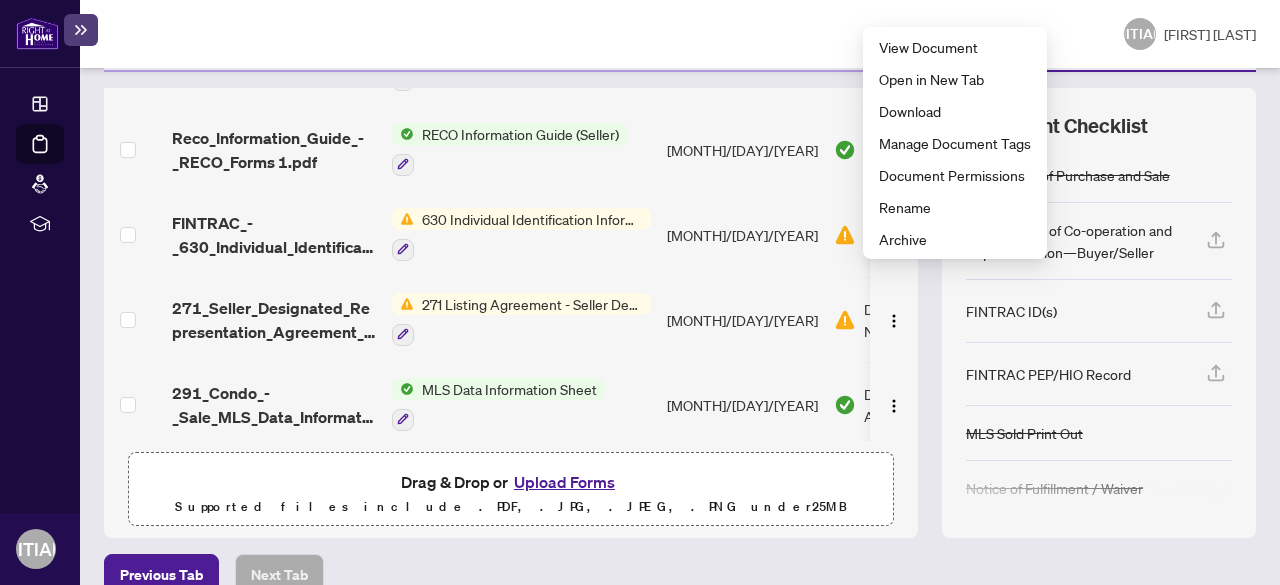 scroll, scrollTop: 302, scrollLeft: 0, axis: vertical 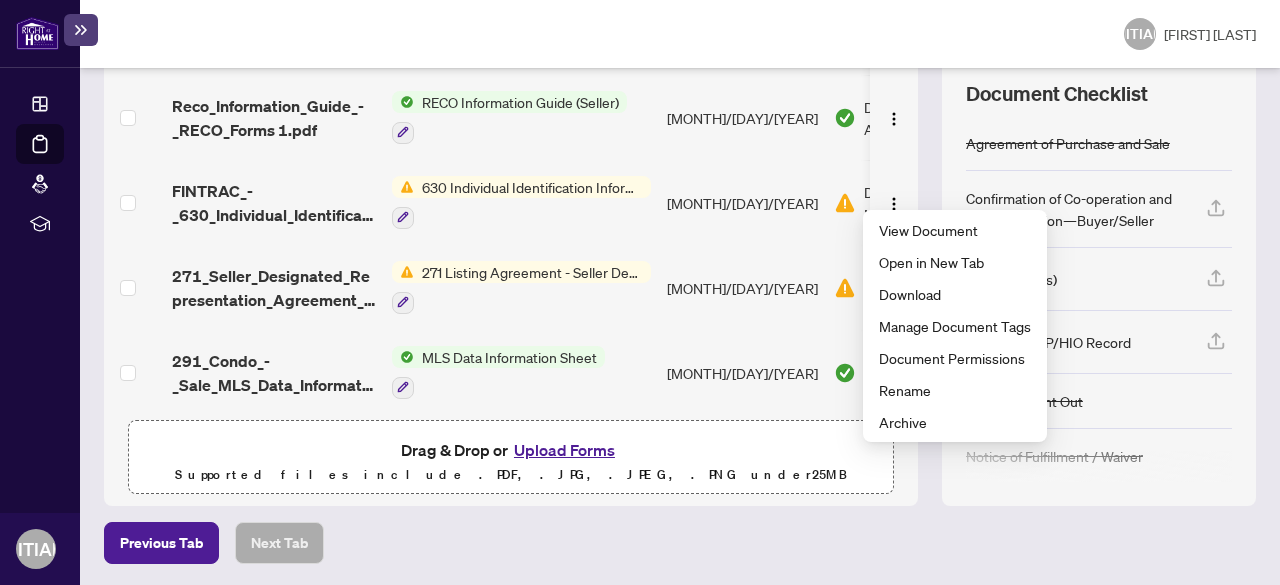 click on "Upload Forms" at bounding box center [564, 450] 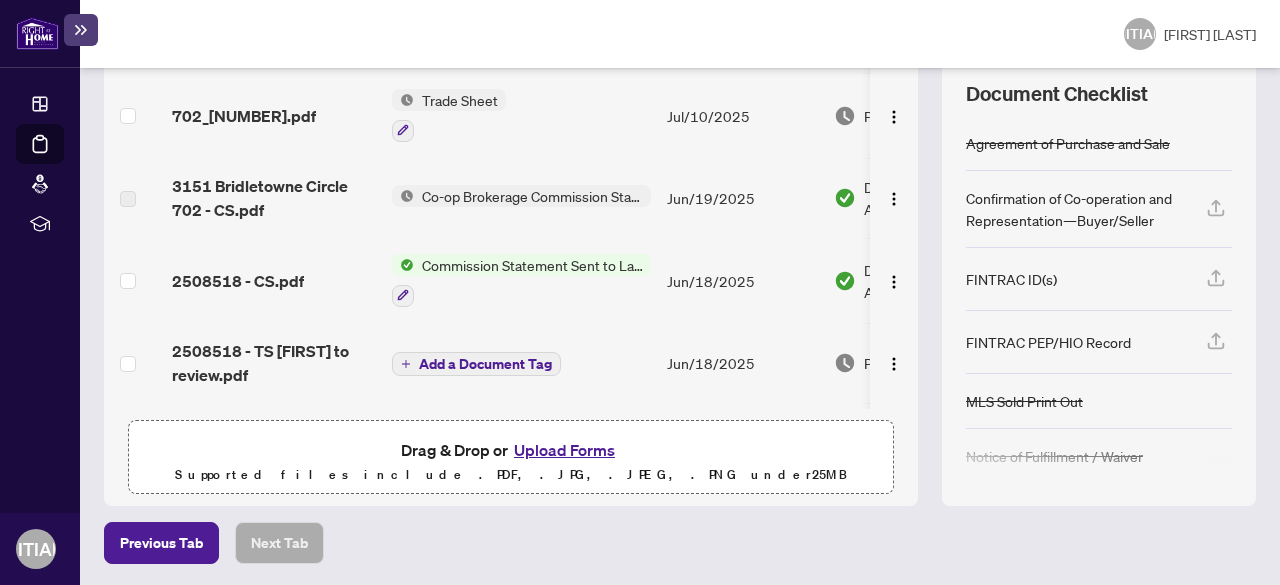 scroll, scrollTop: 0, scrollLeft: 0, axis: both 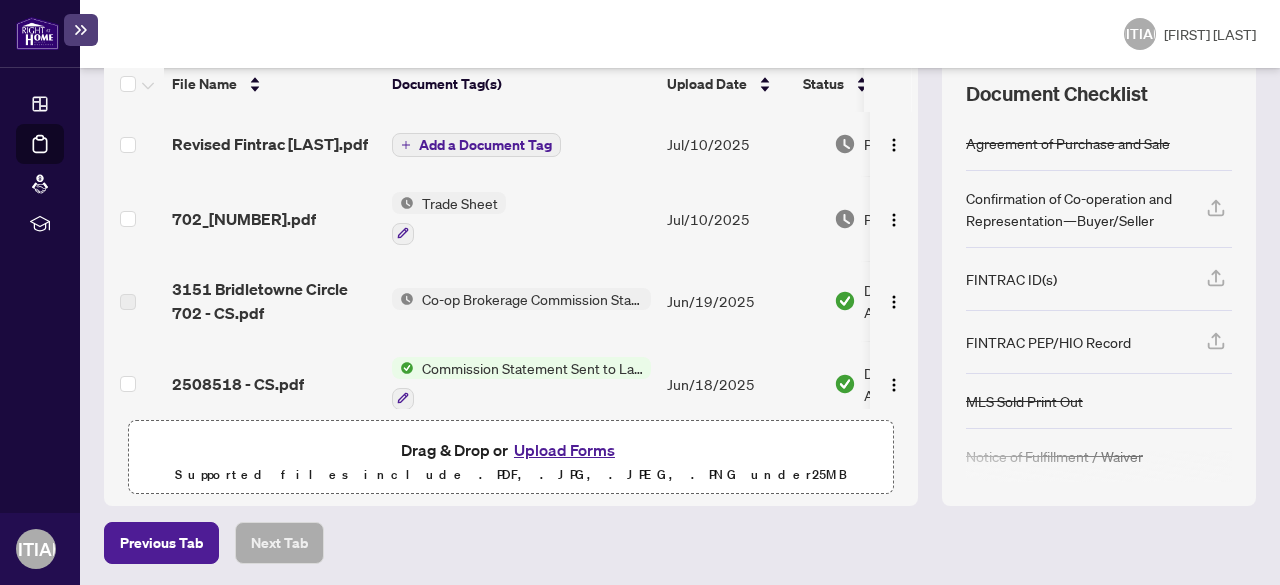 click on "Add a Document Tag" at bounding box center [485, 145] 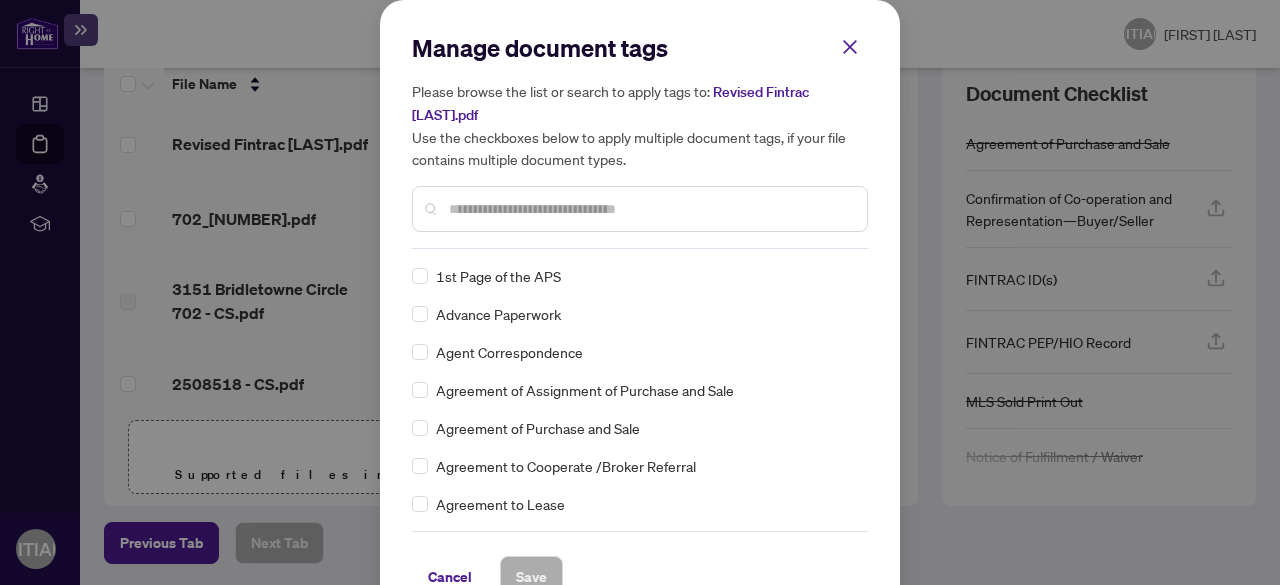 click at bounding box center [640, 209] 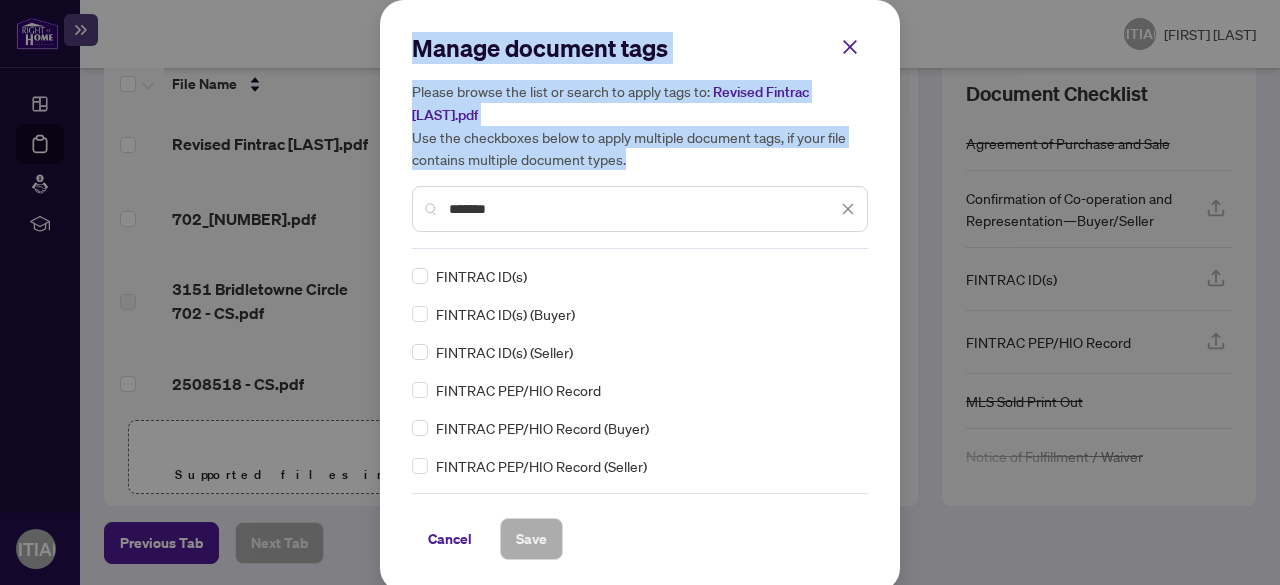drag, startPoint x: 526, startPoint y: 184, endPoint x: 361, endPoint y: 174, distance: 165.30275 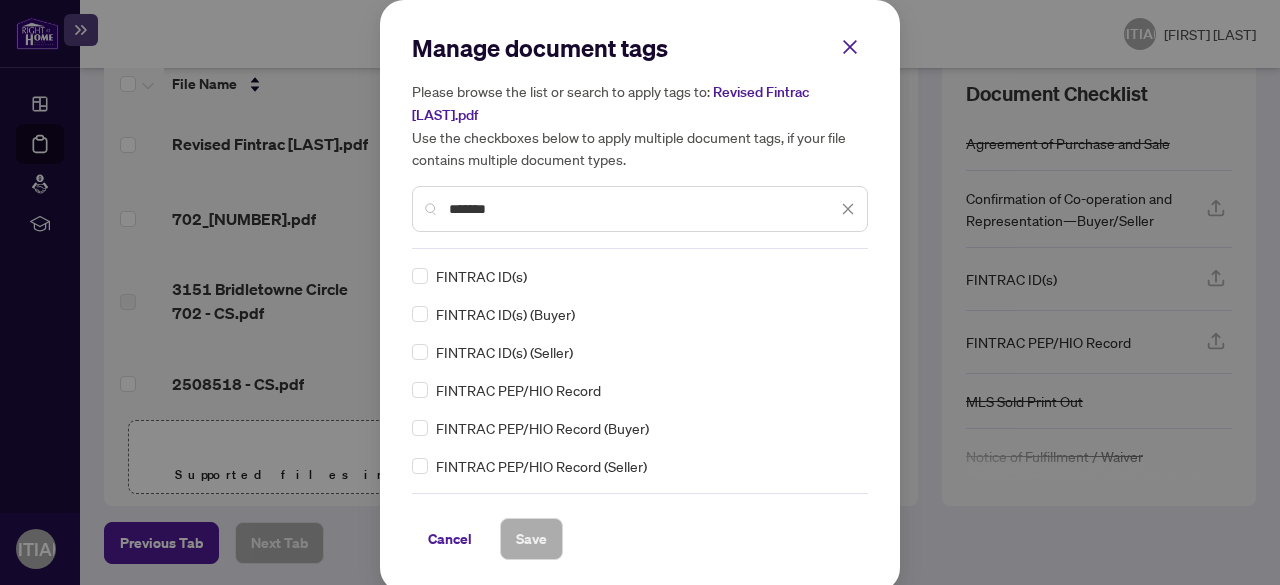 click on "*******" at bounding box center [643, 209] 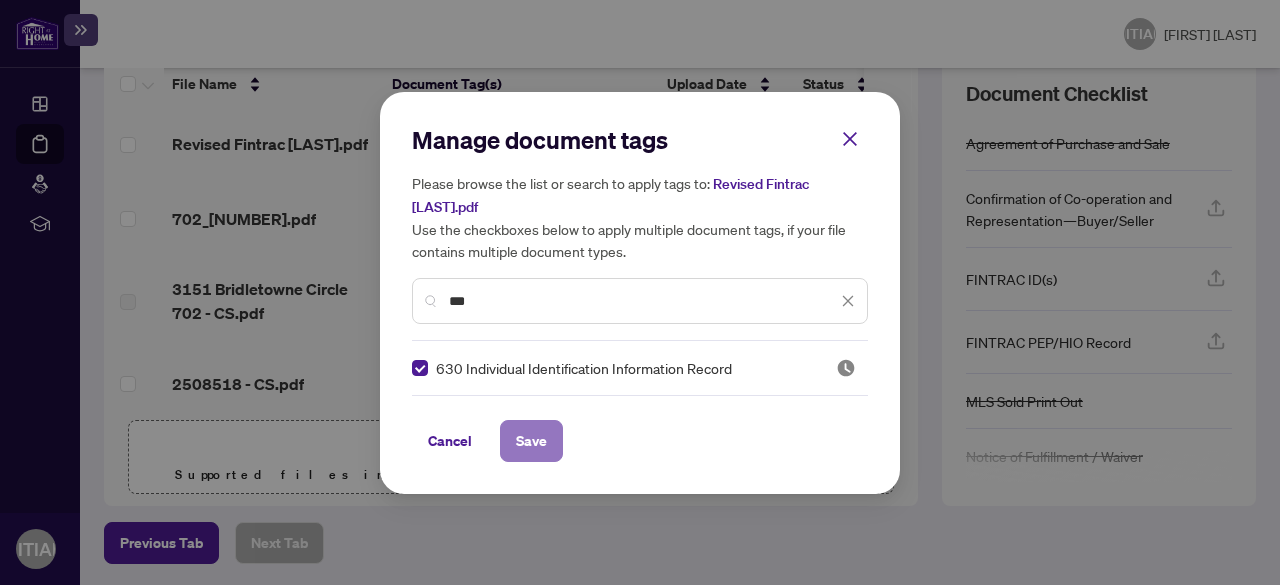 click on "Save" at bounding box center (531, 441) 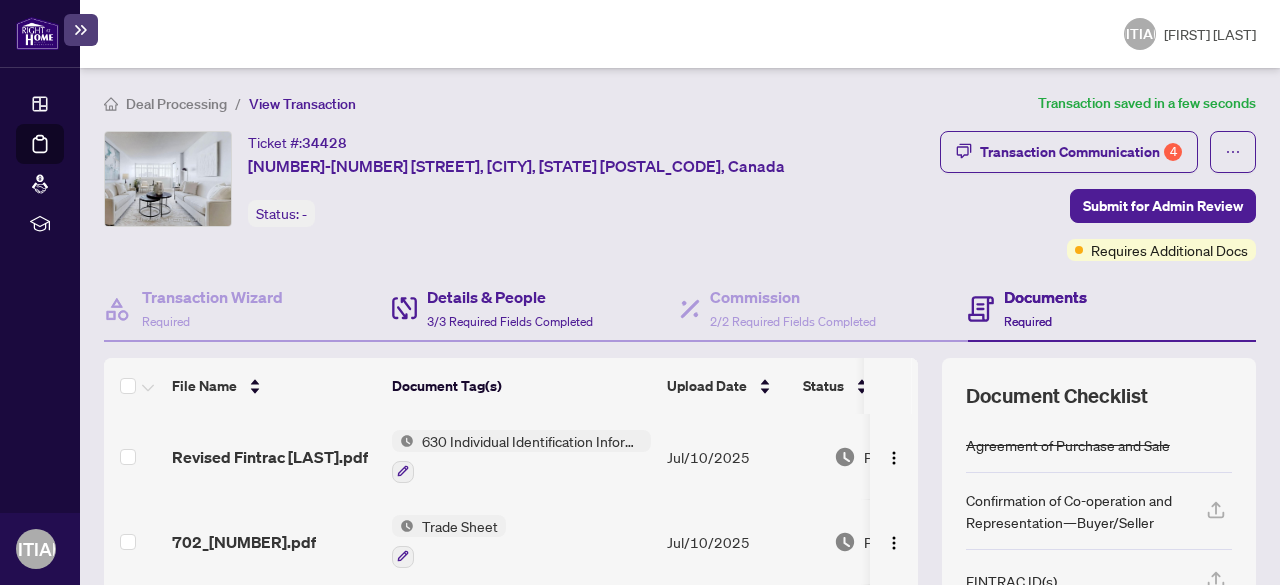 scroll, scrollTop: 100, scrollLeft: 0, axis: vertical 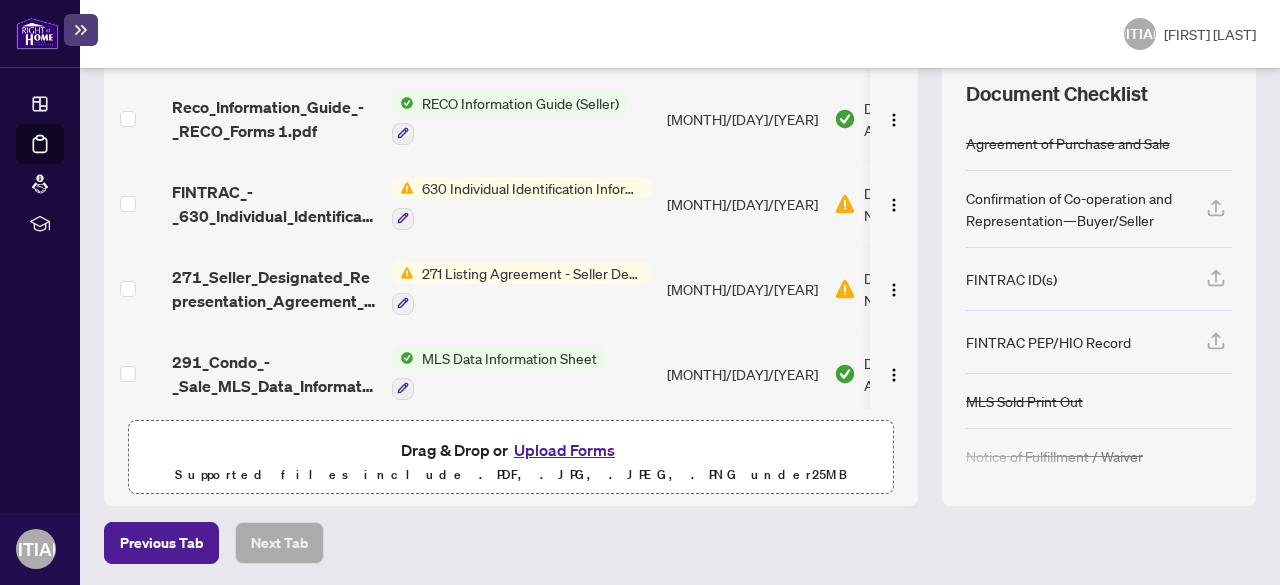 click on "Upload Forms" at bounding box center [564, 450] 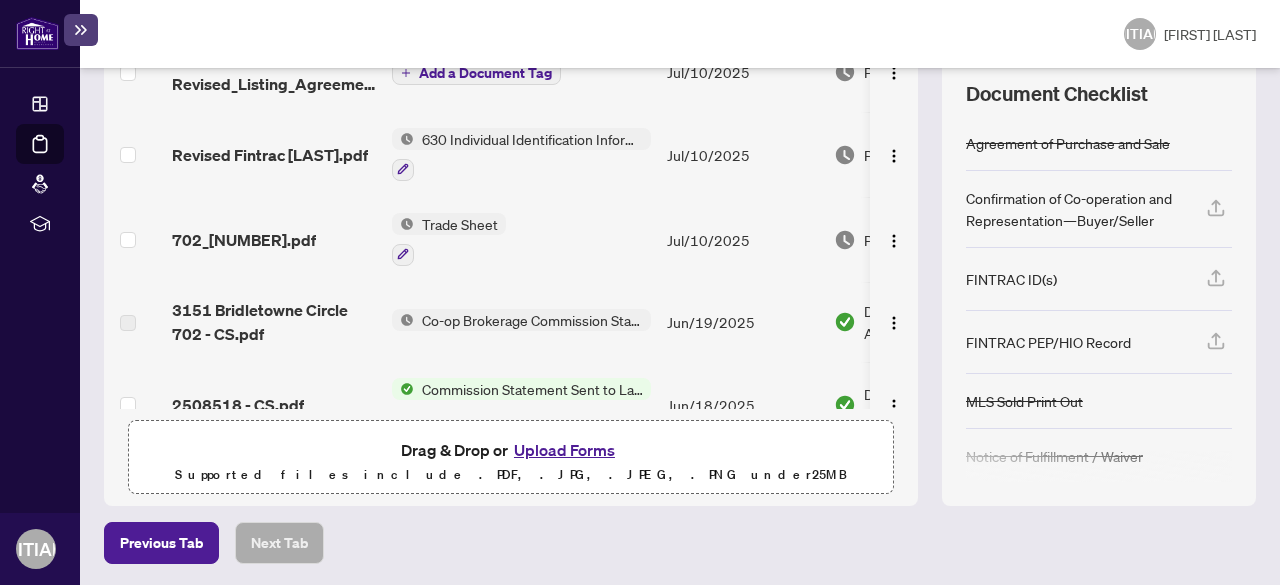 scroll, scrollTop: 0, scrollLeft: 0, axis: both 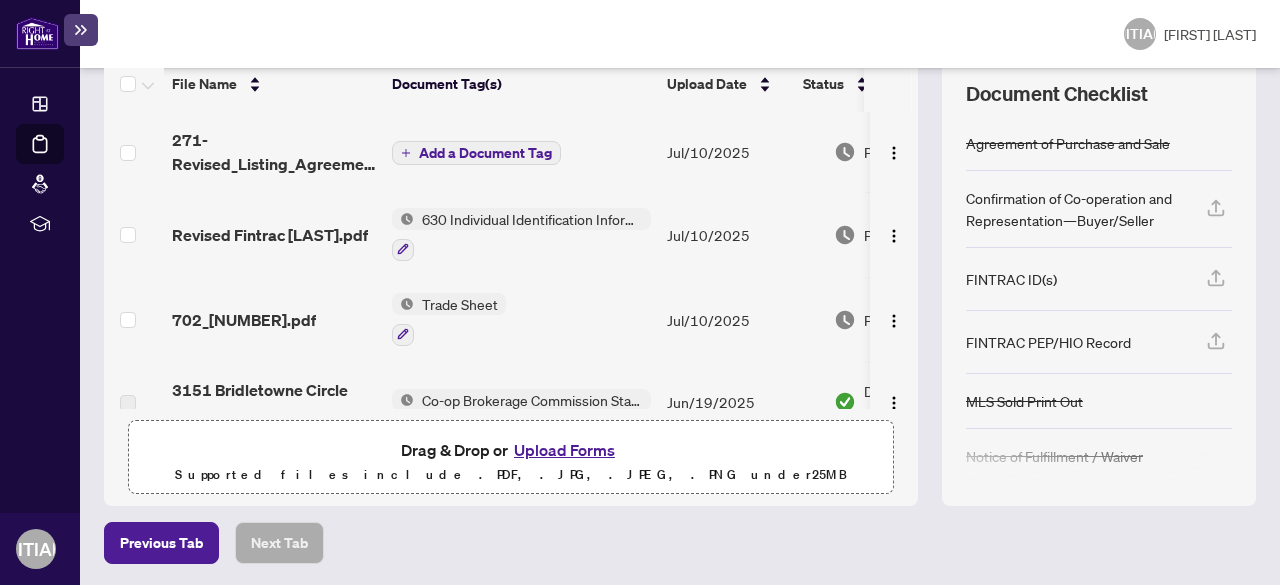 click on "Add a Document Tag" at bounding box center (485, 153) 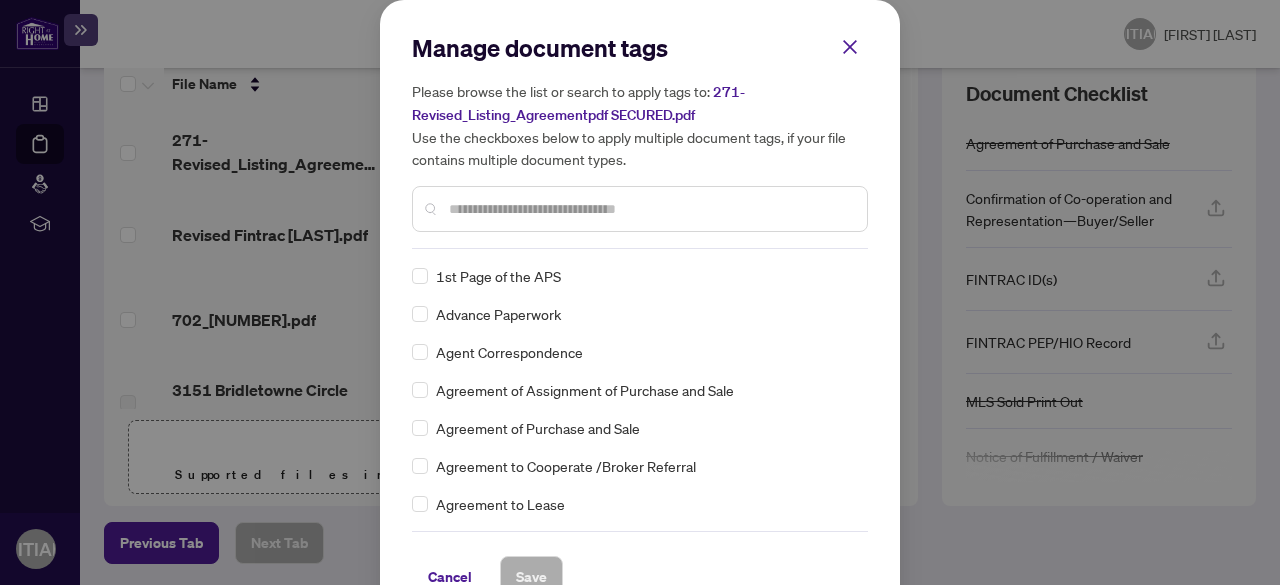 click at bounding box center [640, 209] 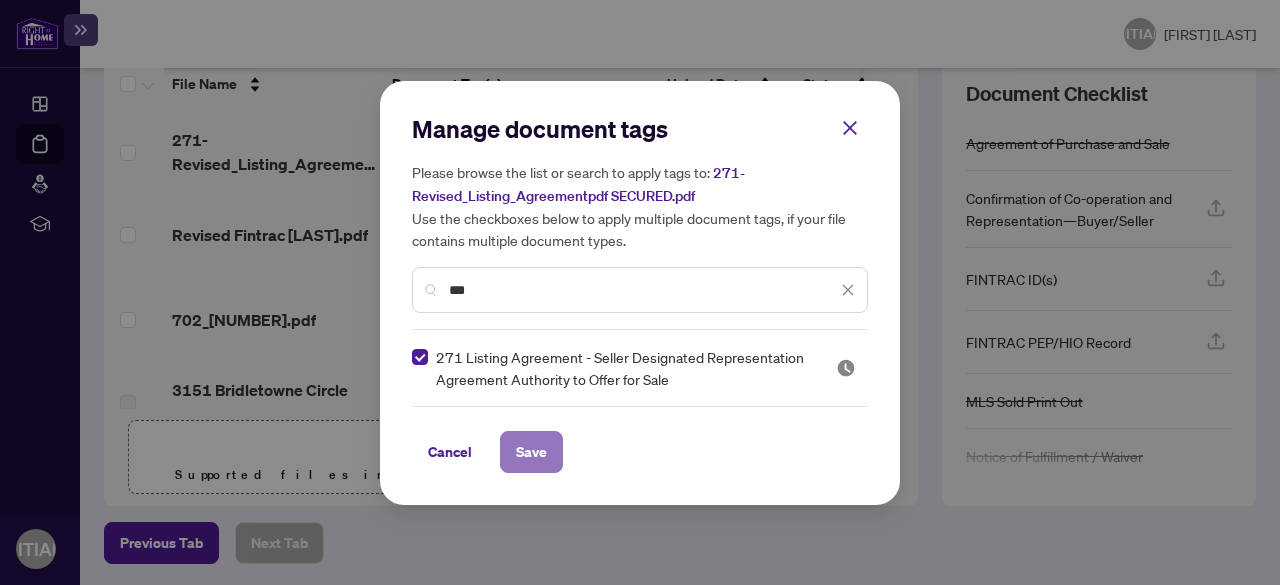 click on "Save" at bounding box center (531, 452) 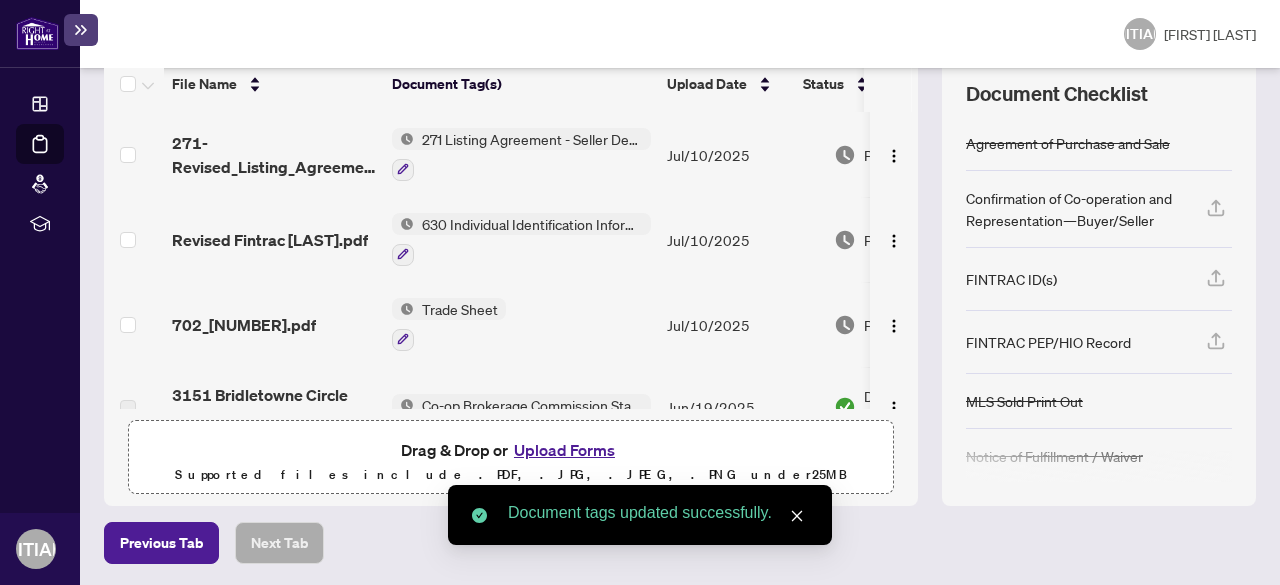 scroll, scrollTop: 0, scrollLeft: 0, axis: both 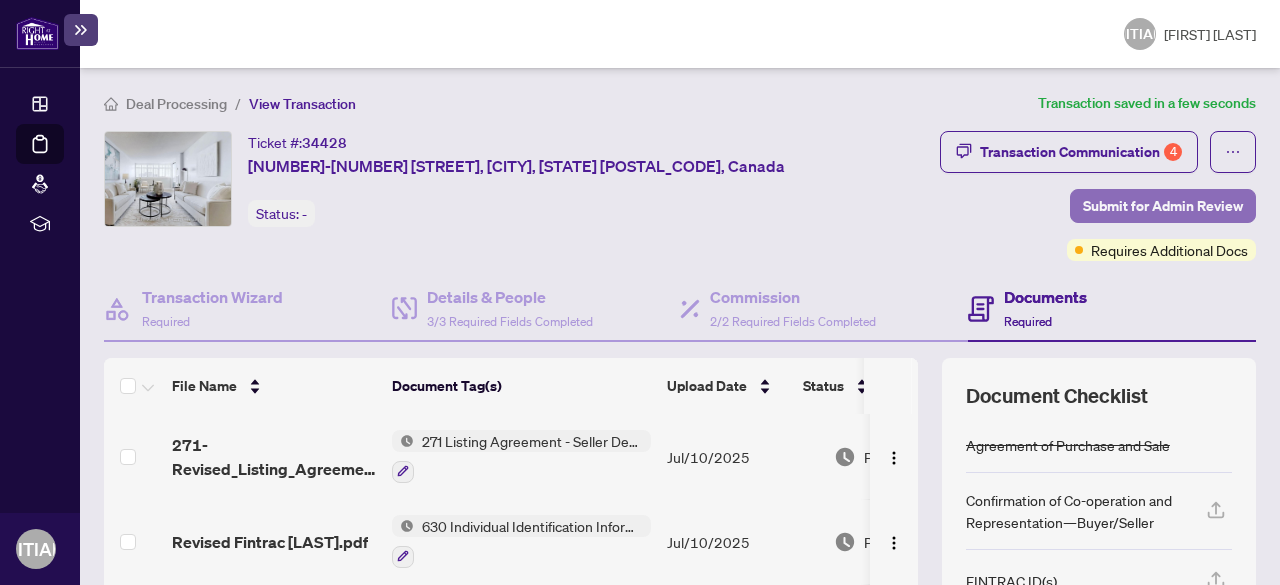 click on "Submit for Admin Review" at bounding box center (1163, 206) 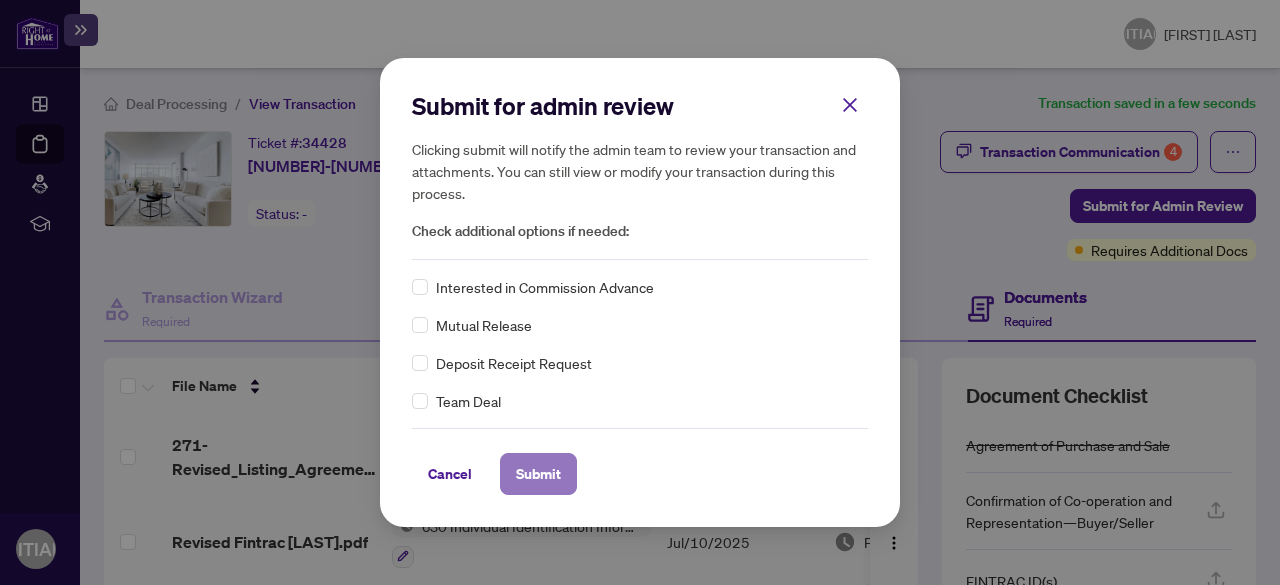 click on "Submit" at bounding box center [538, 474] 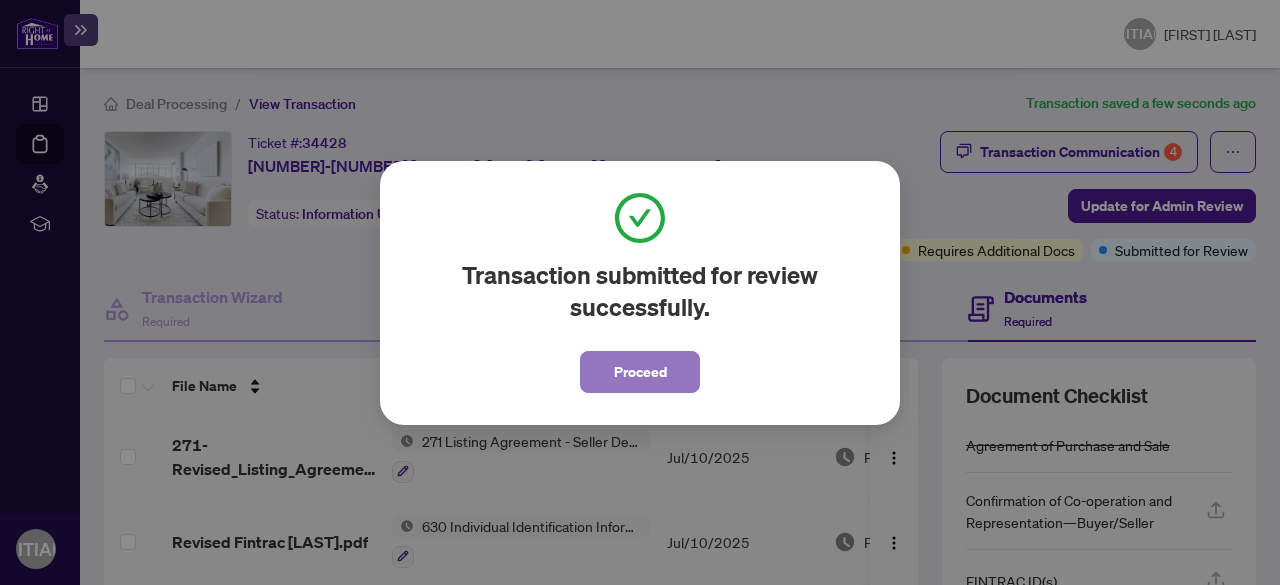 click on "Proceed" at bounding box center [640, 372] 